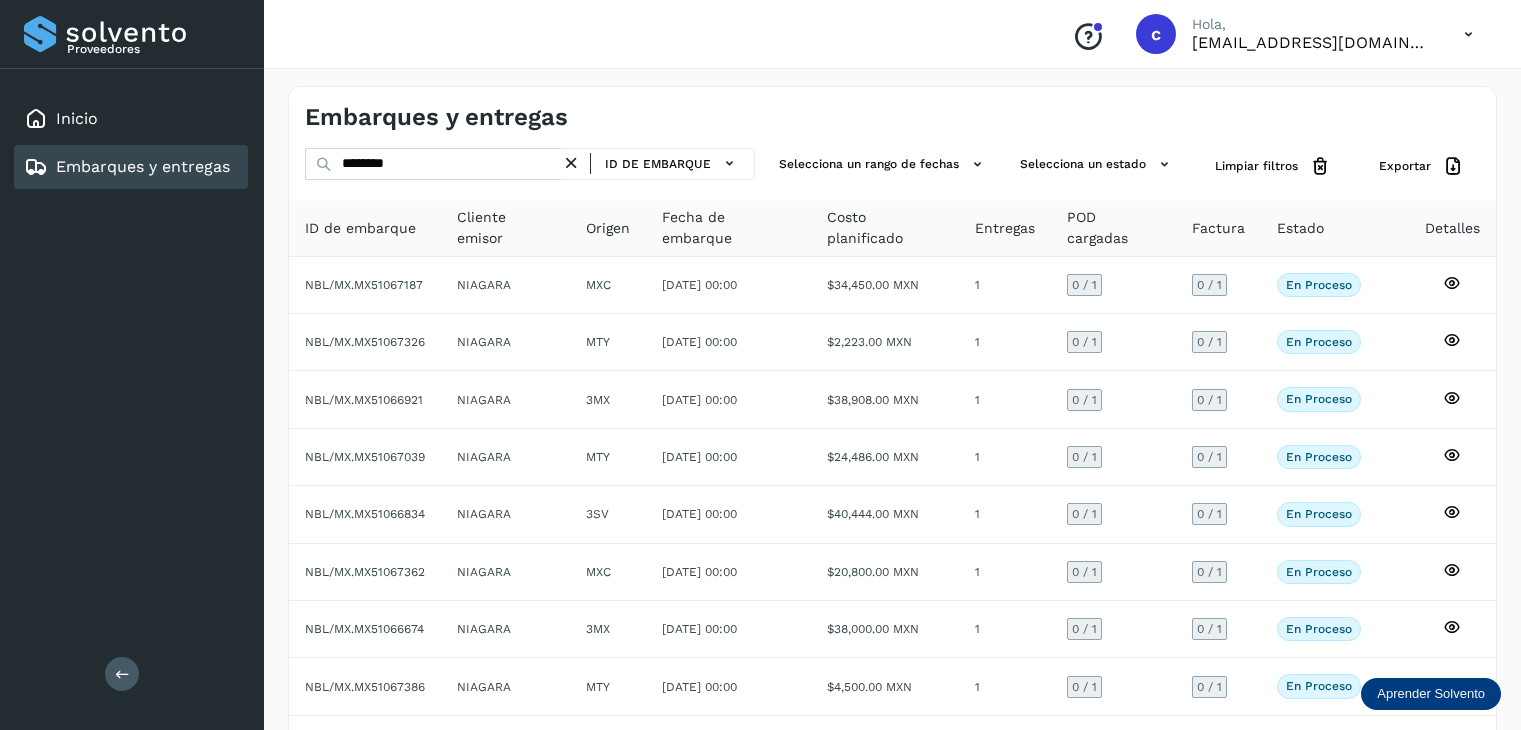 scroll, scrollTop: 0, scrollLeft: 0, axis: both 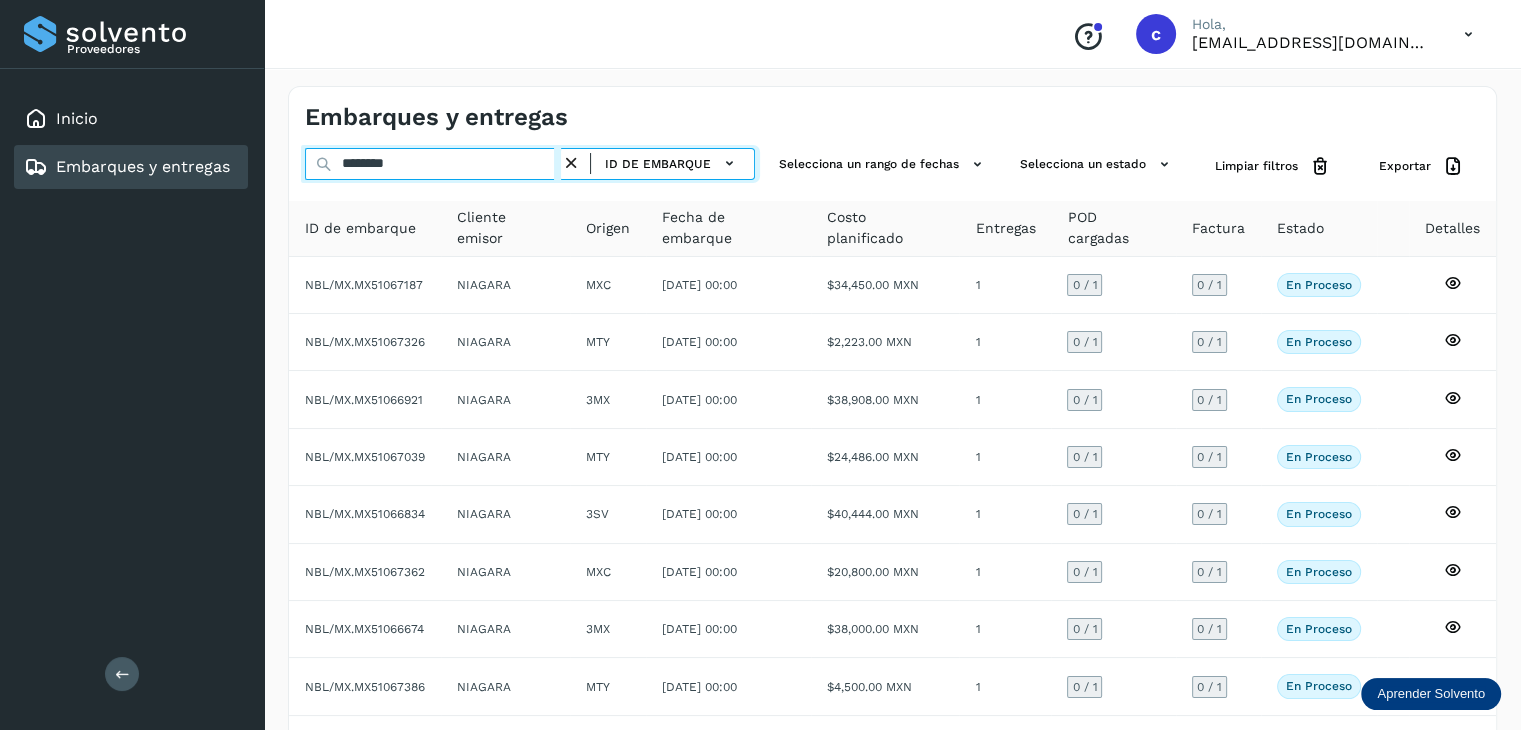 click on "Proveedores Inicio Embarques y entregas Salir
Conoce nuestros beneficios
c Hola, [EMAIL_ADDRESS][DOMAIN_NAME] Embarques y entregas ******** ID de embarque Selecciona un rango de fechas  Selecciona un estado Limpiar filtros Exportar ID de embarque Cliente emisor Origen Fecha de embarque Costo planificado Entregas POD cargadas Factura Estado Detalles NBL/MX.MX51067187 NIAGARA MXC [DATE] 00:00  $34,450.00 MXN  1 0  / 1 0 / 1 En proceso
Verifica el estado de la factura o entregas asociadas a este embarque
NBL/MX.MX51067326 NIAGARA MTY [DATE] 00:00  $2,223.00 MXN  1 0  / 1 0 / 1 En proceso
Verifica el estado de la factura o entregas asociadas a este embarque
NBL/MX.MX51066921 NIAGARA 3MX [DATE] 00:00  $38,908.00 MXN  1 0  / 1 0 / 1 En proceso
NBL/MX.MX51067039 NIAGARA MTY 1 0  / 1 3SV" 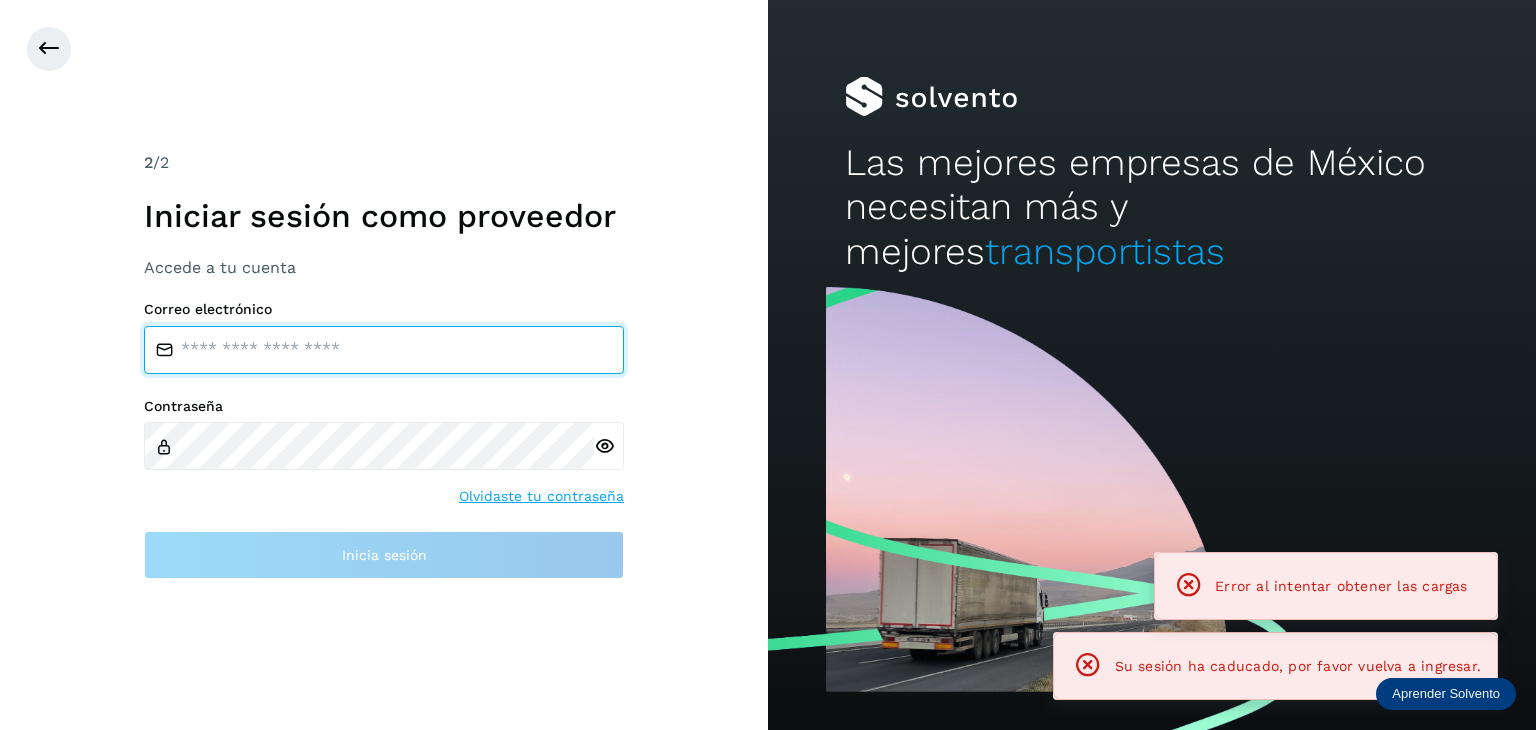 type on "**********" 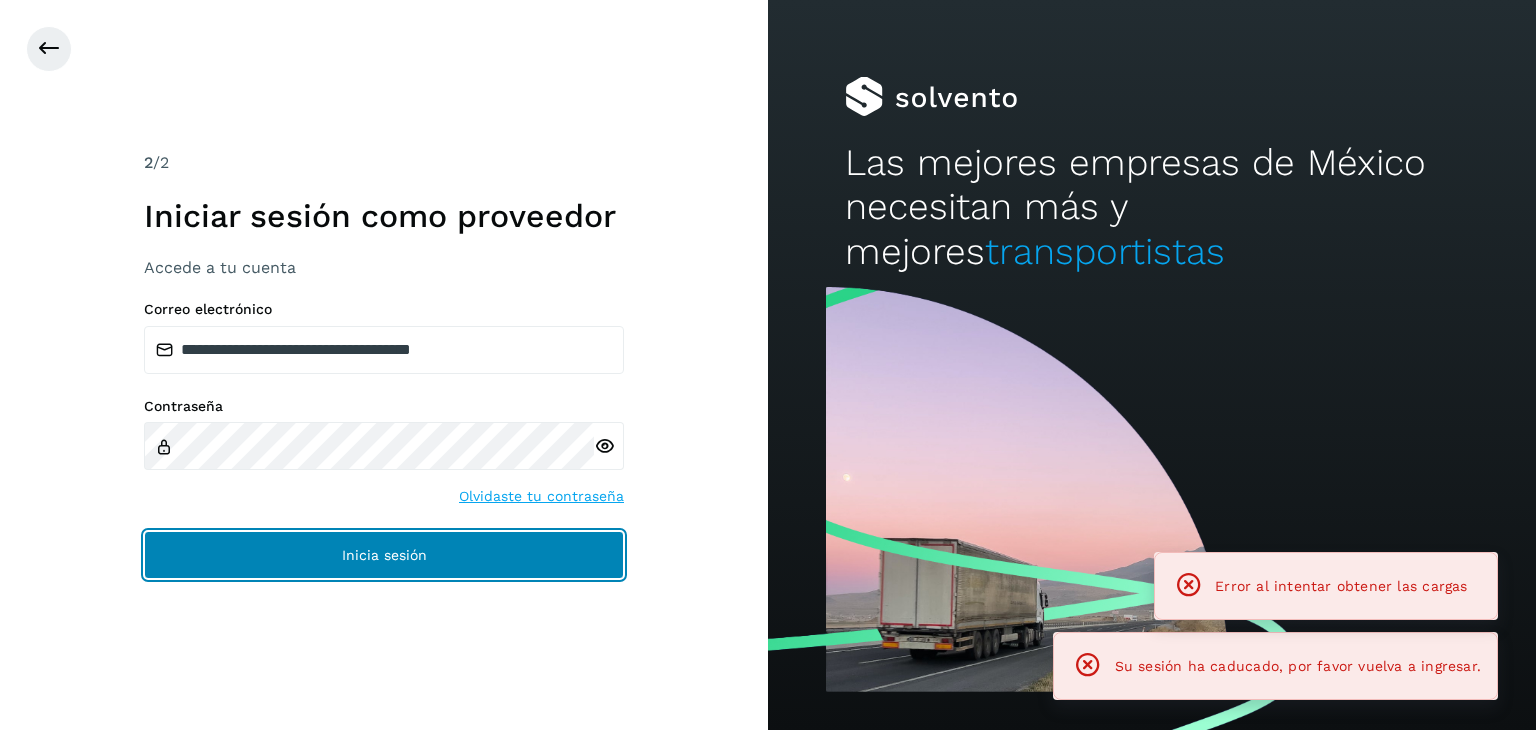 click on "Inicia sesión" 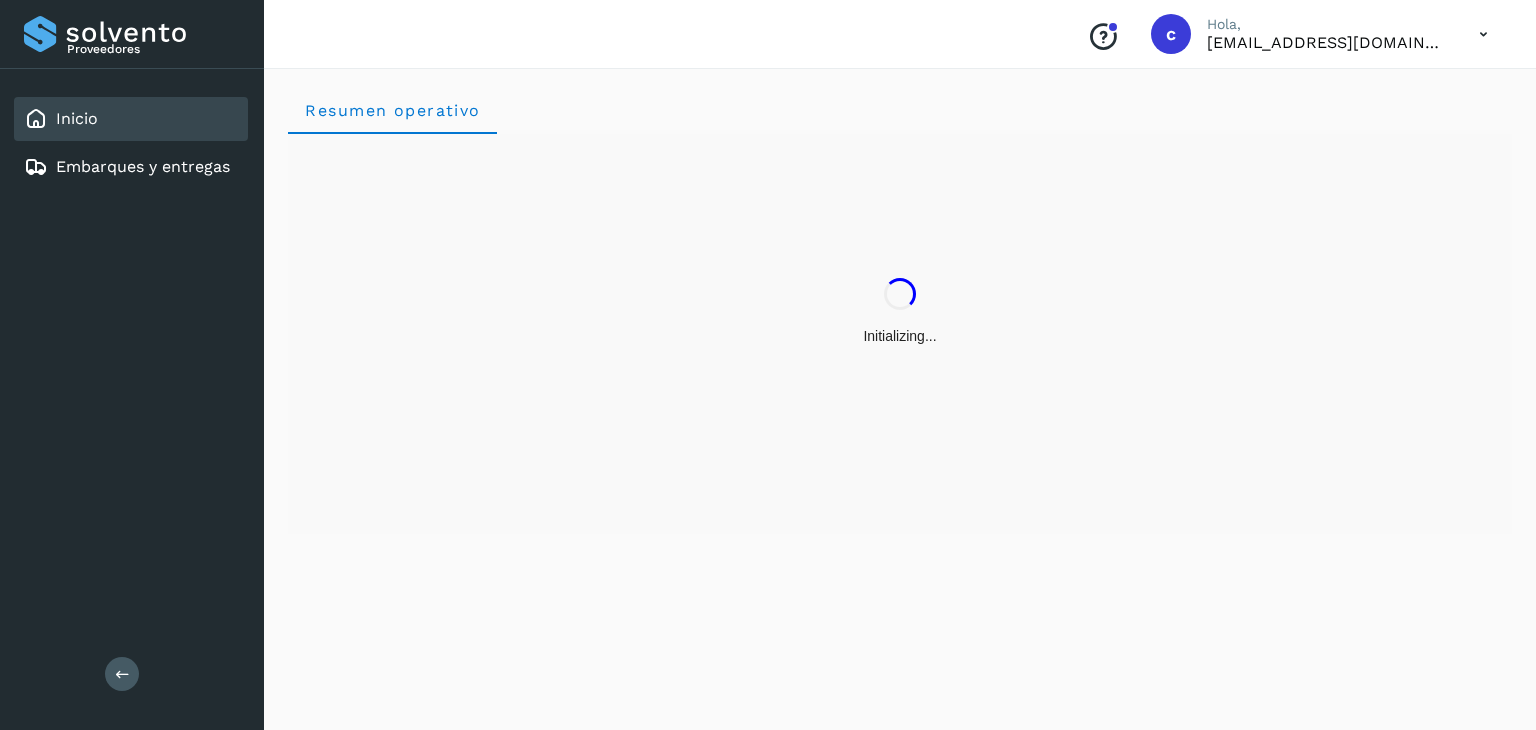 click on "Resumen operativo" at bounding box center [900, 396] 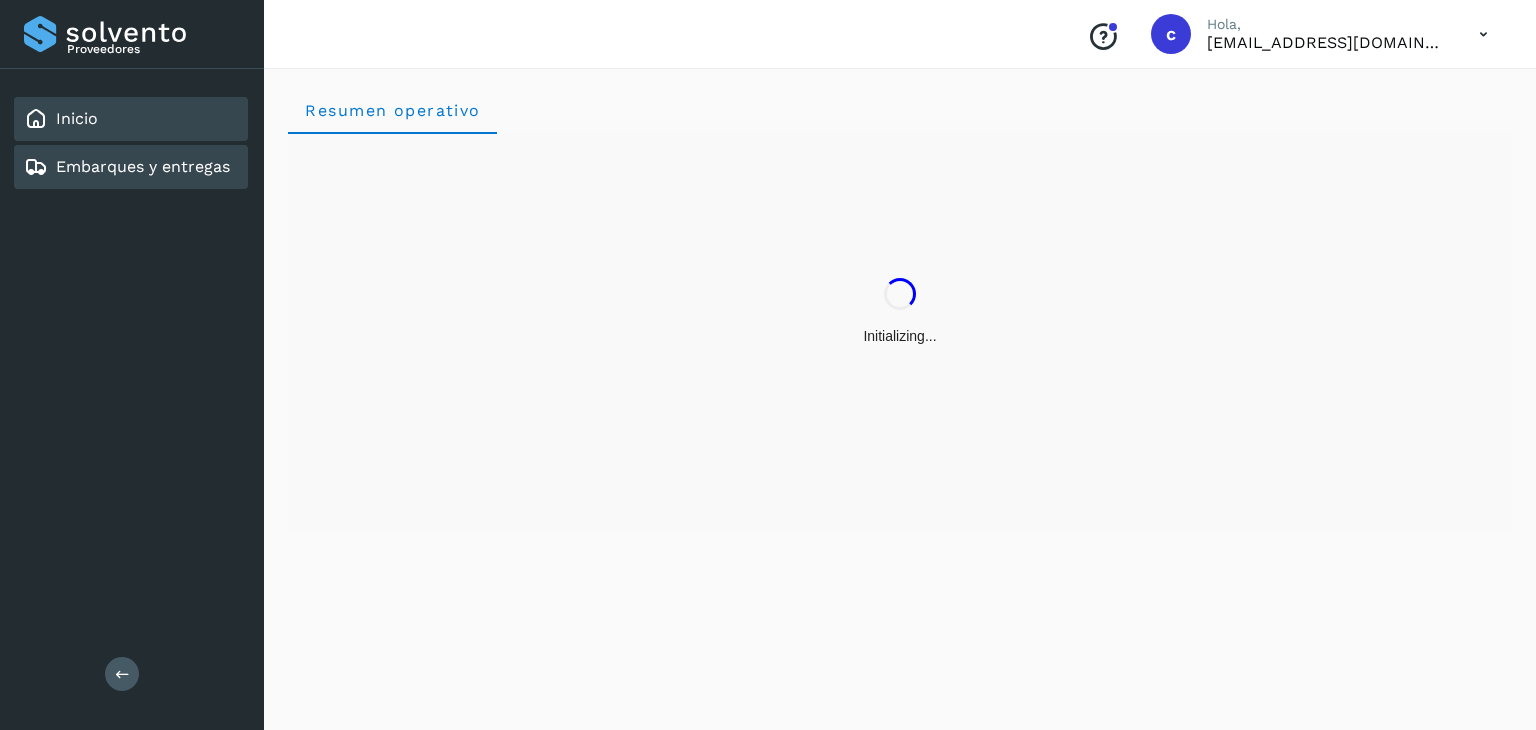 click on "Embarques y entregas" at bounding box center (143, 166) 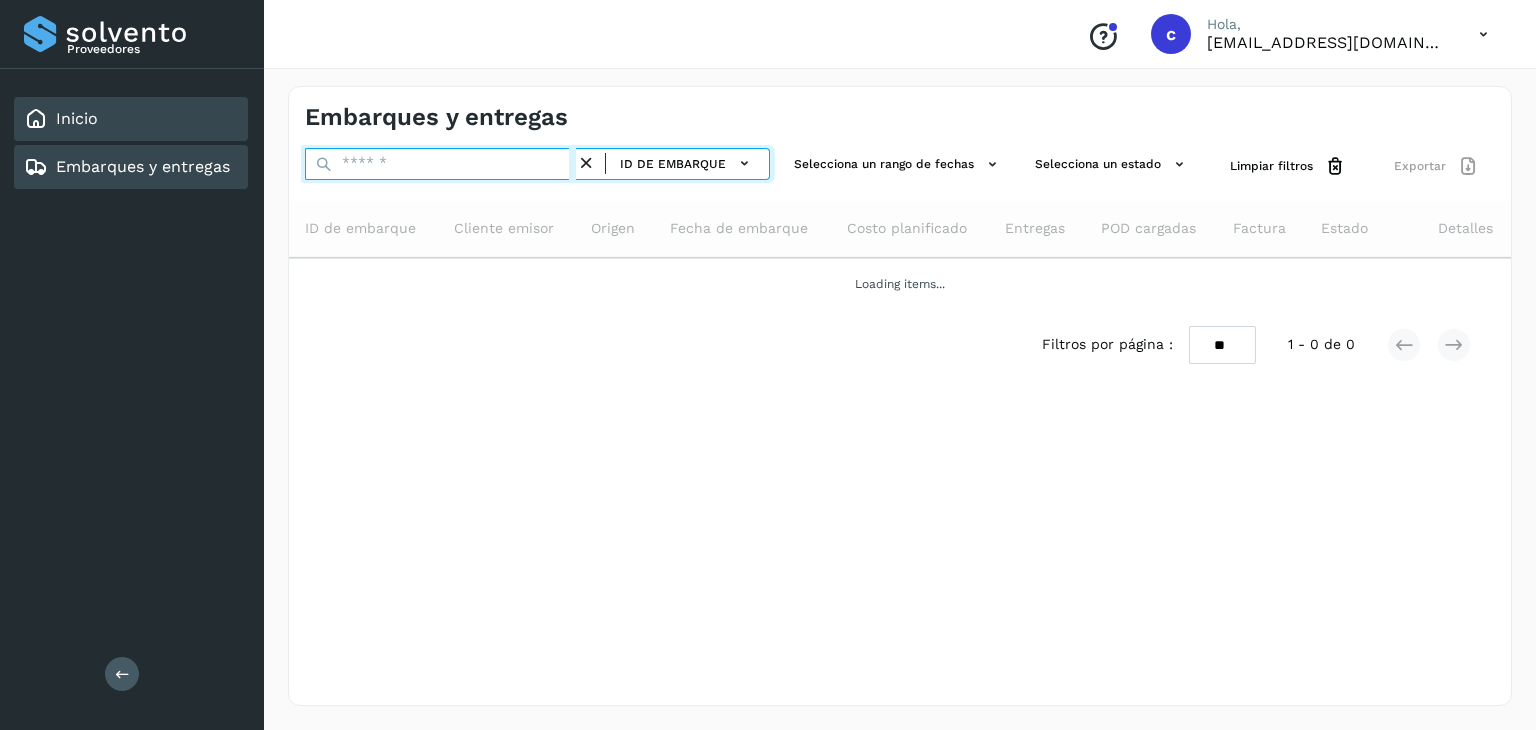 drag, startPoint x: 451, startPoint y: 168, endPoint x: 205, endPoint y: 111, distance: 252.51732 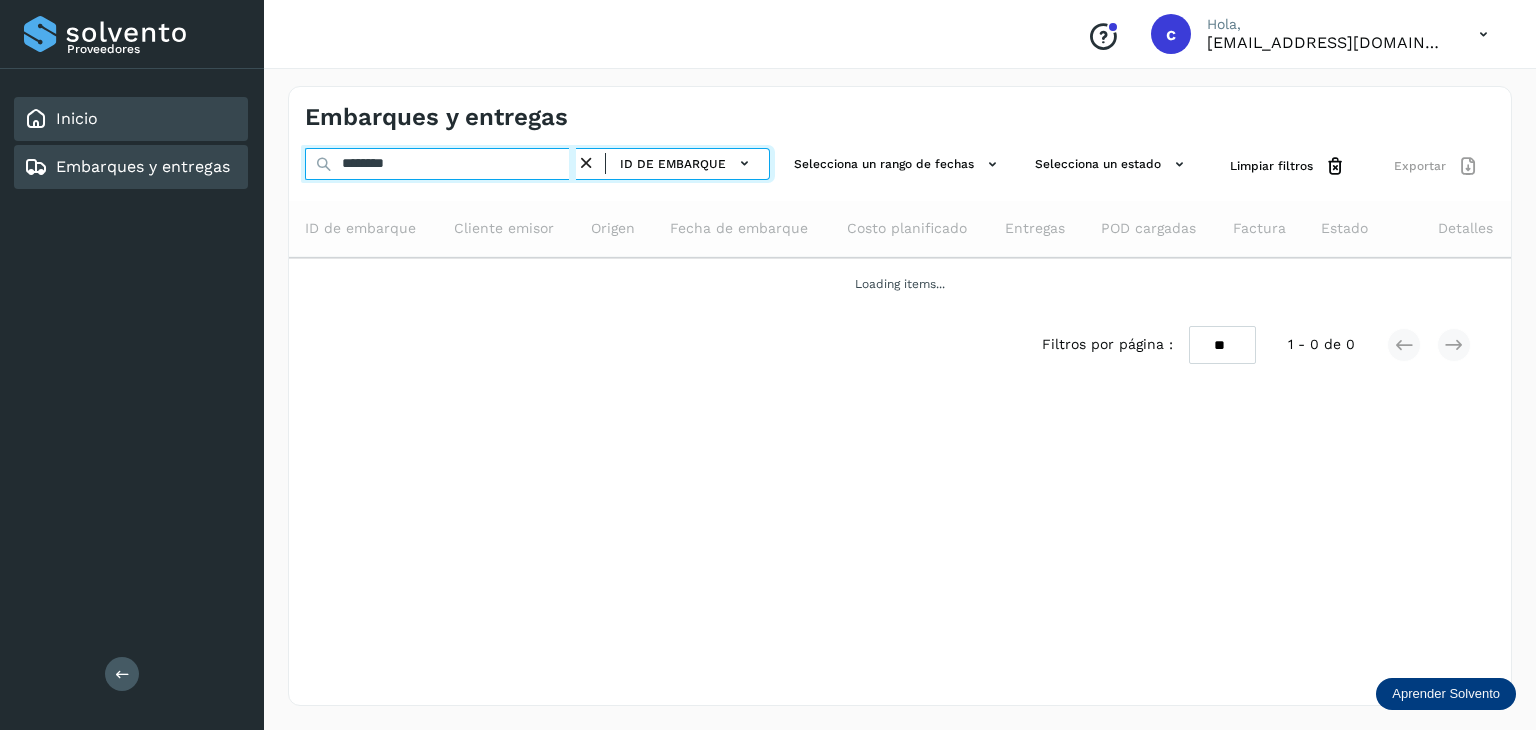 type on "********" 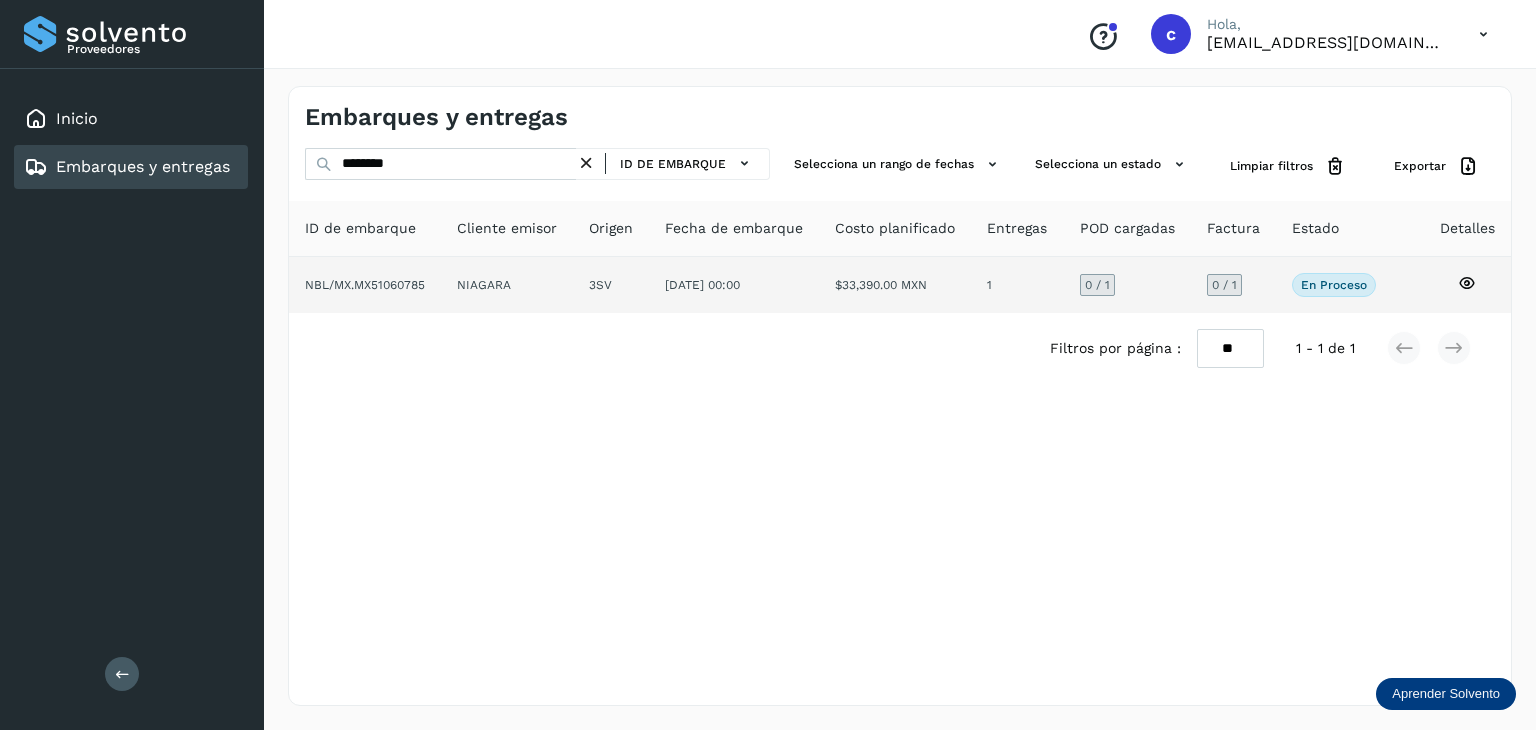 click 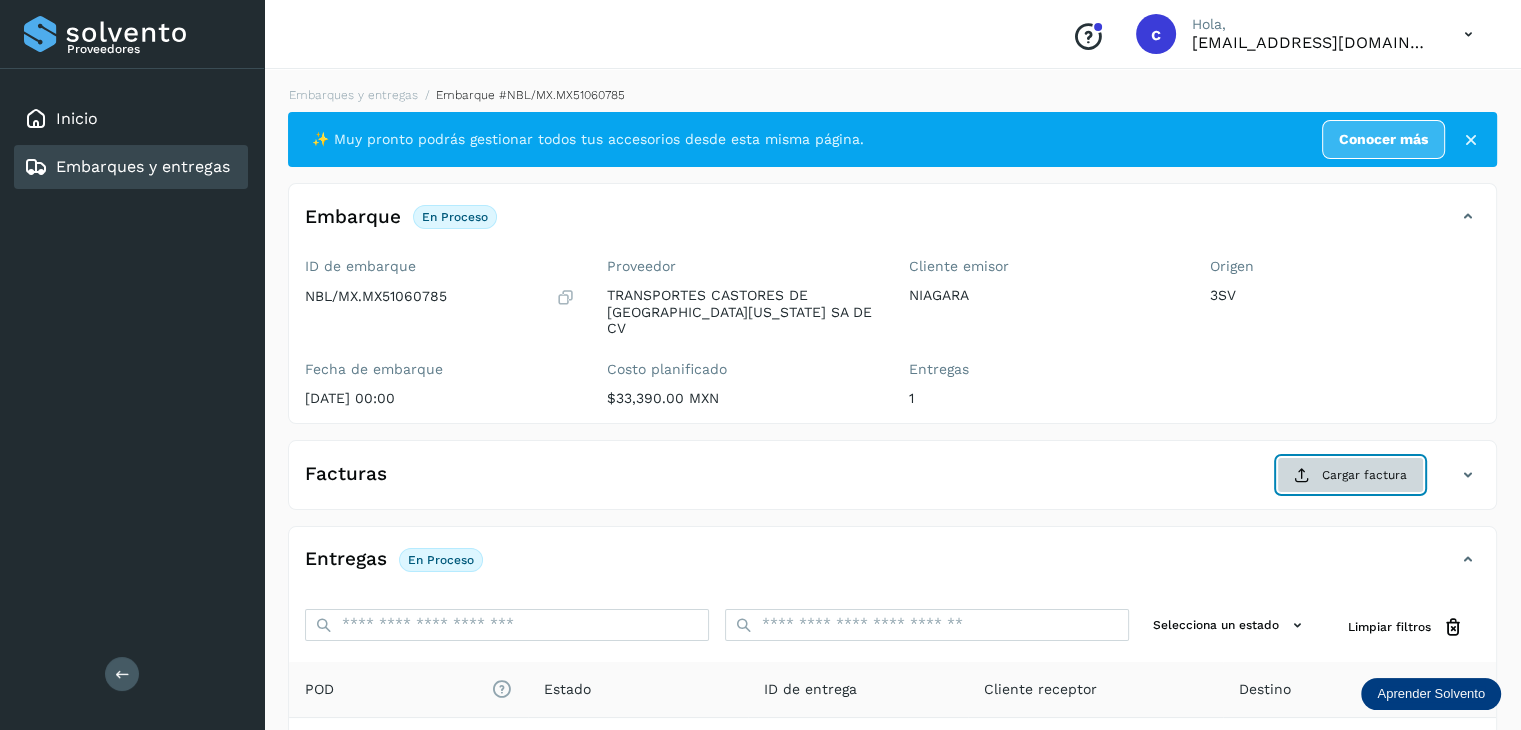 click on "Cargar factura" 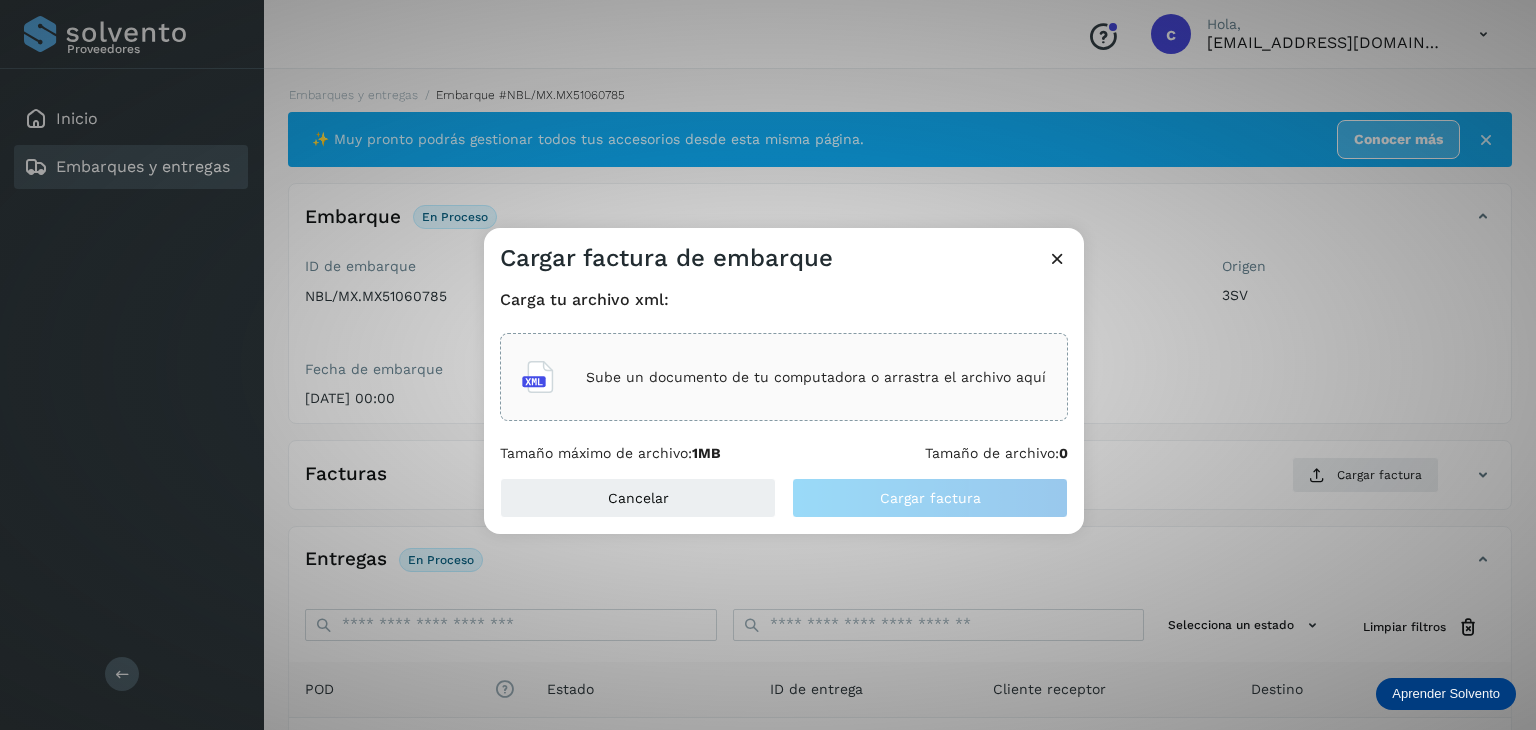 click on "Sube un documento de tu computadora o arrastra el archivo aquí" 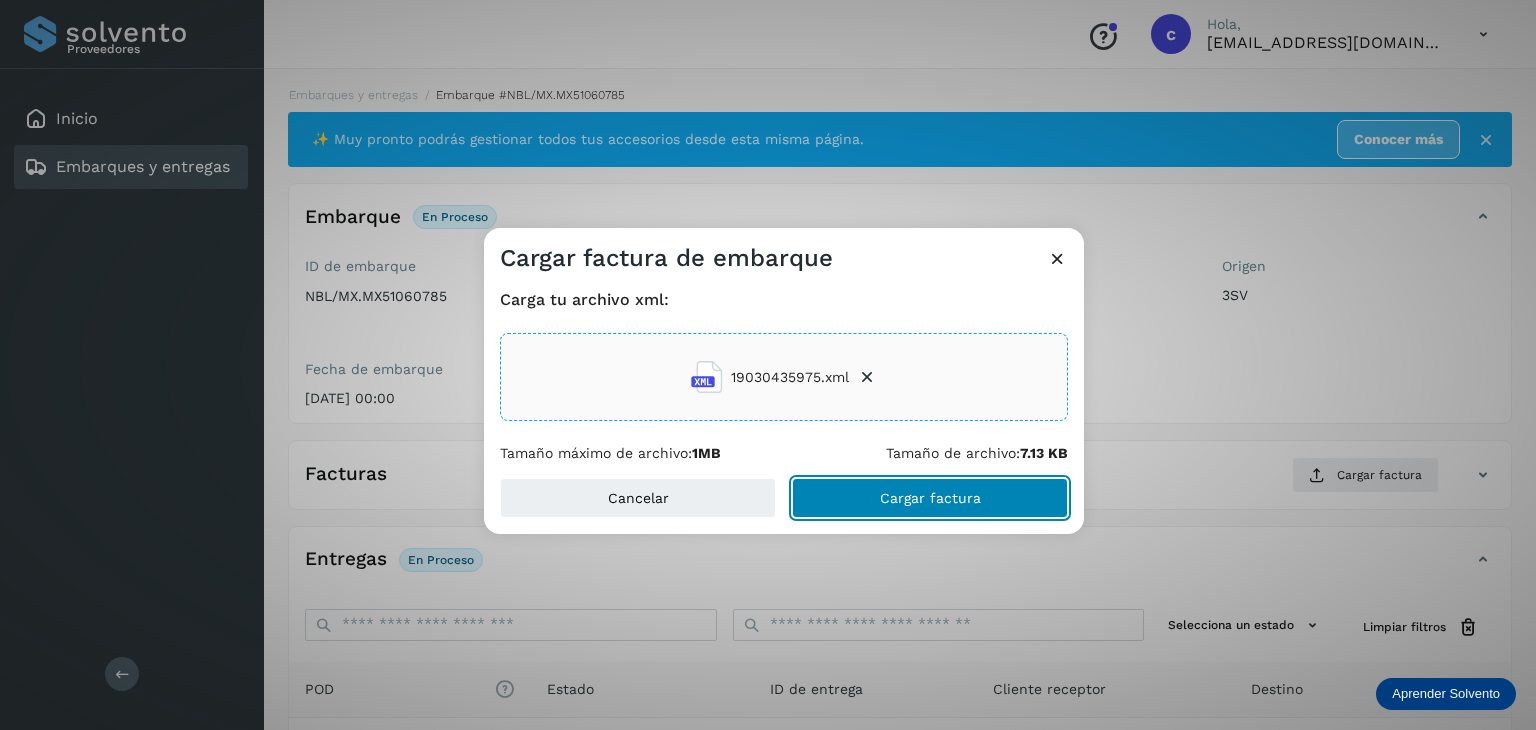 click on "Cargar factura" 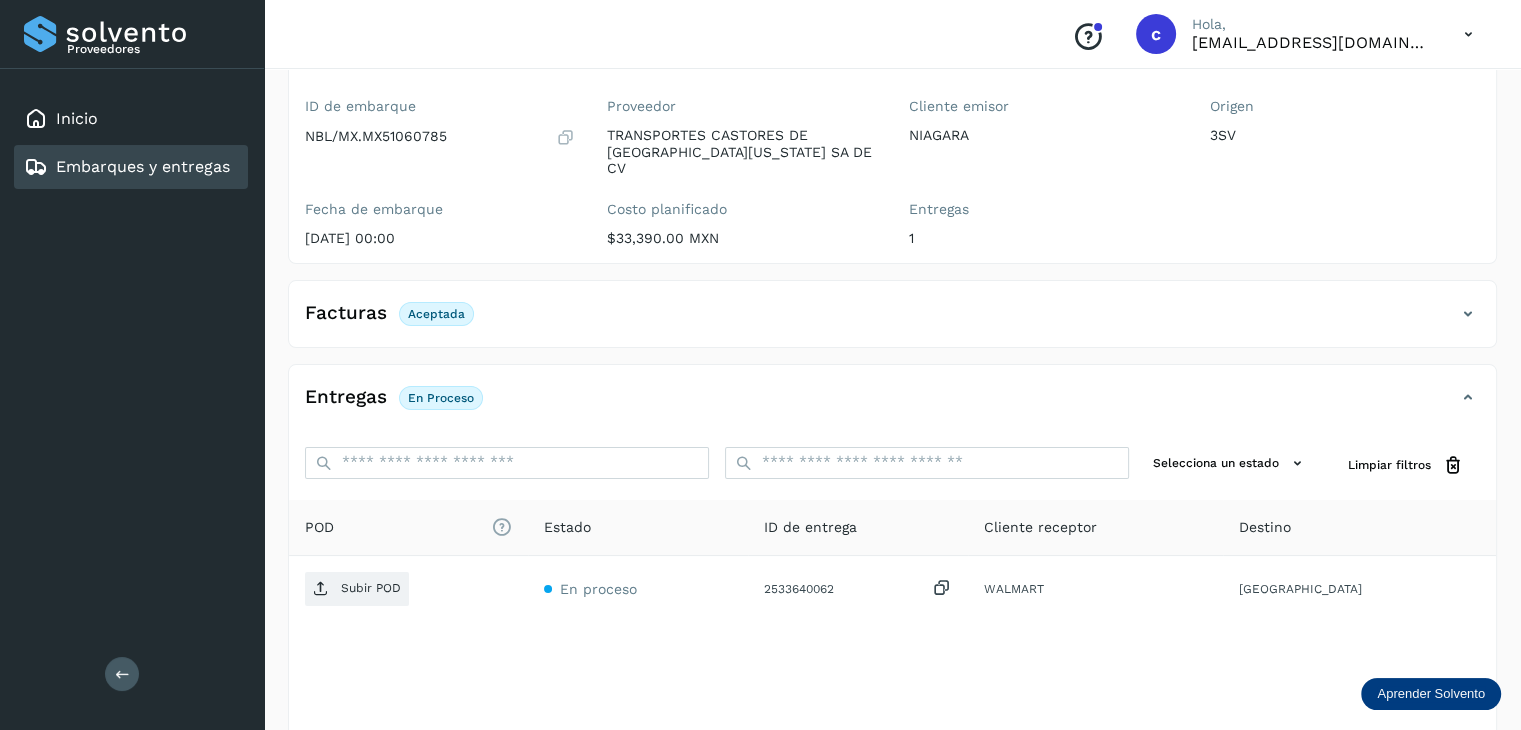 scroll, scrollTop: 229, scrollLeft: 0, axis: vertical 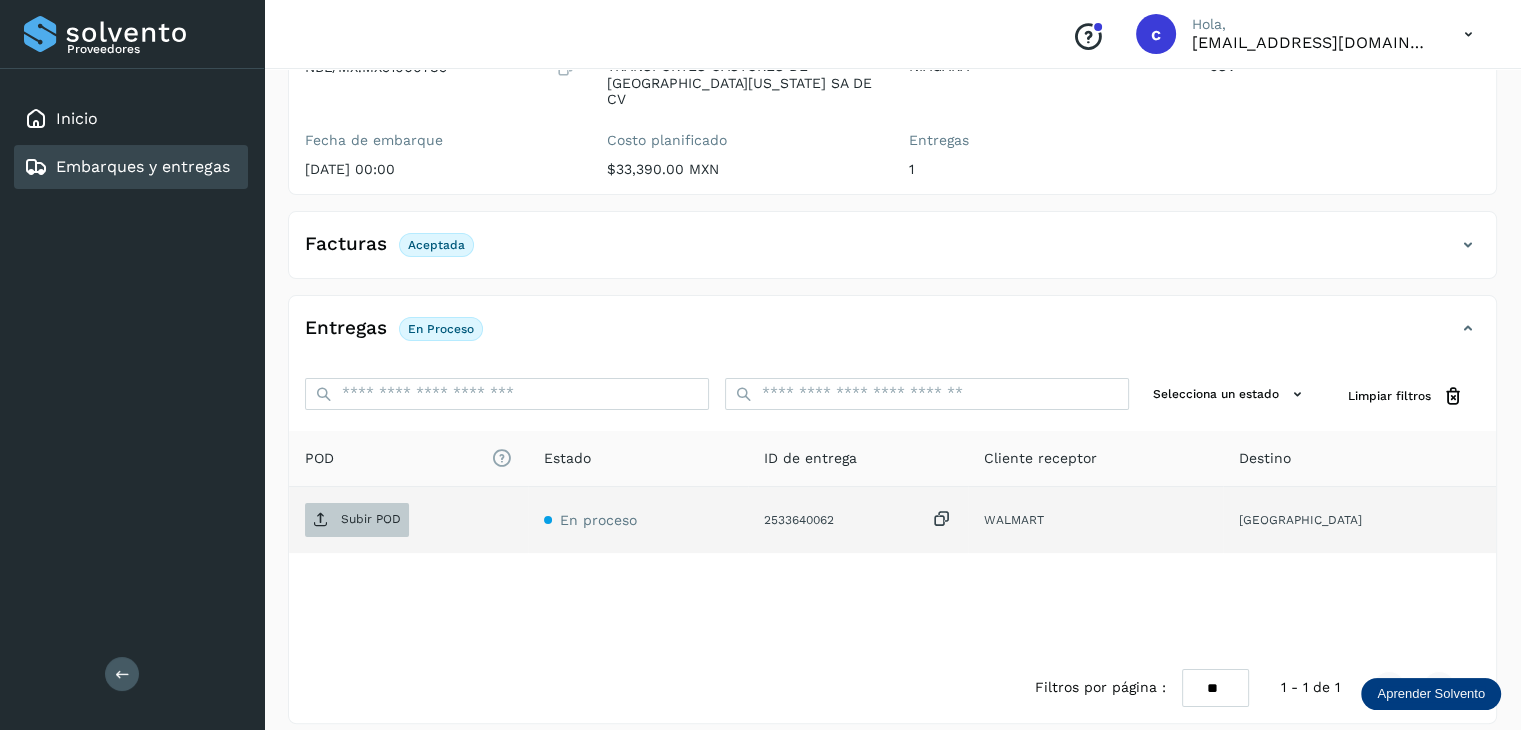 click on "Subir POD" at bounding box center [371, 519] 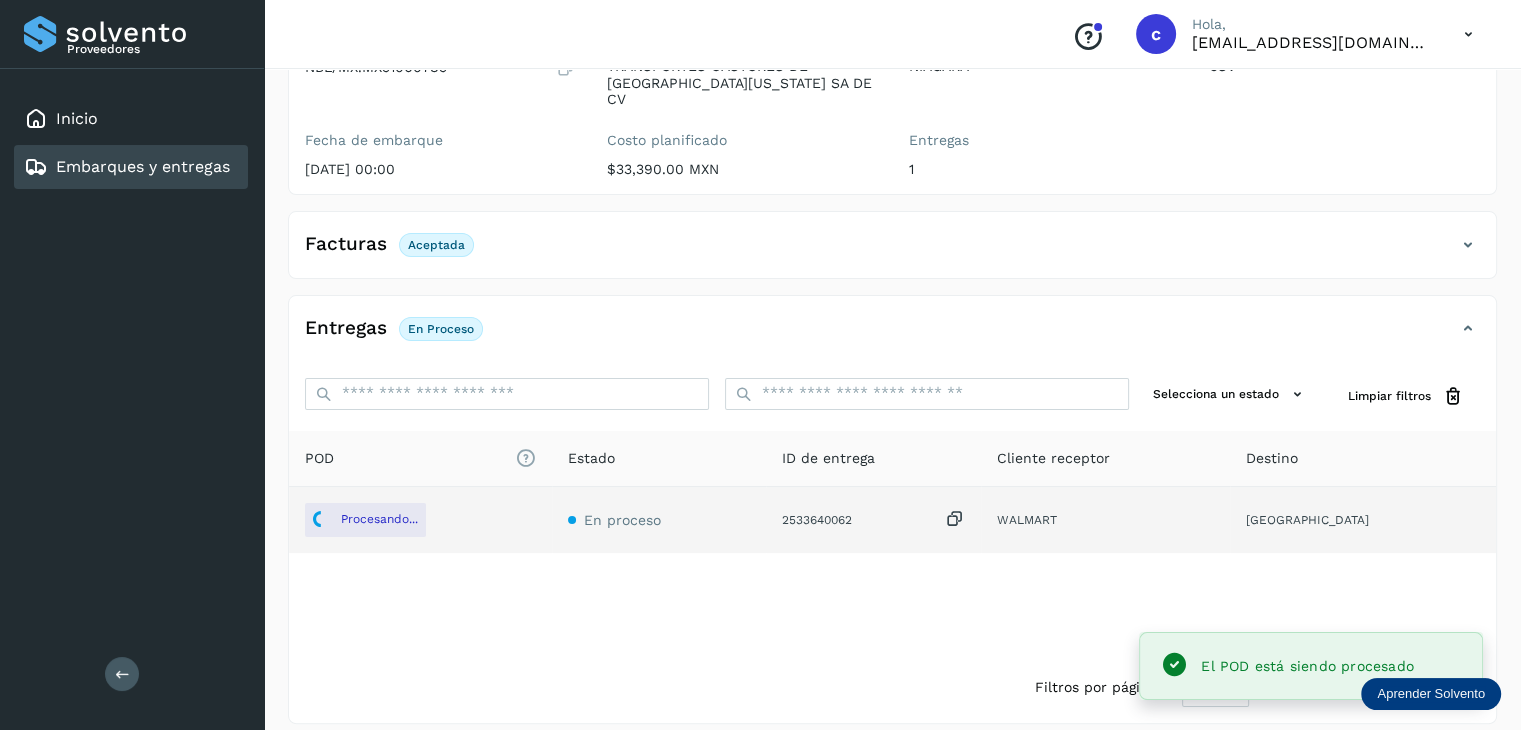 click on "Embarques y entregas" at bounding box center (143, 166) 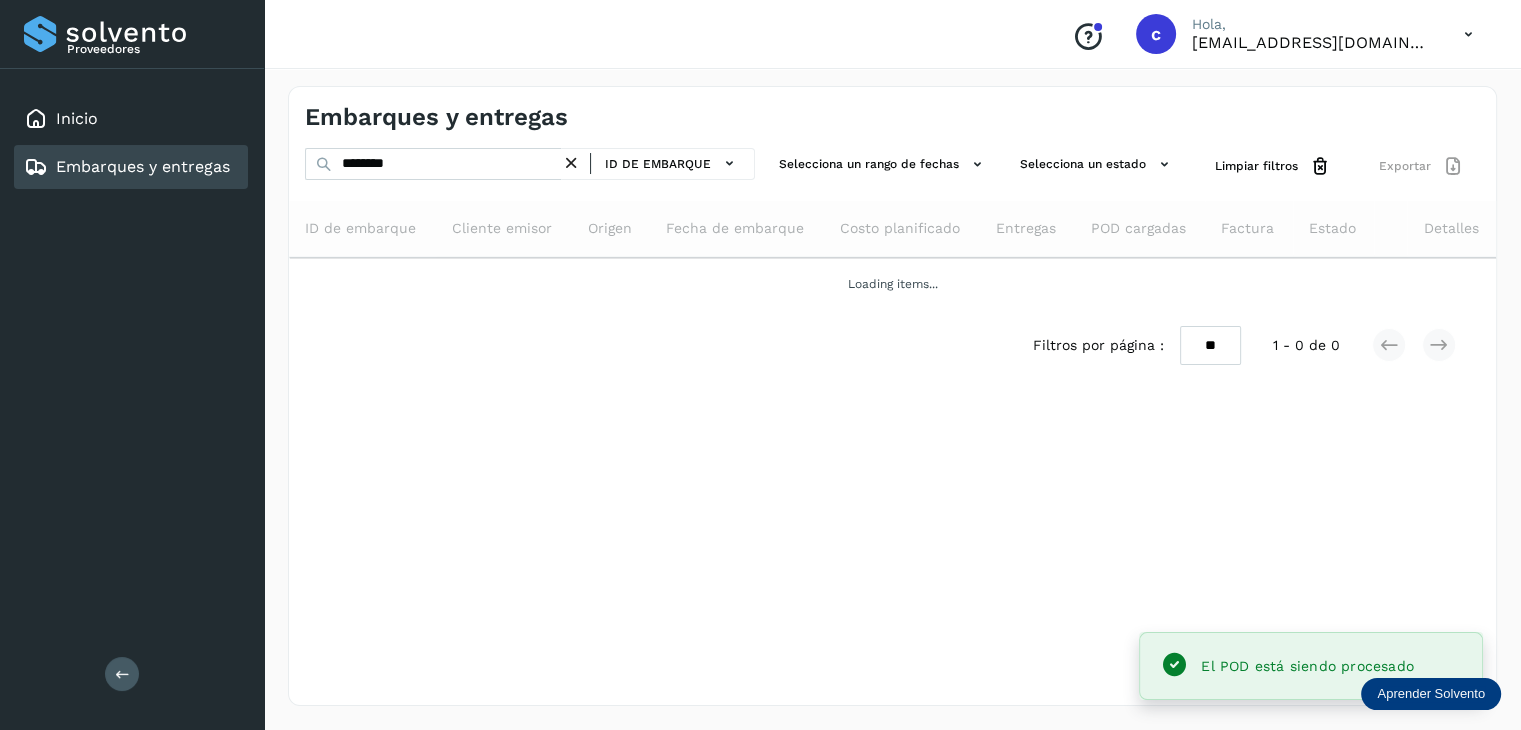 scroll, scrollTop: 0, scrollLeft: 0, axis: both 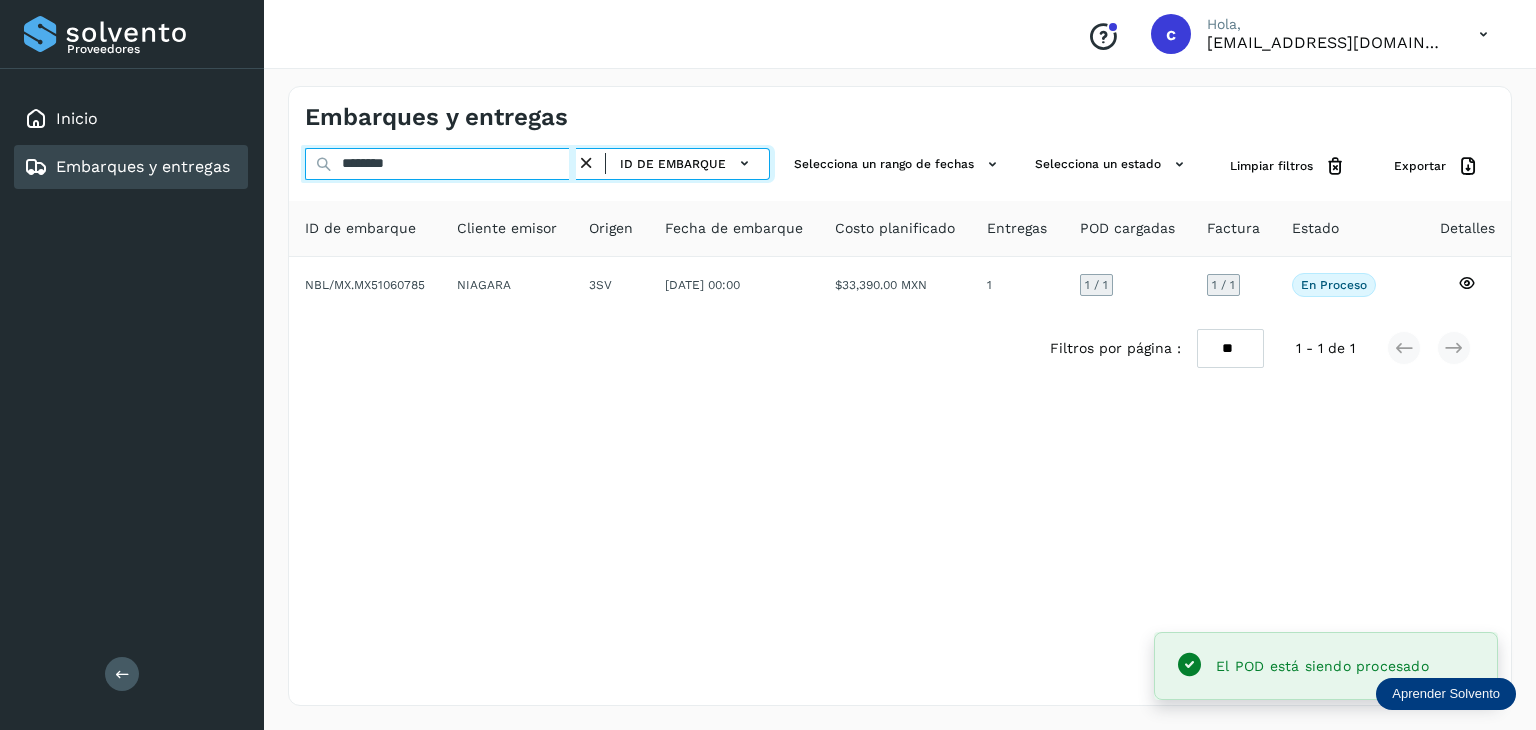 drag, startPoint x: 383, startPoint y: 160, endPoint x: 254, endPoint y: 137, distance: 131.03435 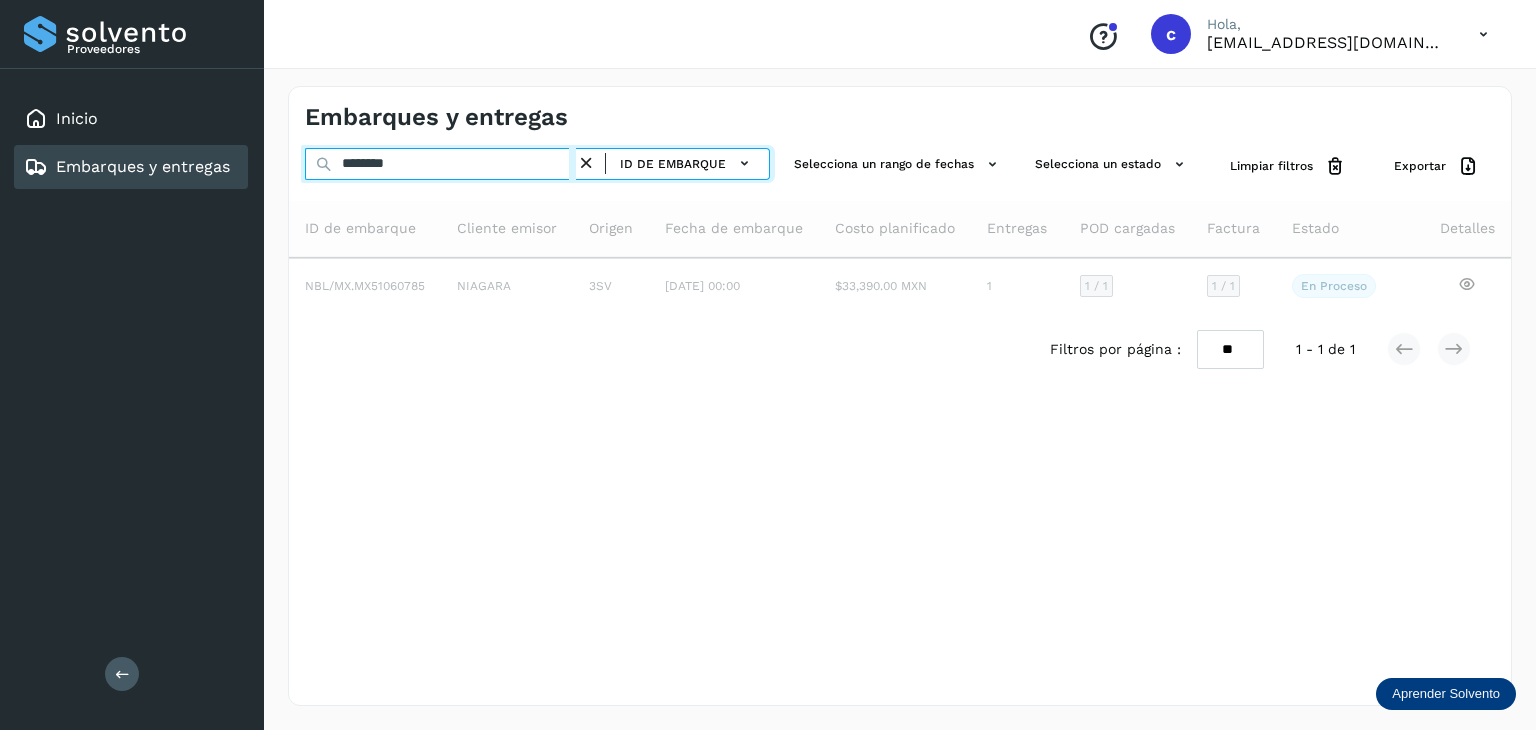 type on "********" 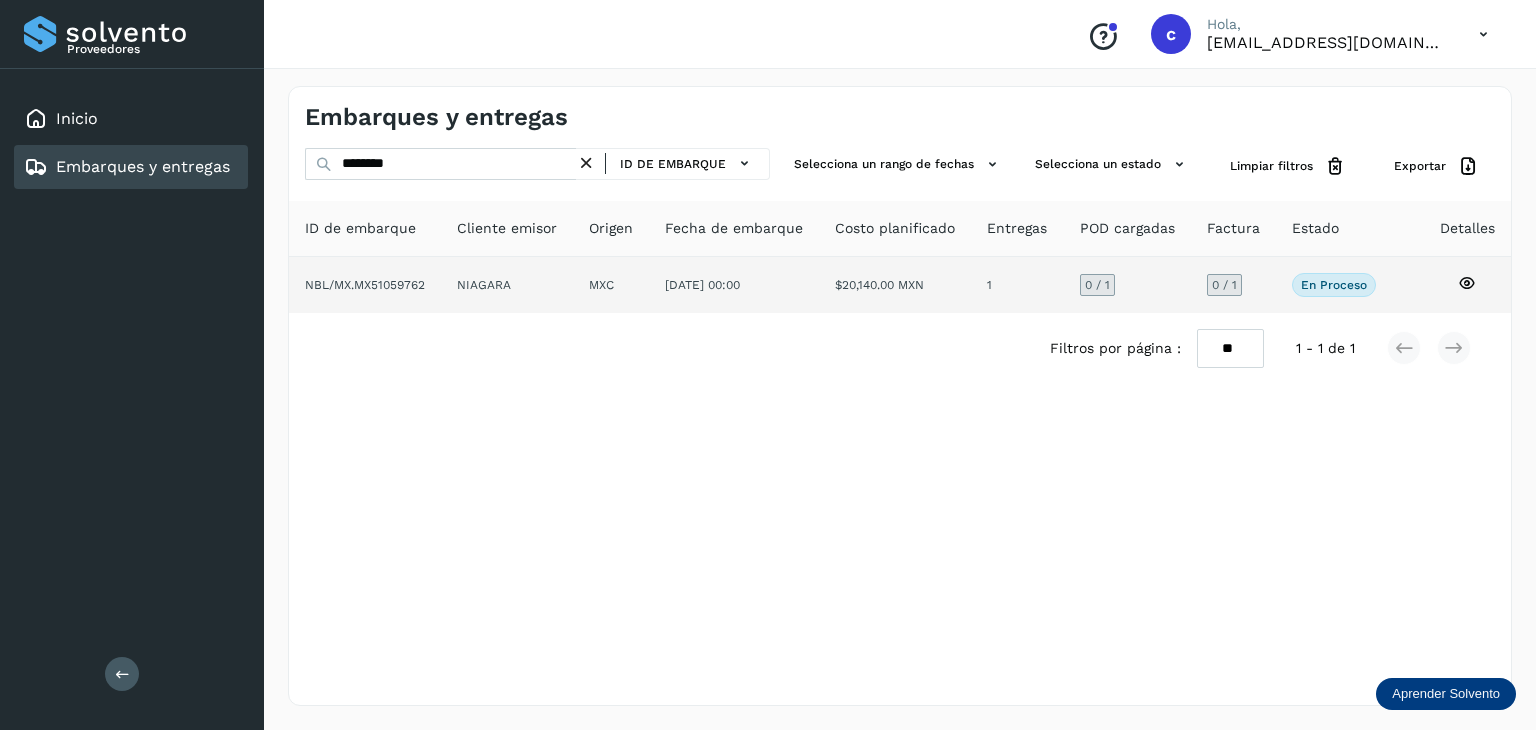 click 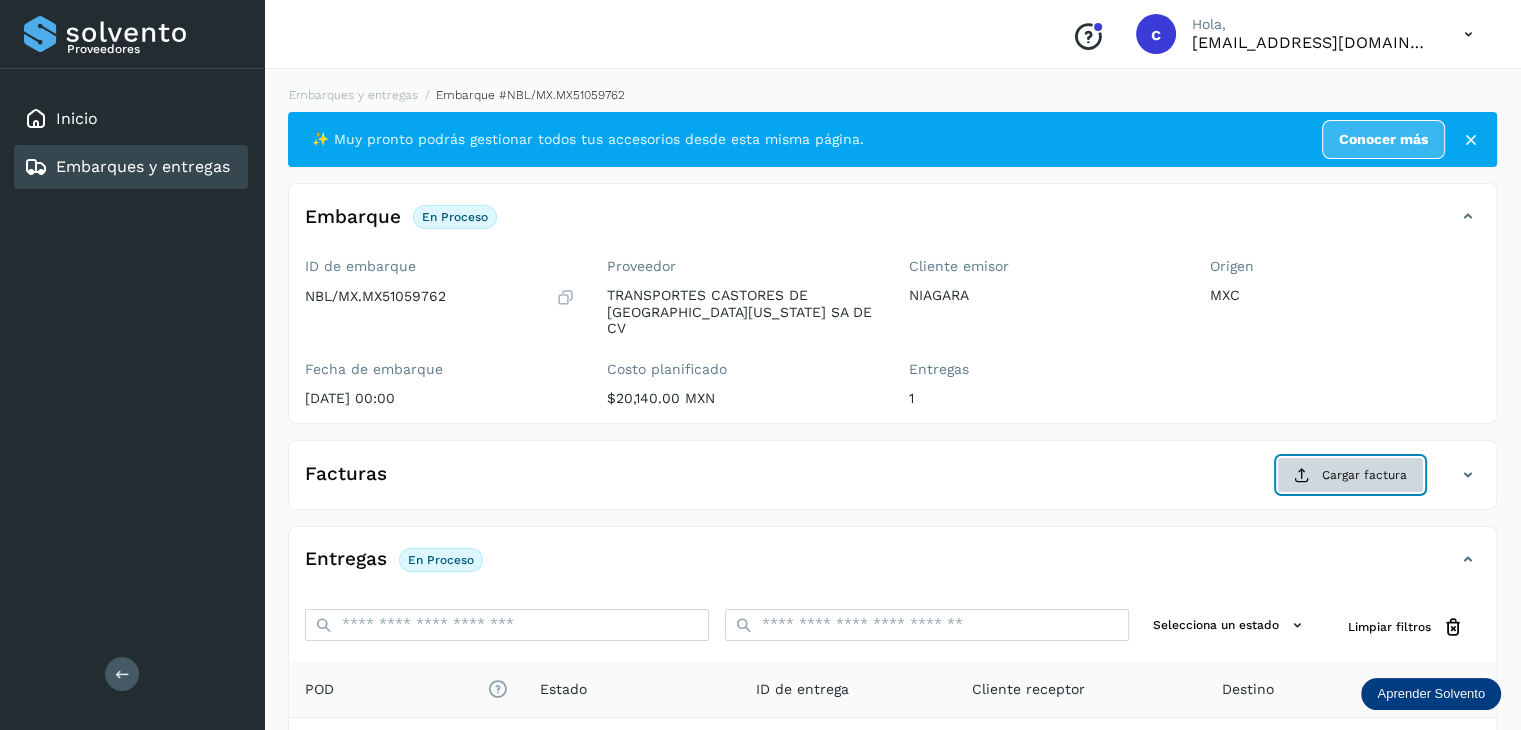 click on "Cargar factura" 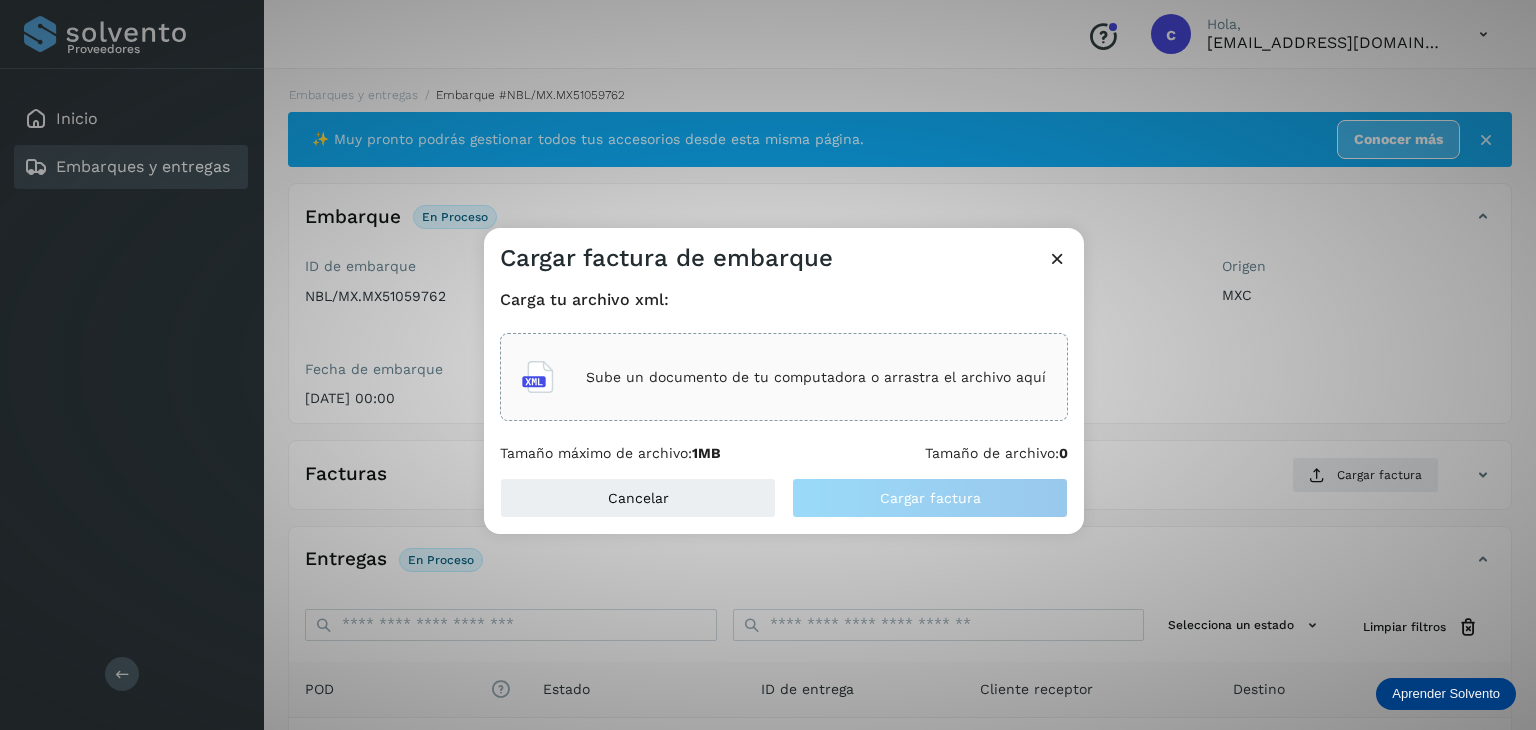 click on "Sube un documento de tu computadora o arrastra el archivo aquí" at bounding box center (816, 377) 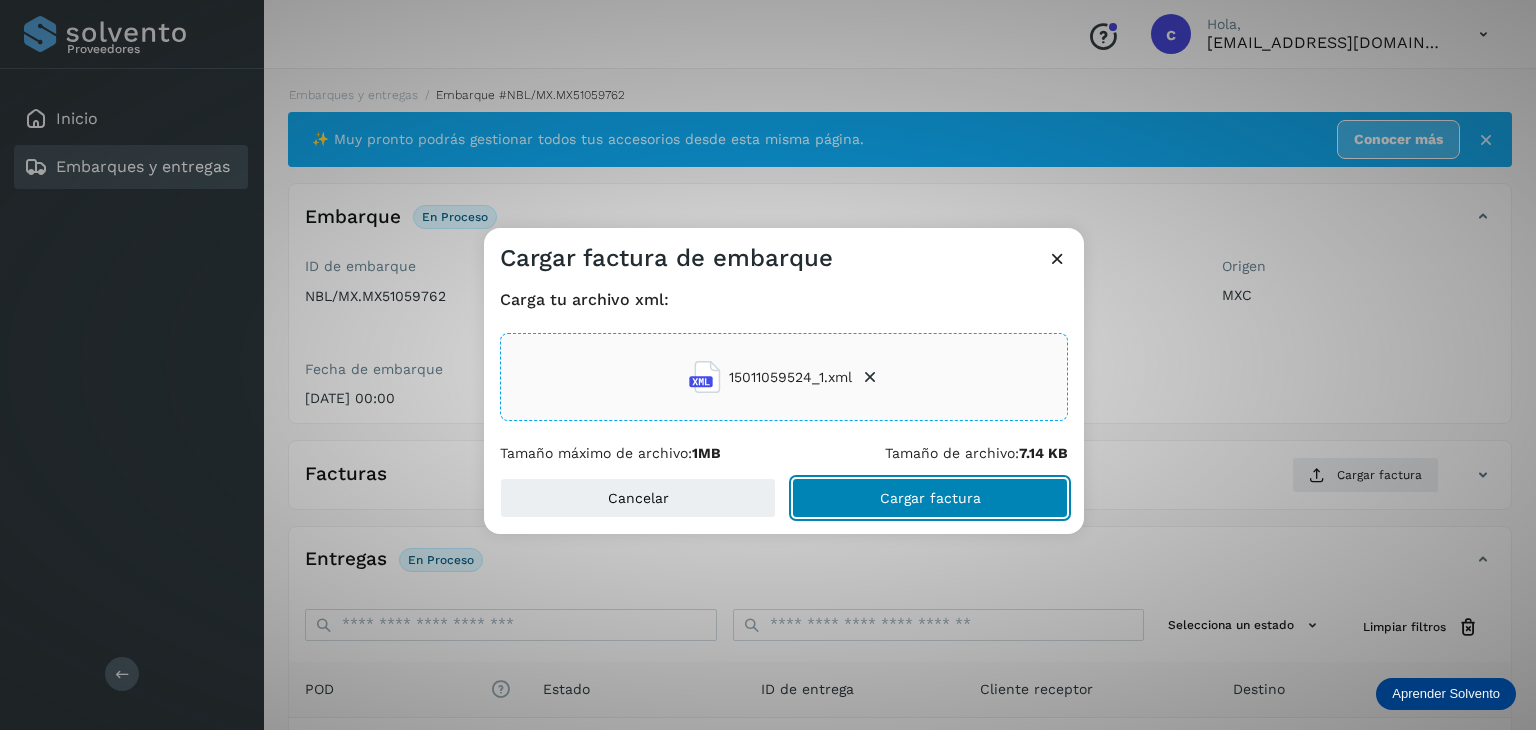 click on "Cargar factura" 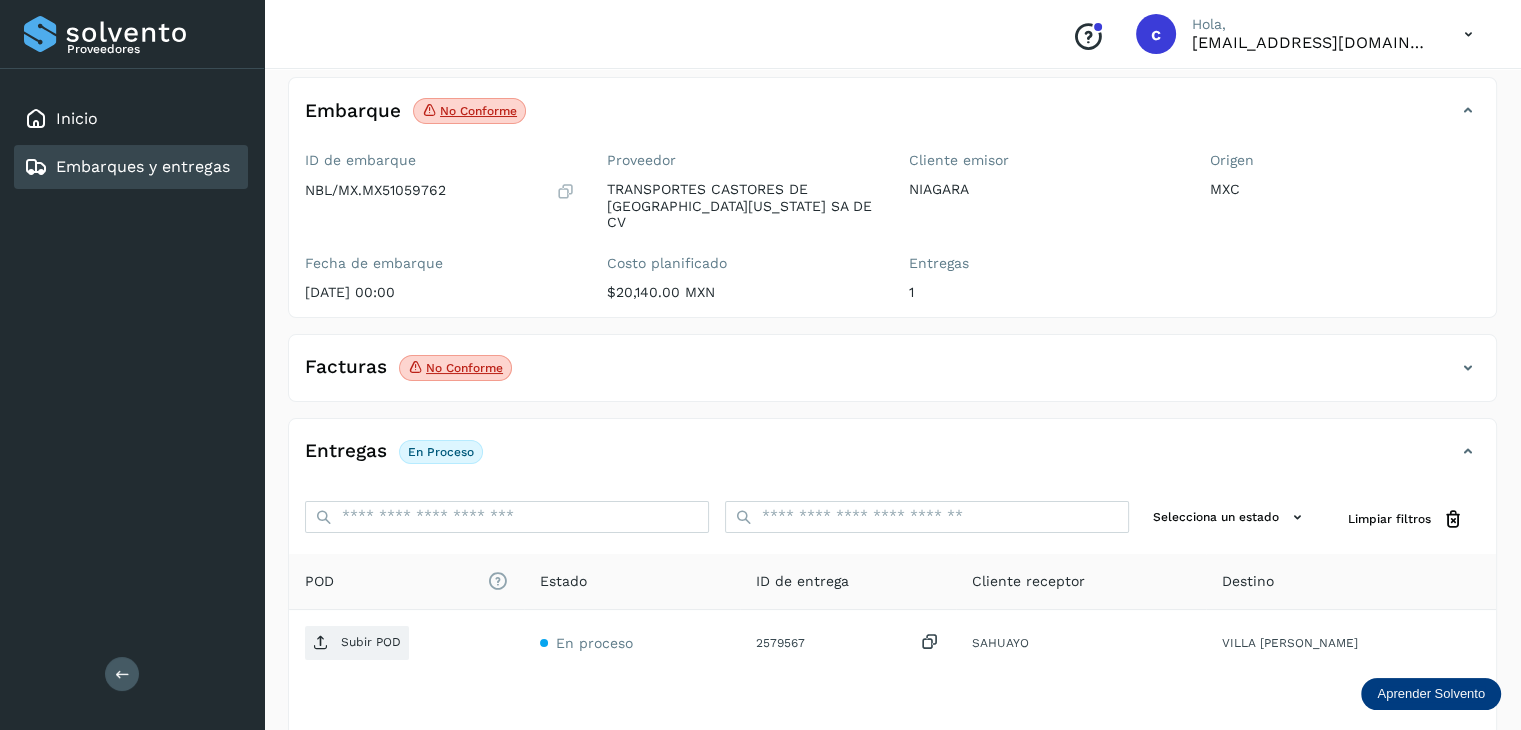 scroll, scrollTop: 200, scrollLeft: 0, axis: vertical 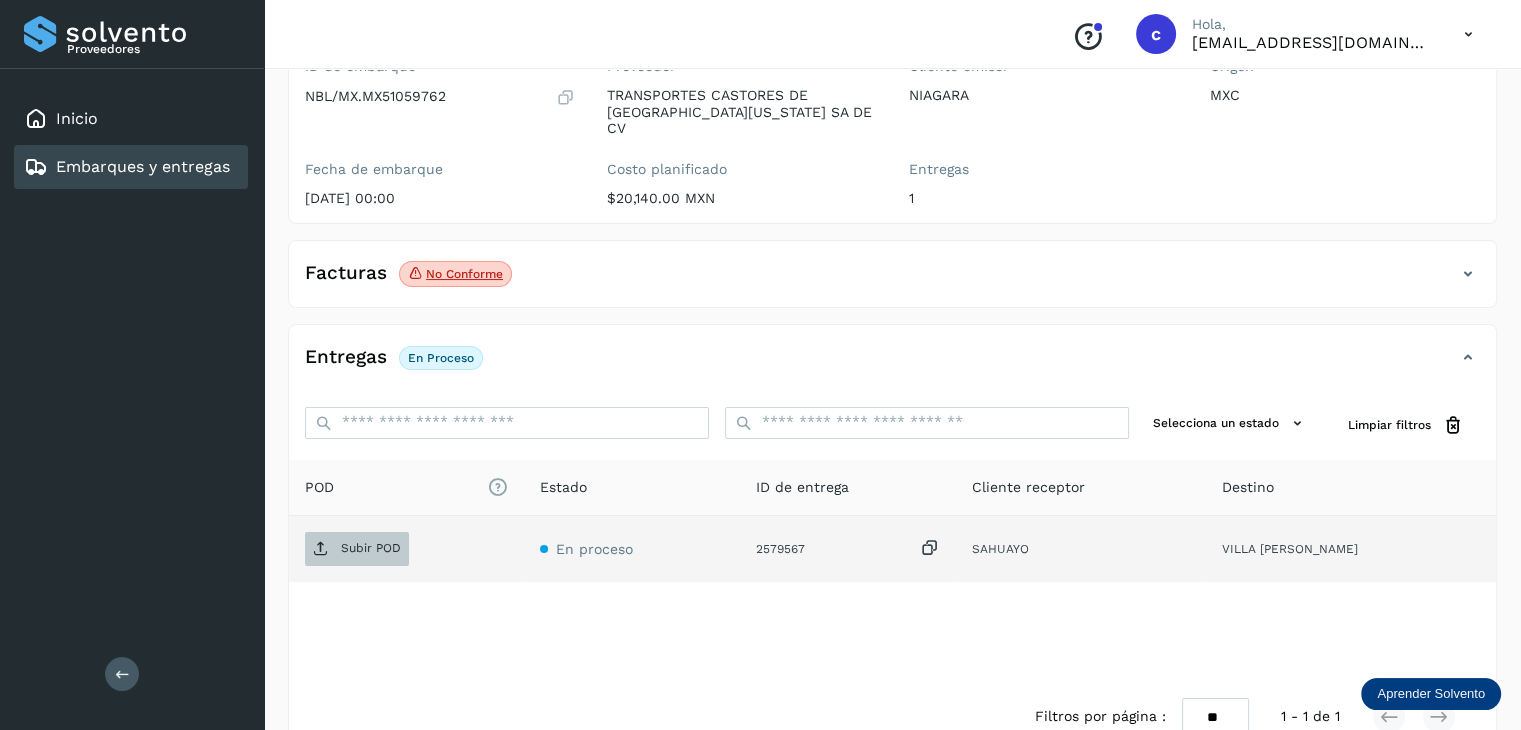 click on "Subir POD" at bounding box center (371, 548) 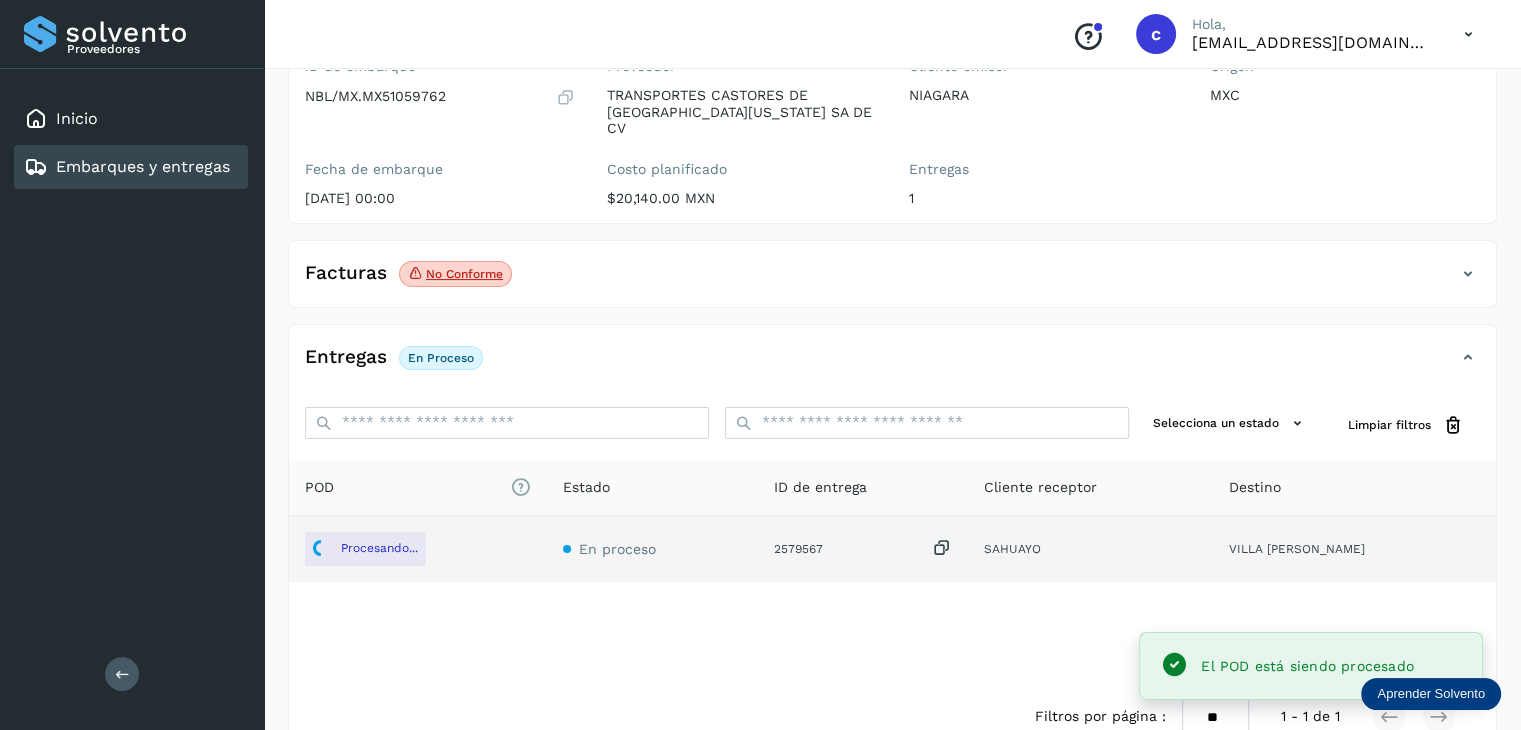 click on "Embarques y entregas" at bounding box center (143, 166) 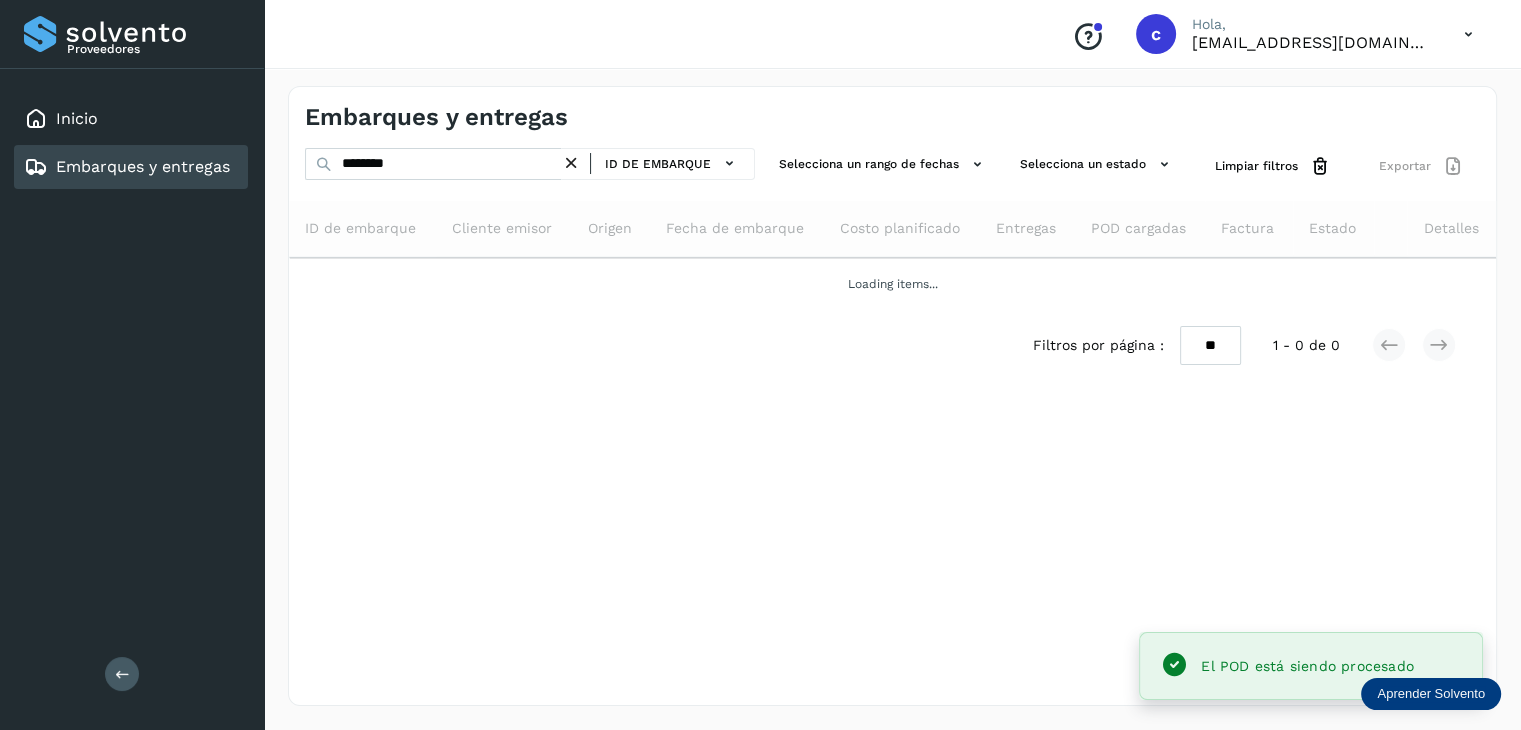 scroll, scrollTop: 0, scrollLeft: 0, axis: both 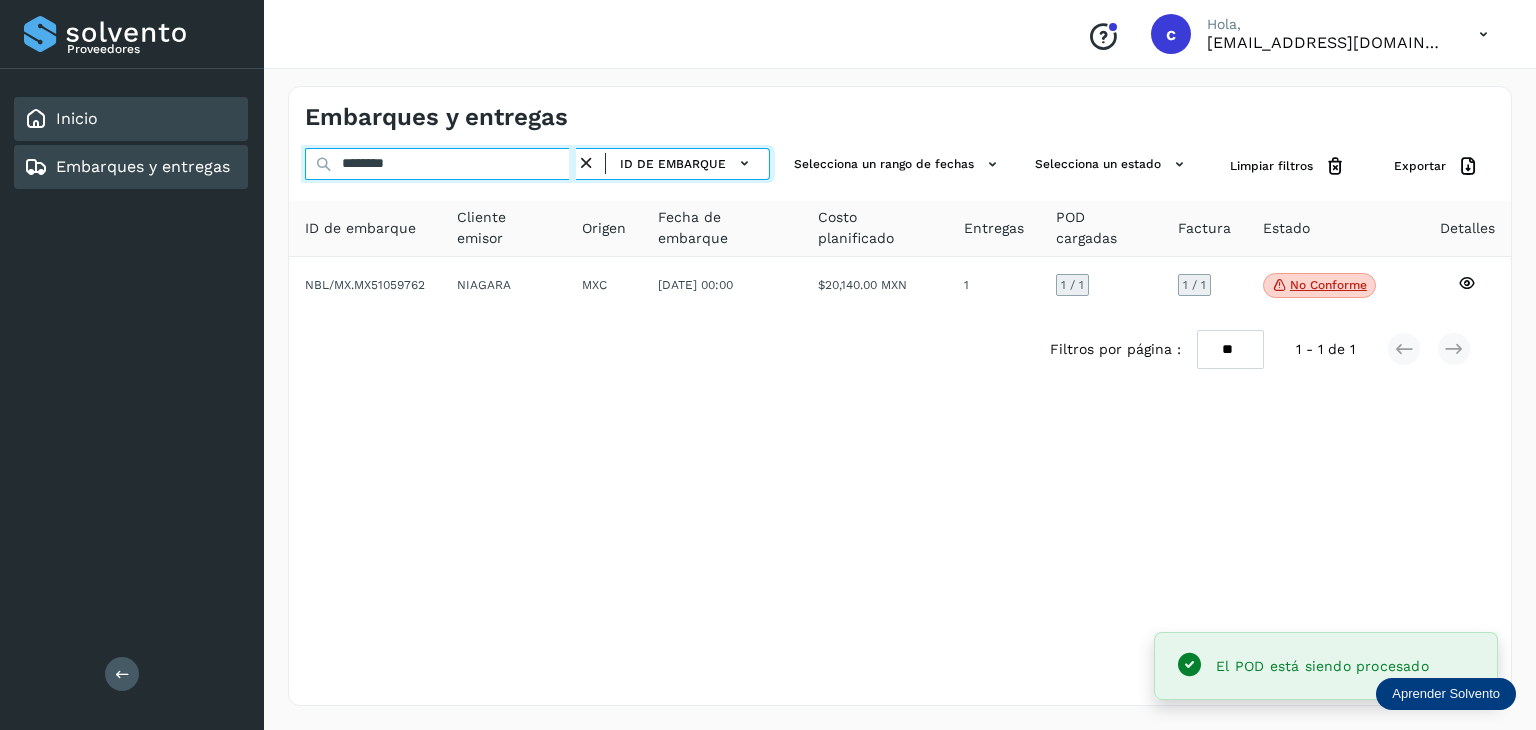 drag, startPoint x: 232, startPoint y: 139, endPoint x: 105, endPoint y: 125, distance: 127.769325 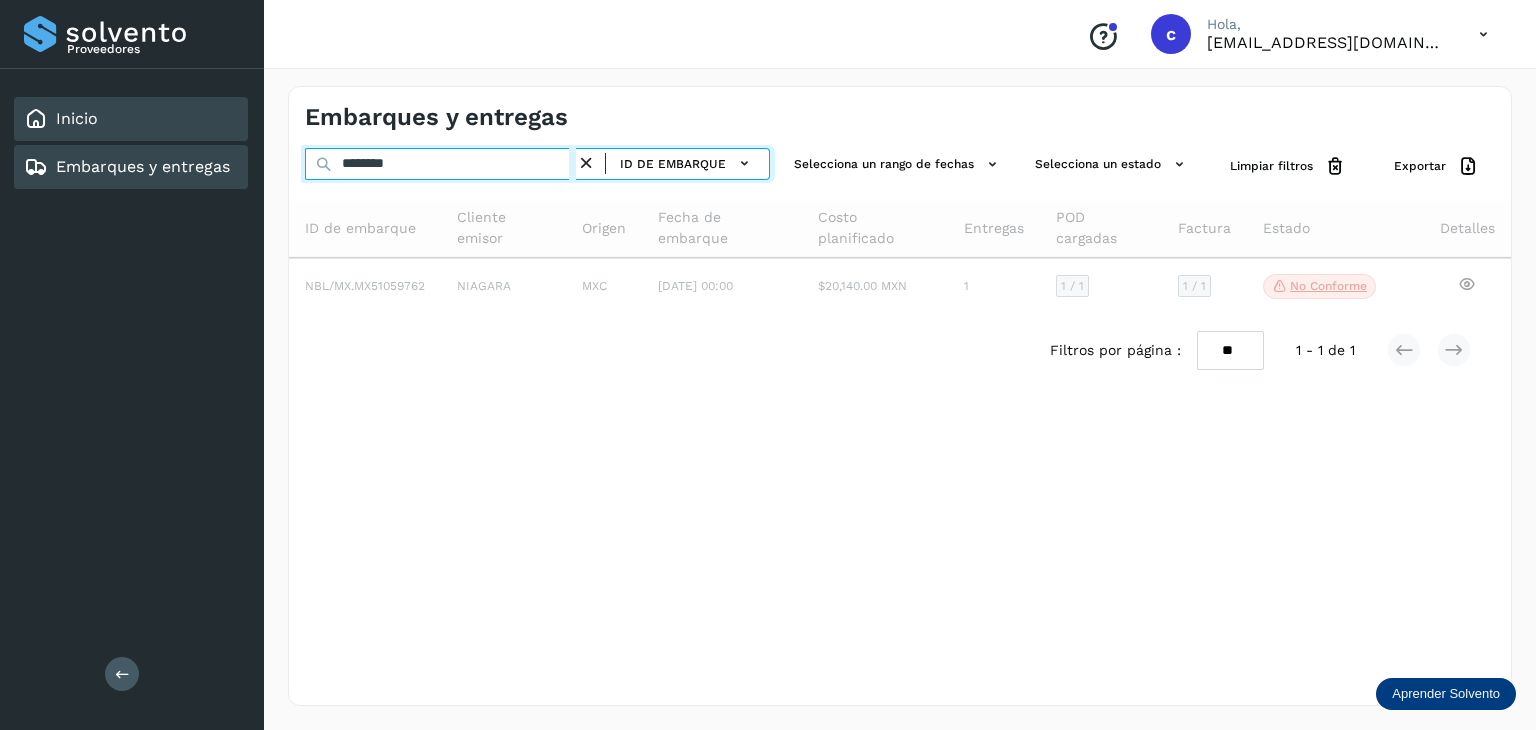 type on "********" 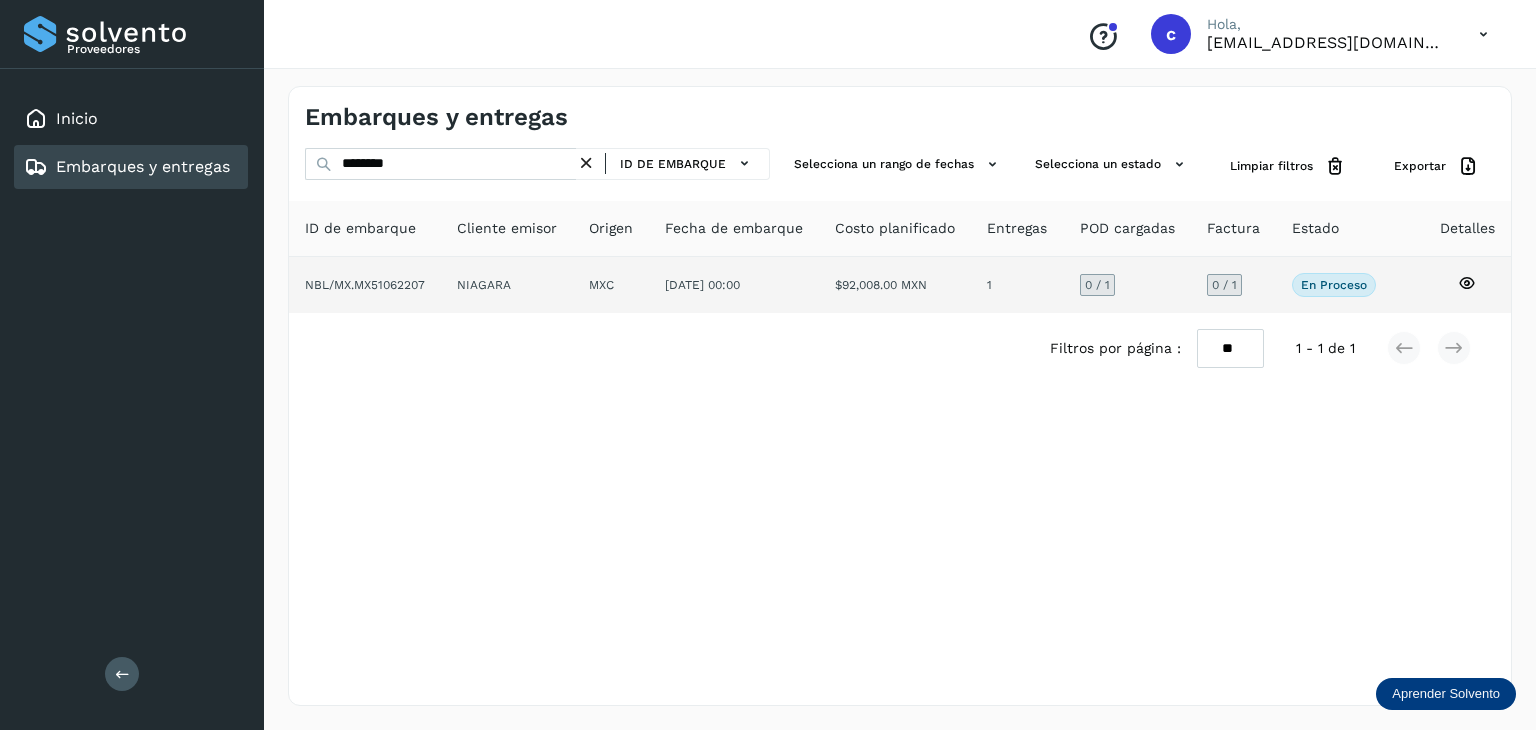 click 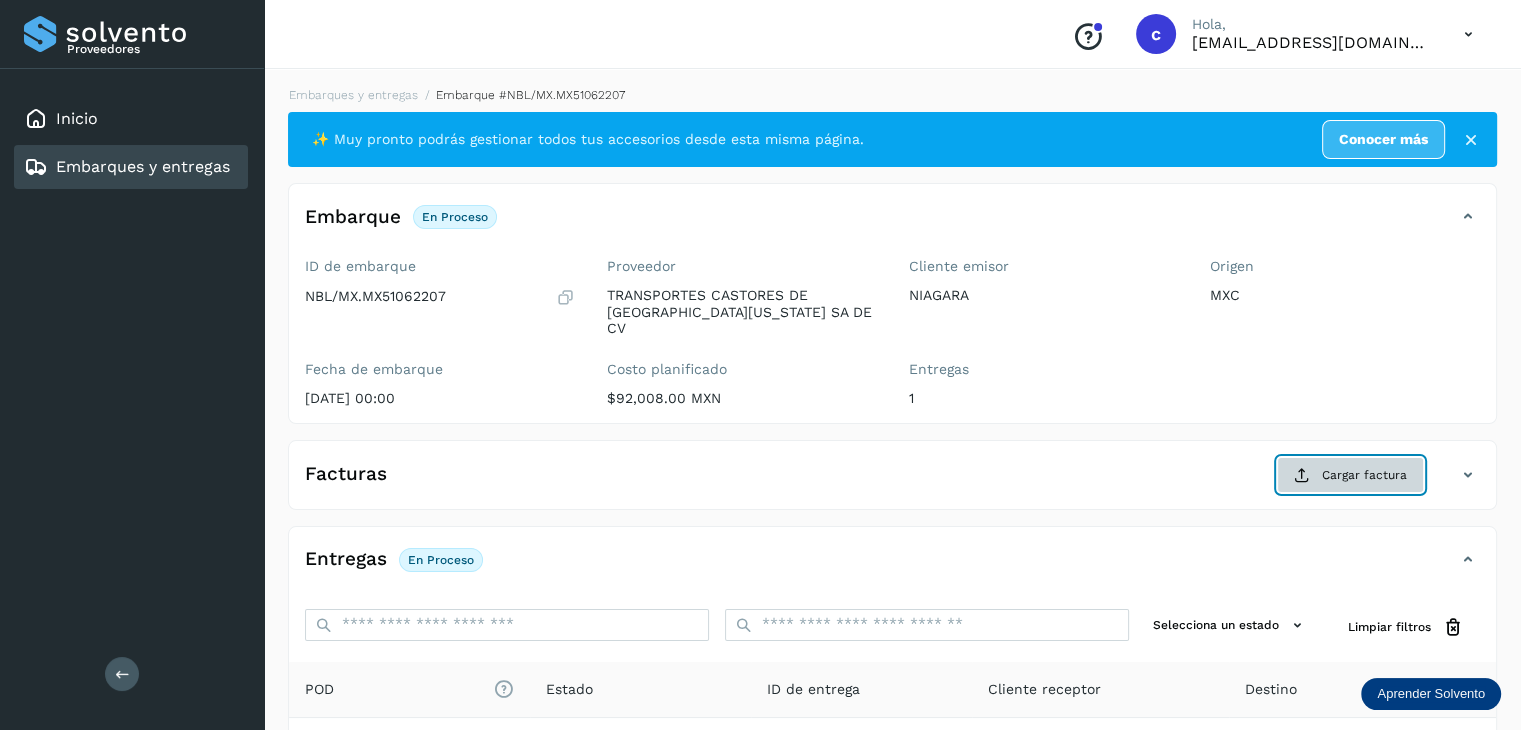 click on "Cargar factura" 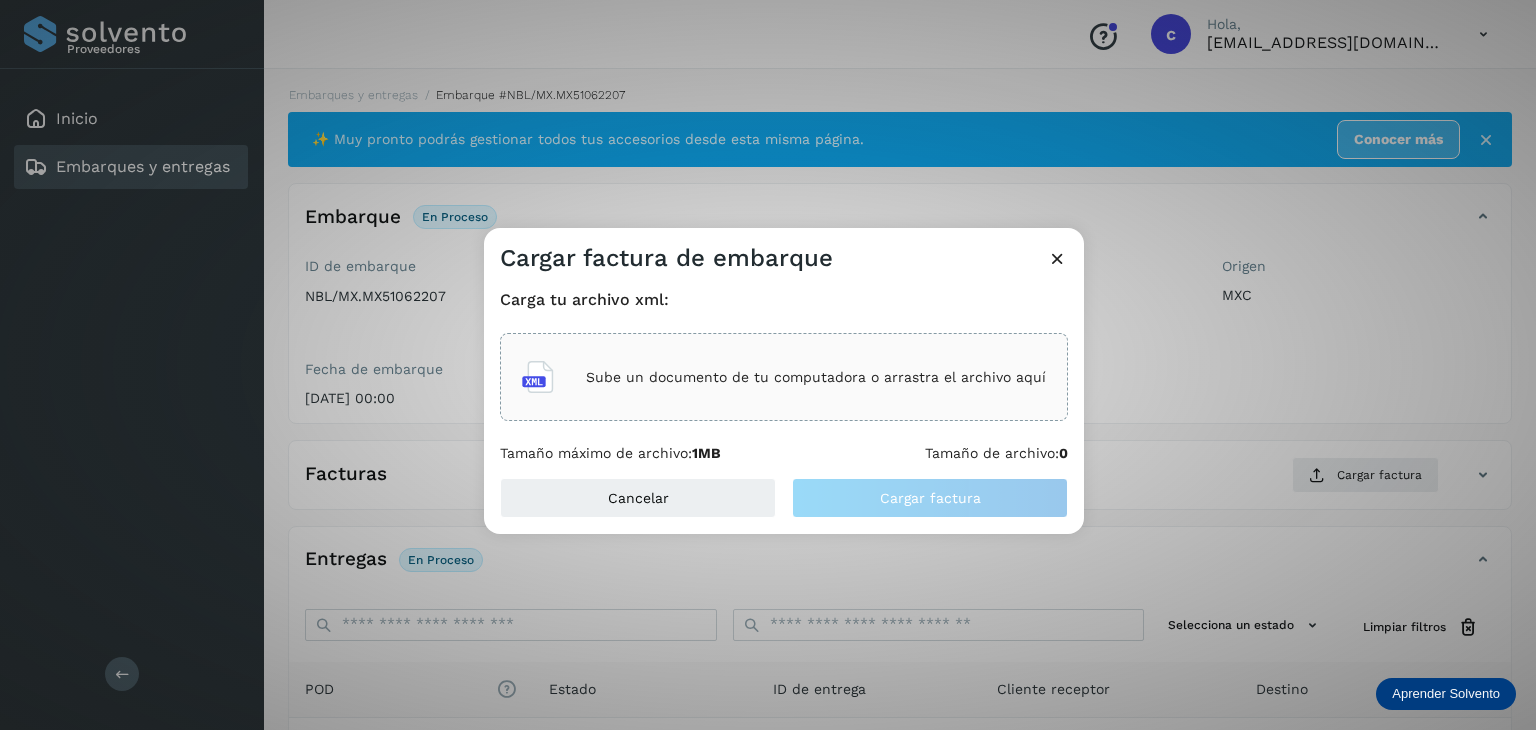 click on "Sube un documento de tu computadora o arrastra el archivo aquí" 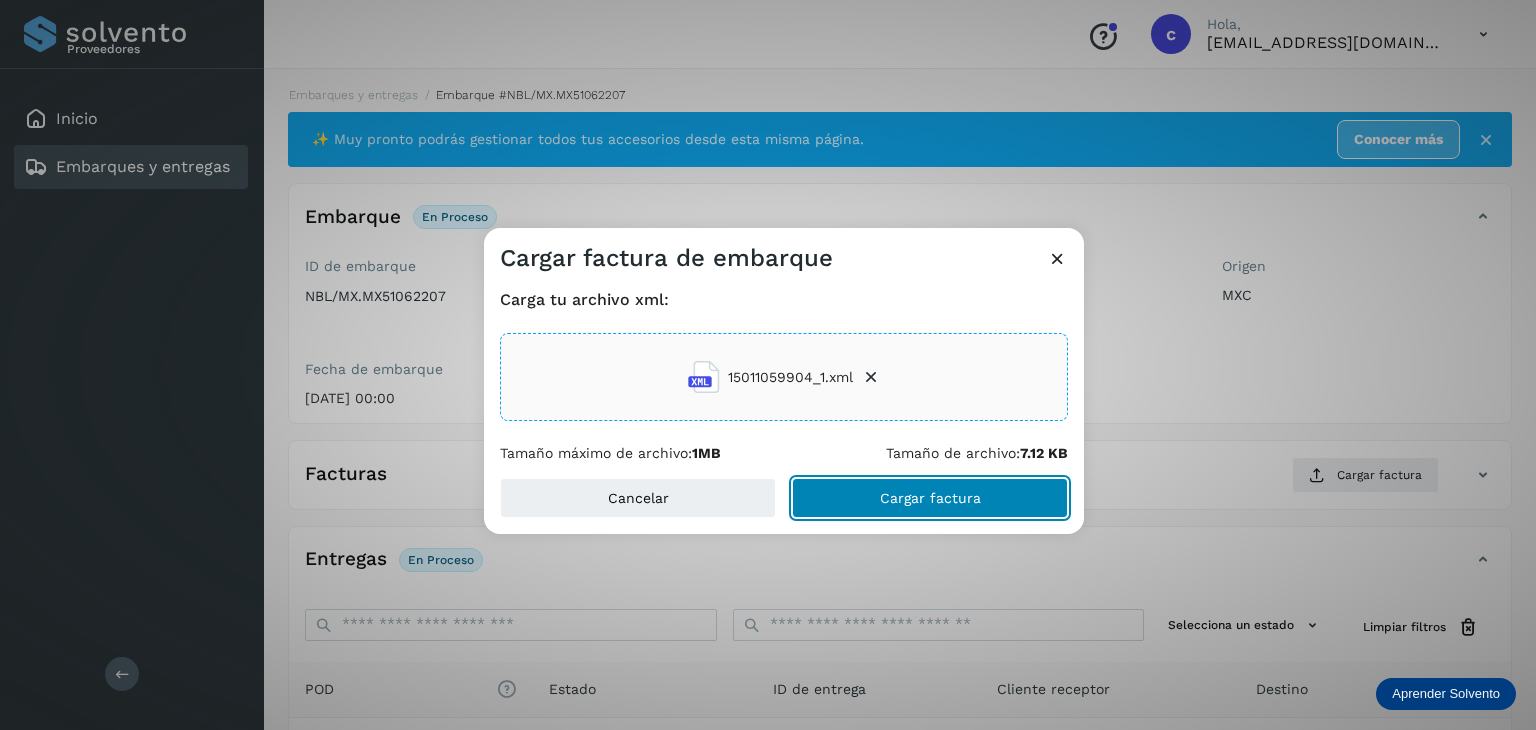 click on "Cargar factura" 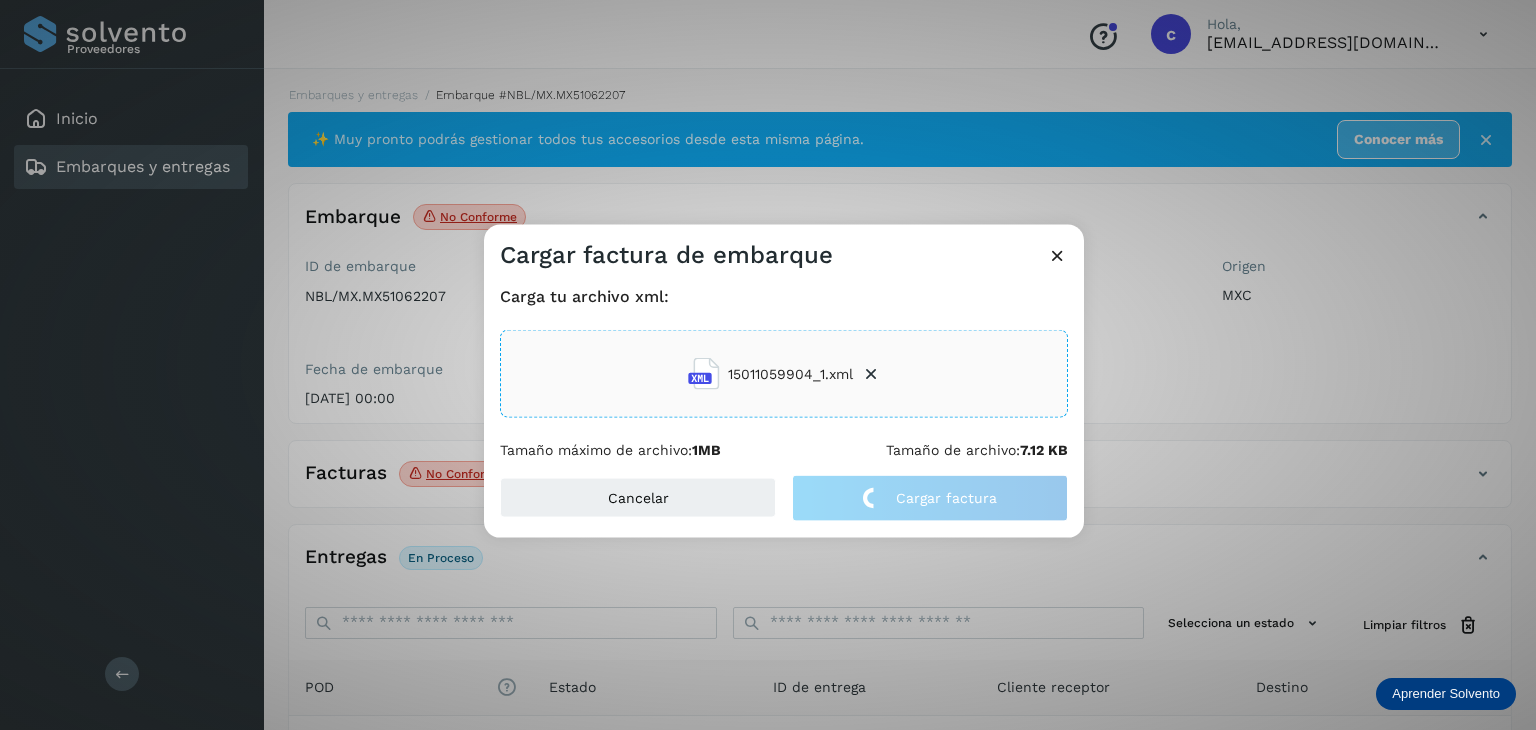 click on "Cargar factura de embarque Carga tu archivo xml: 15011059904_1.xml Tamaño máximo de archivo:  1MB Tamaño de archivo:  7.12 KB Cancelar Cargar factura" 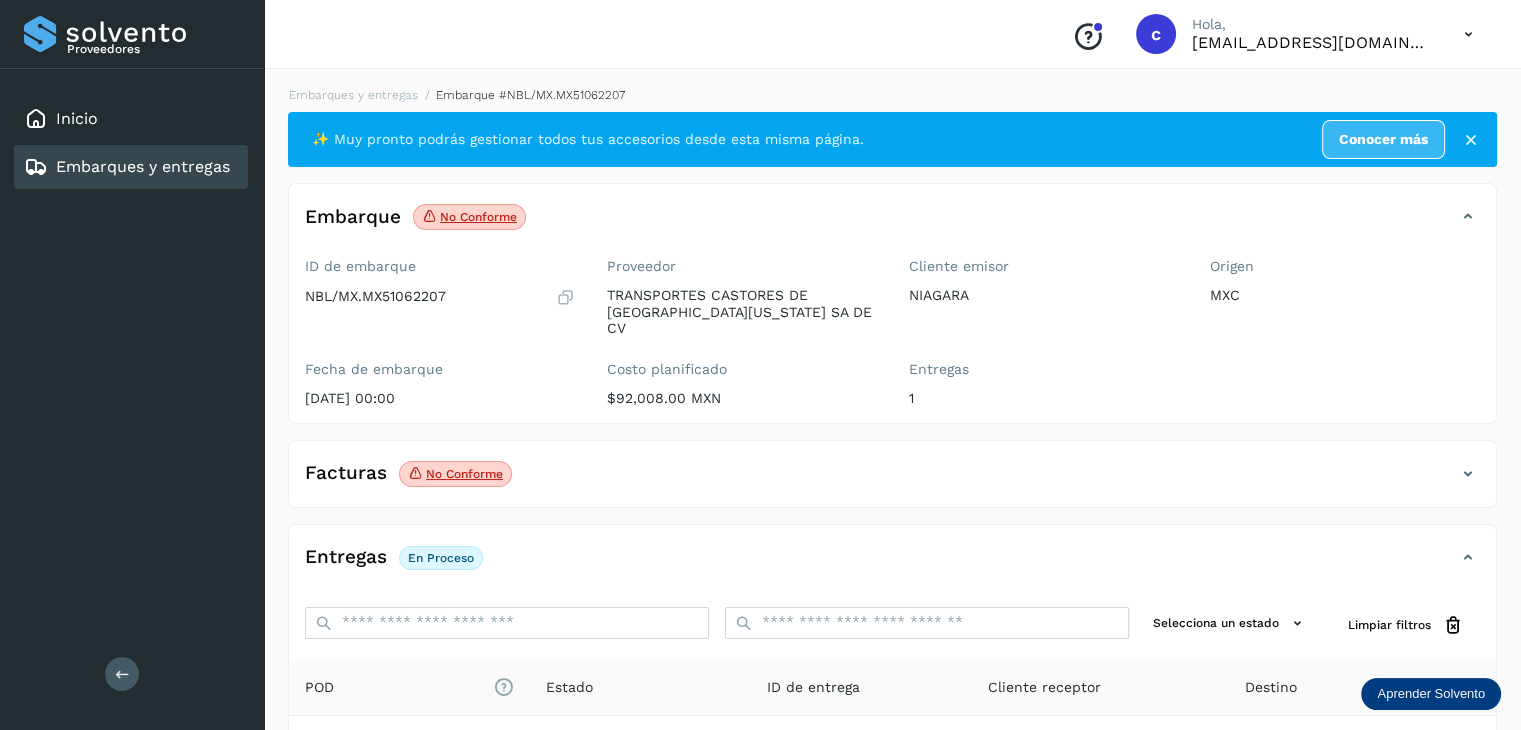 click on "1" at bounding box center (1044, 398) 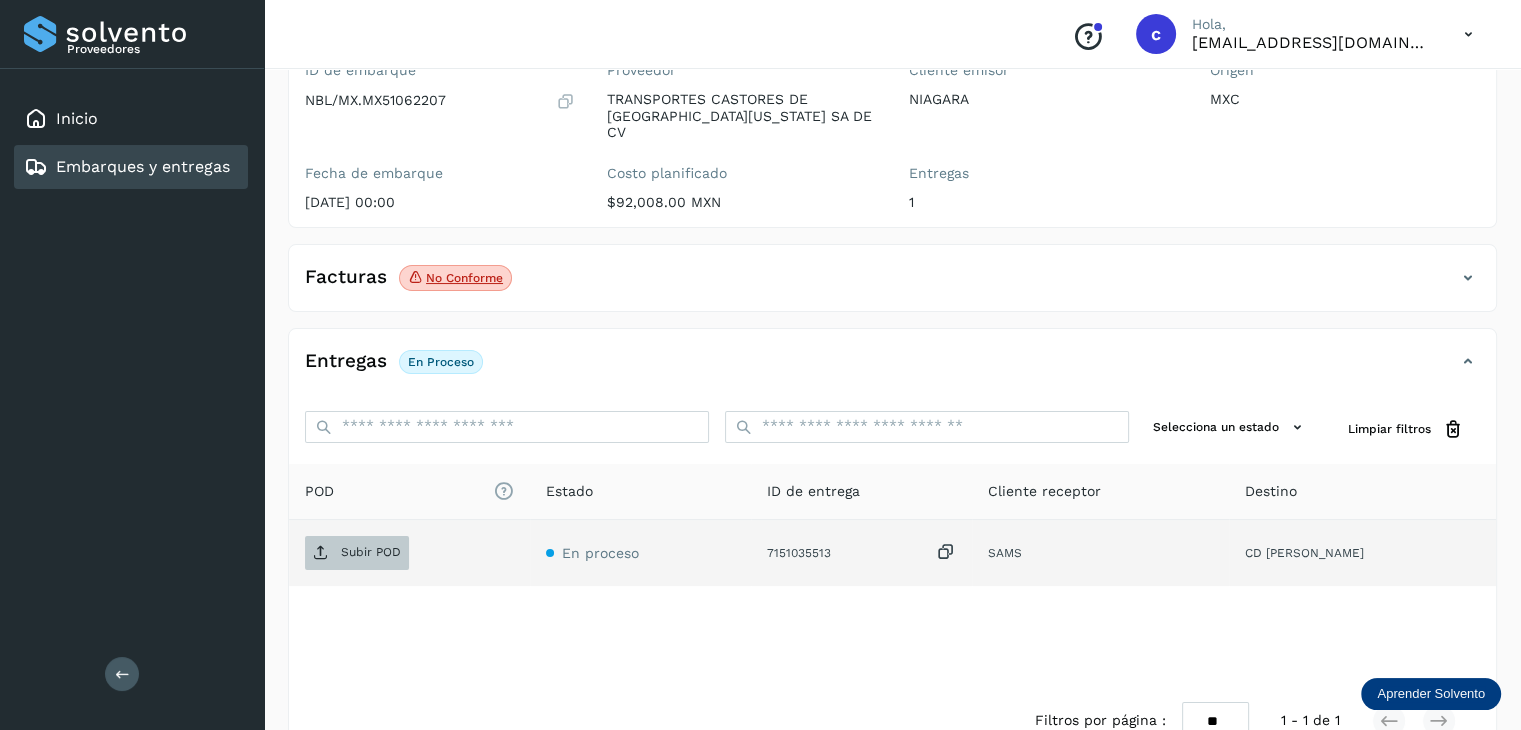 scroll, scrollTop: 200, scrollLeft: 0, axis: vertical 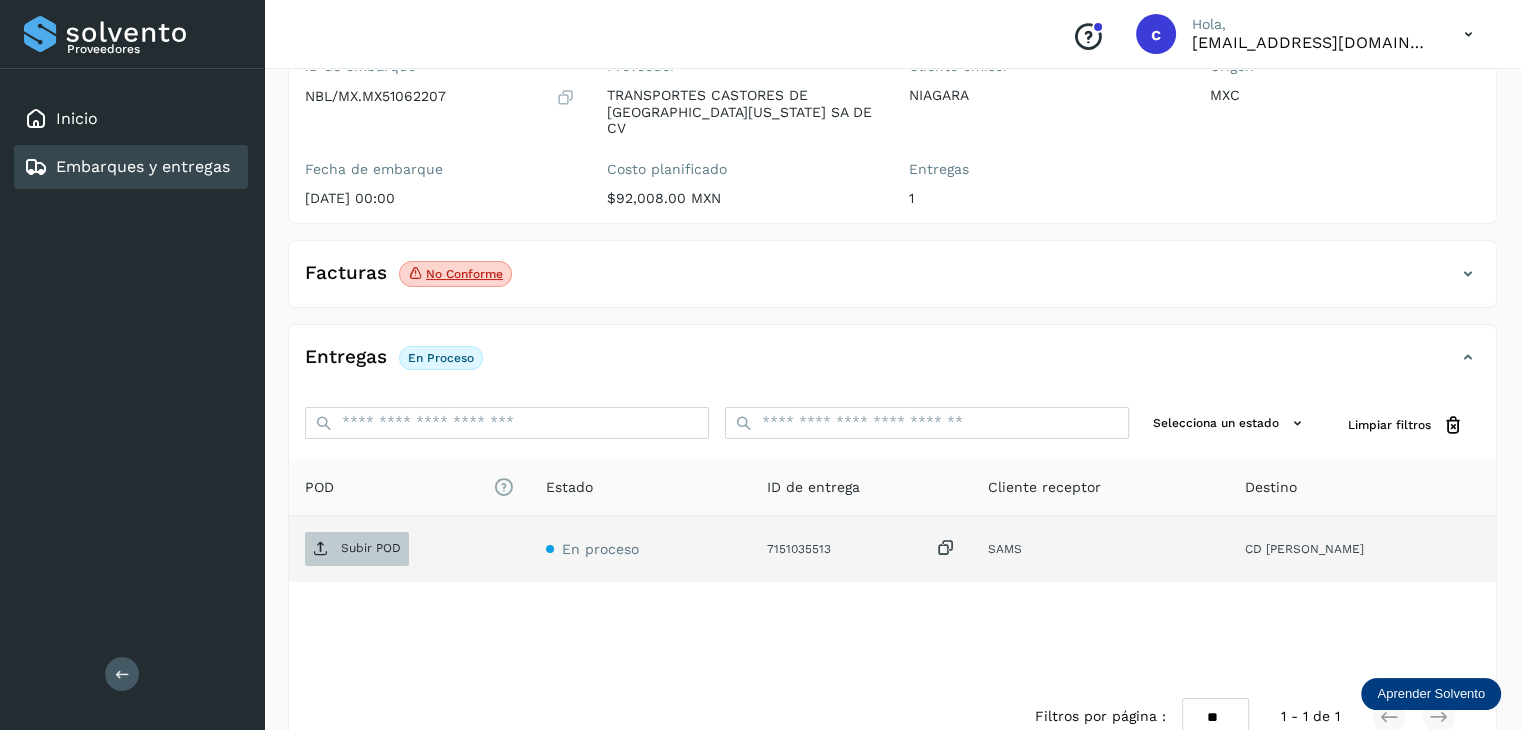 click on "Subir POD" at bounding box center (371, 548) 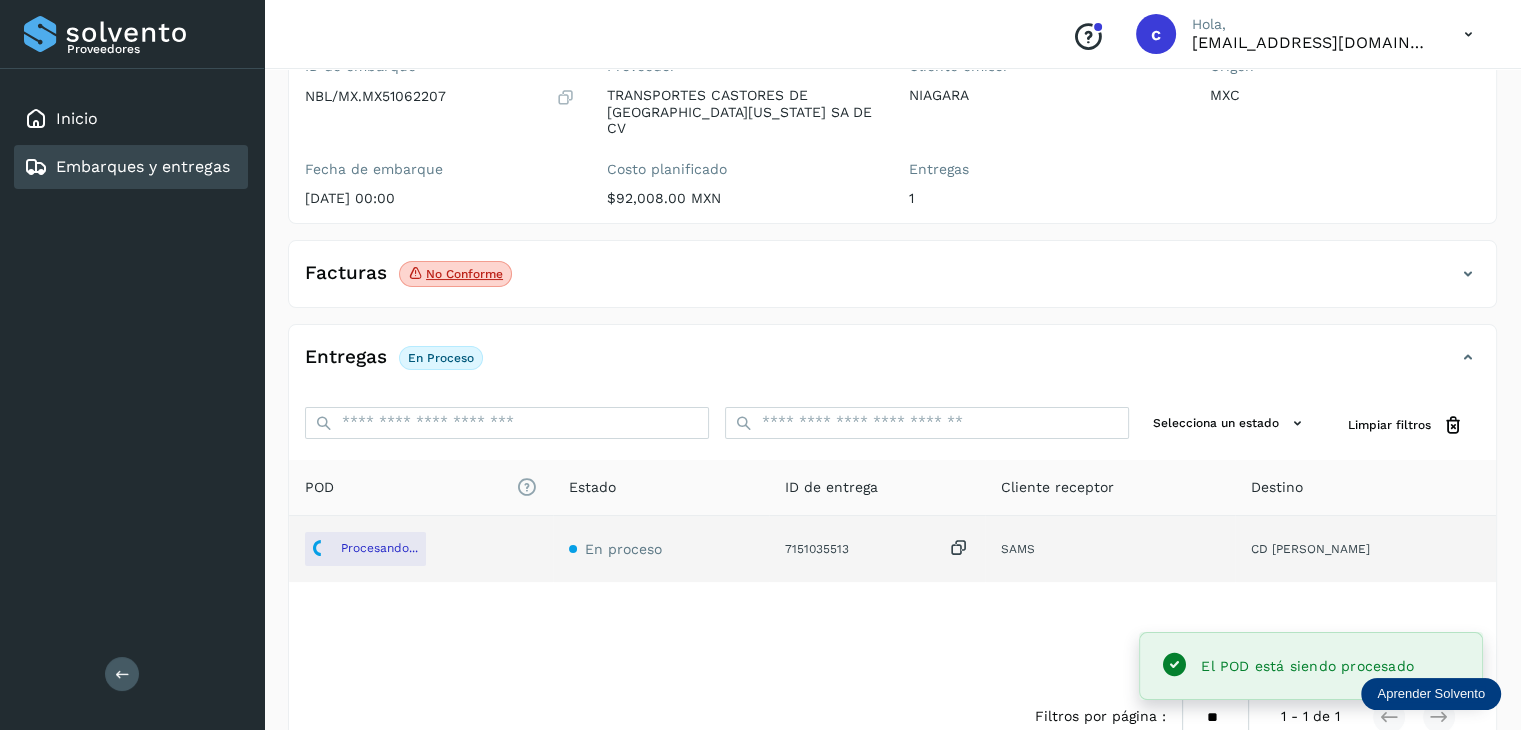click on "Embarques y entregas" at bounding box center [143, 166] 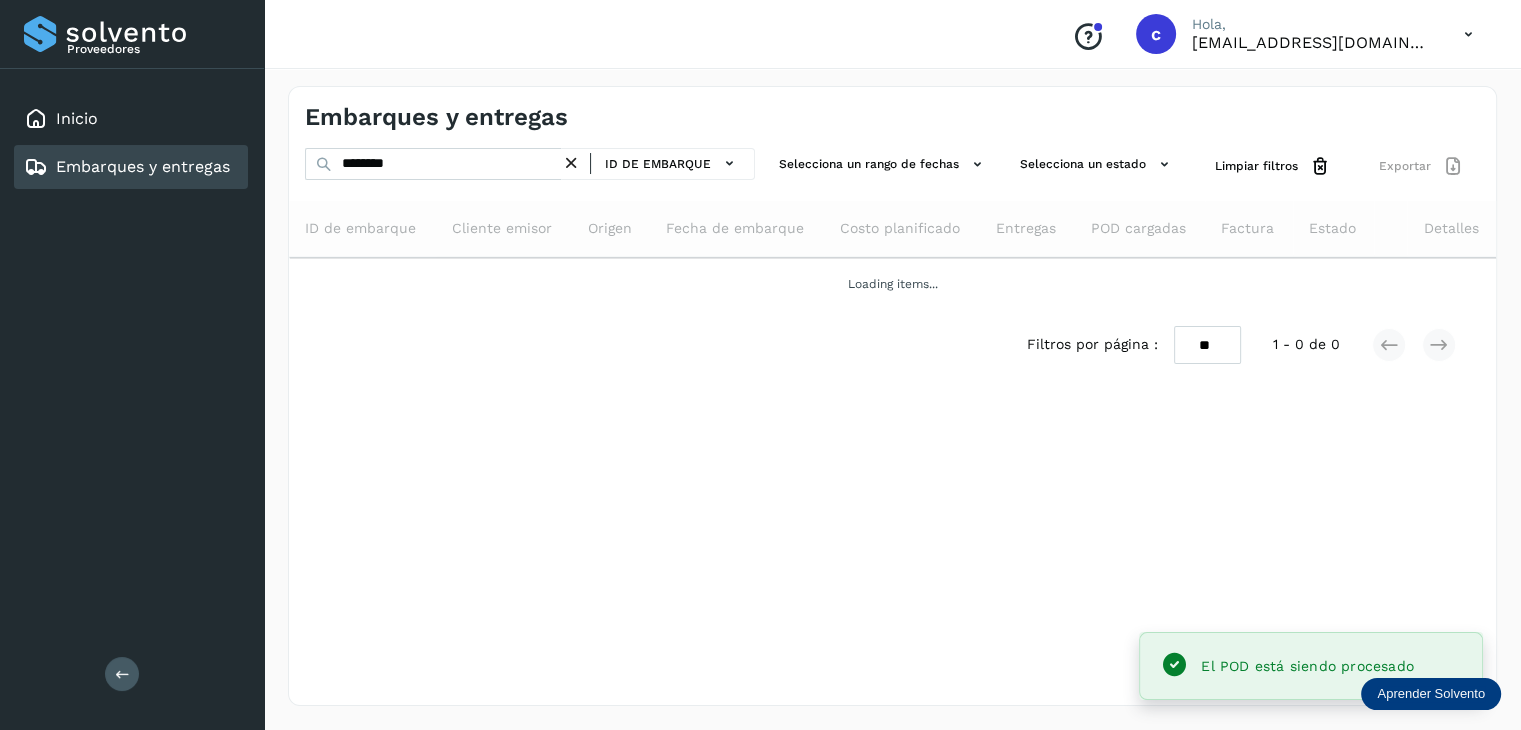 scroll, scrollTop: 0, scrollLeft: 0, axis: both 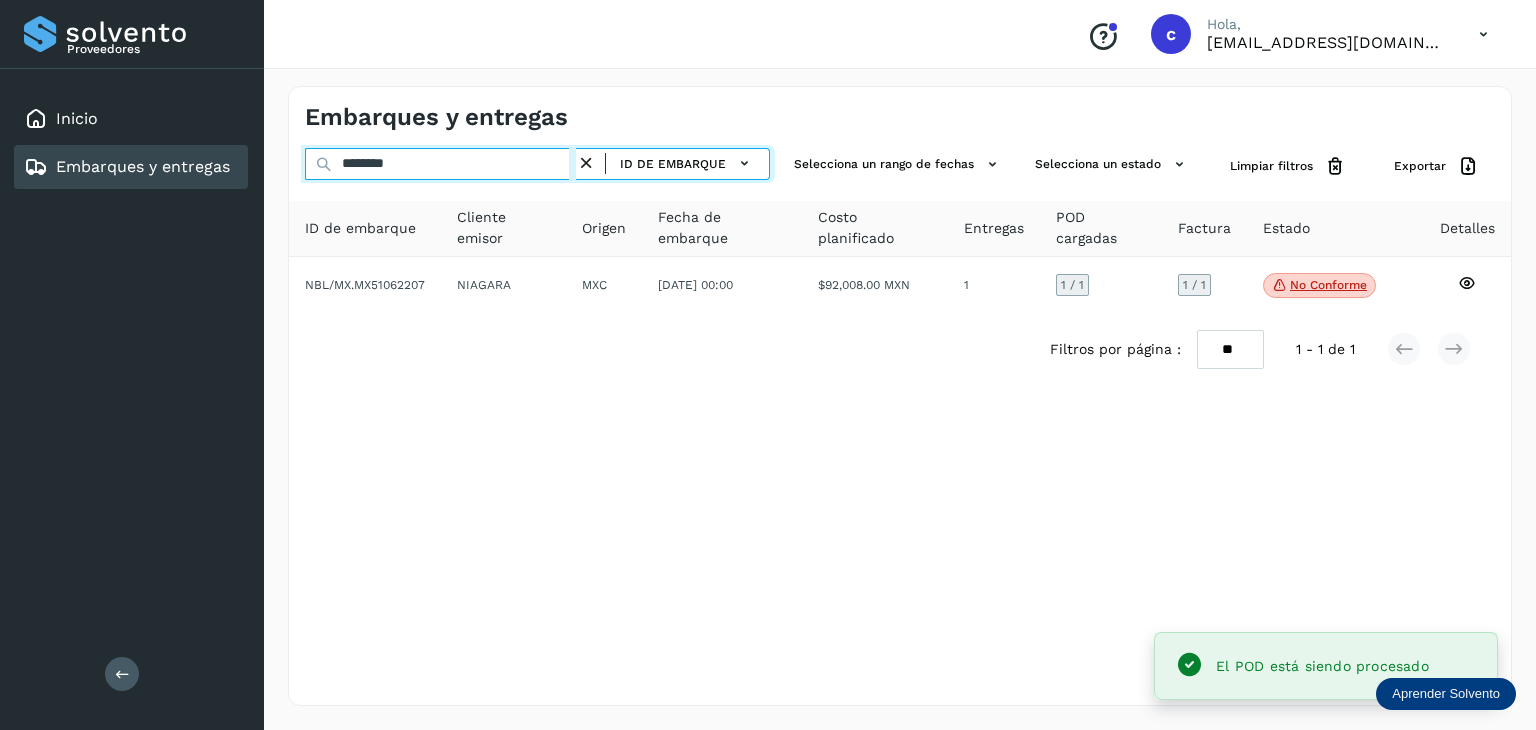 drag, startPoint x: 286, startPoint y: 149, endPoint x: 250, endPoint y: 143, distance: 36.496574 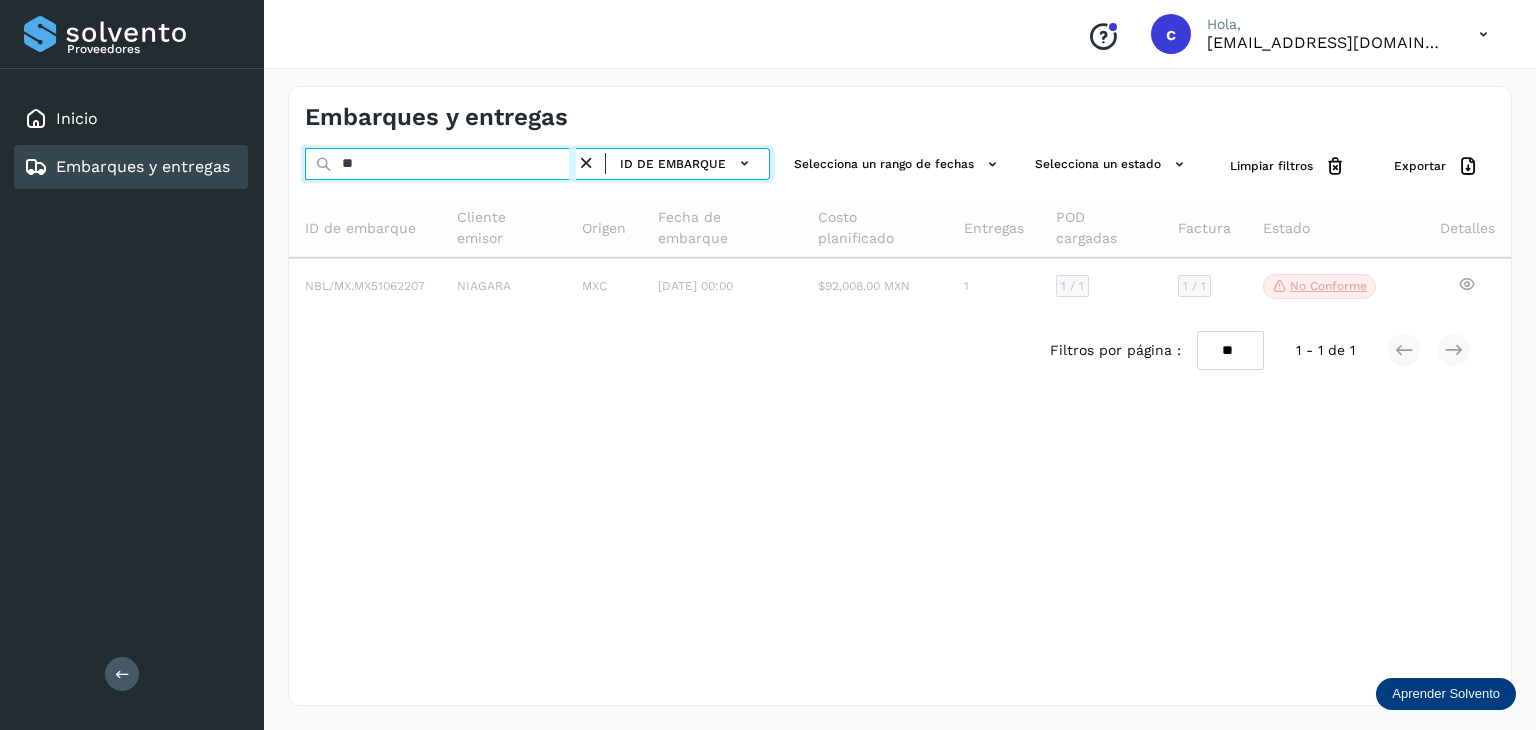 type on "*" 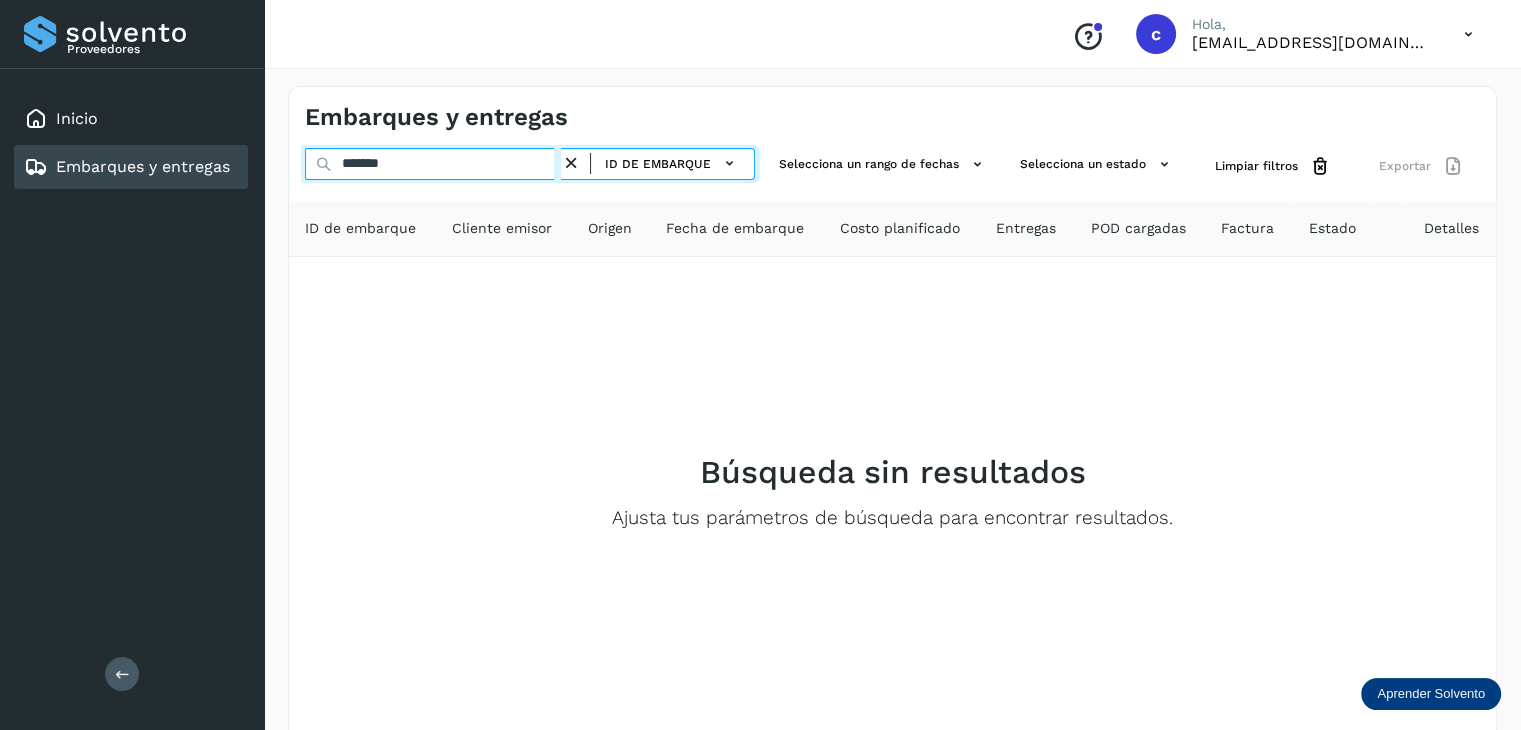 drag, startPoint x: 285, startPoint y: 158, endPoint x: 238, endPoint y: 147, distance: 48.270073 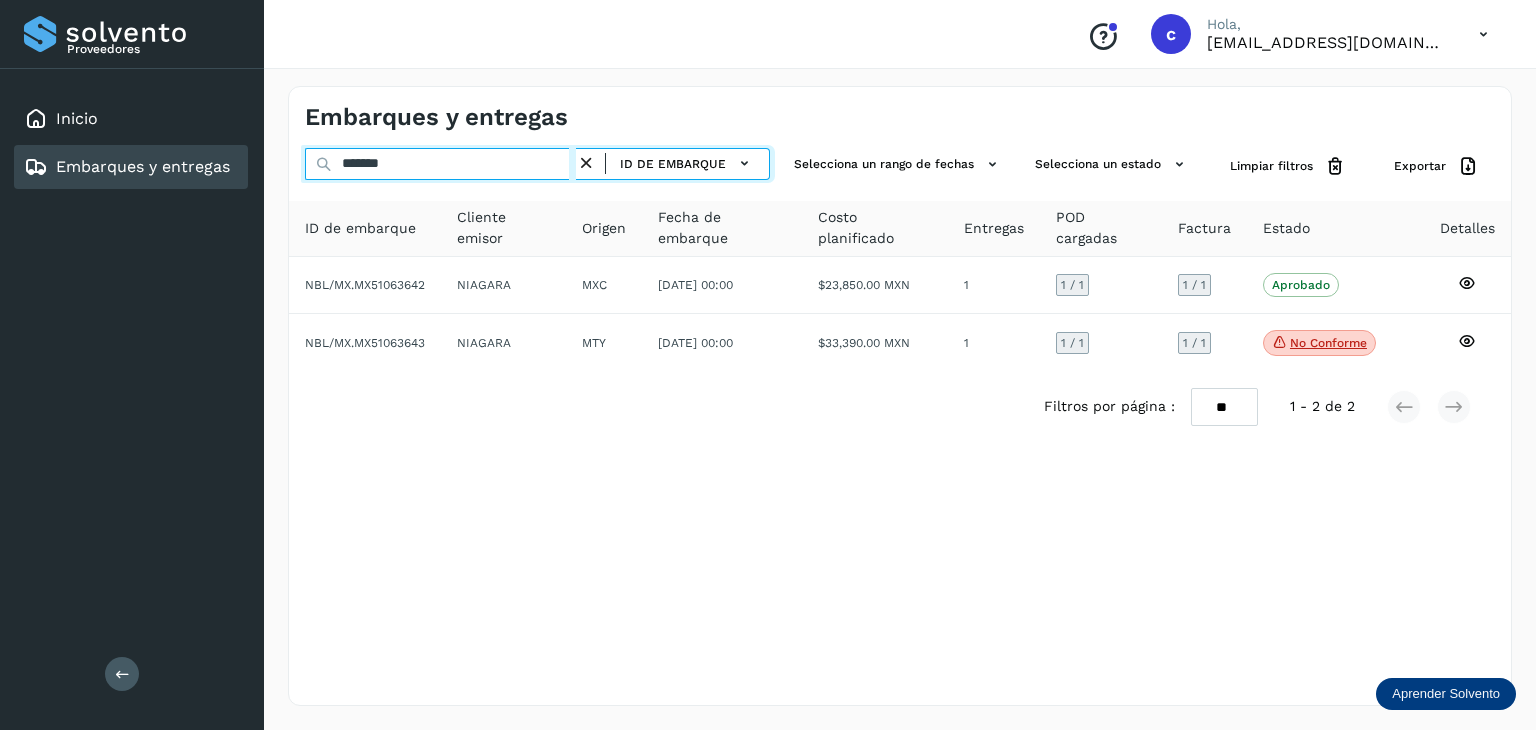 type on "********" 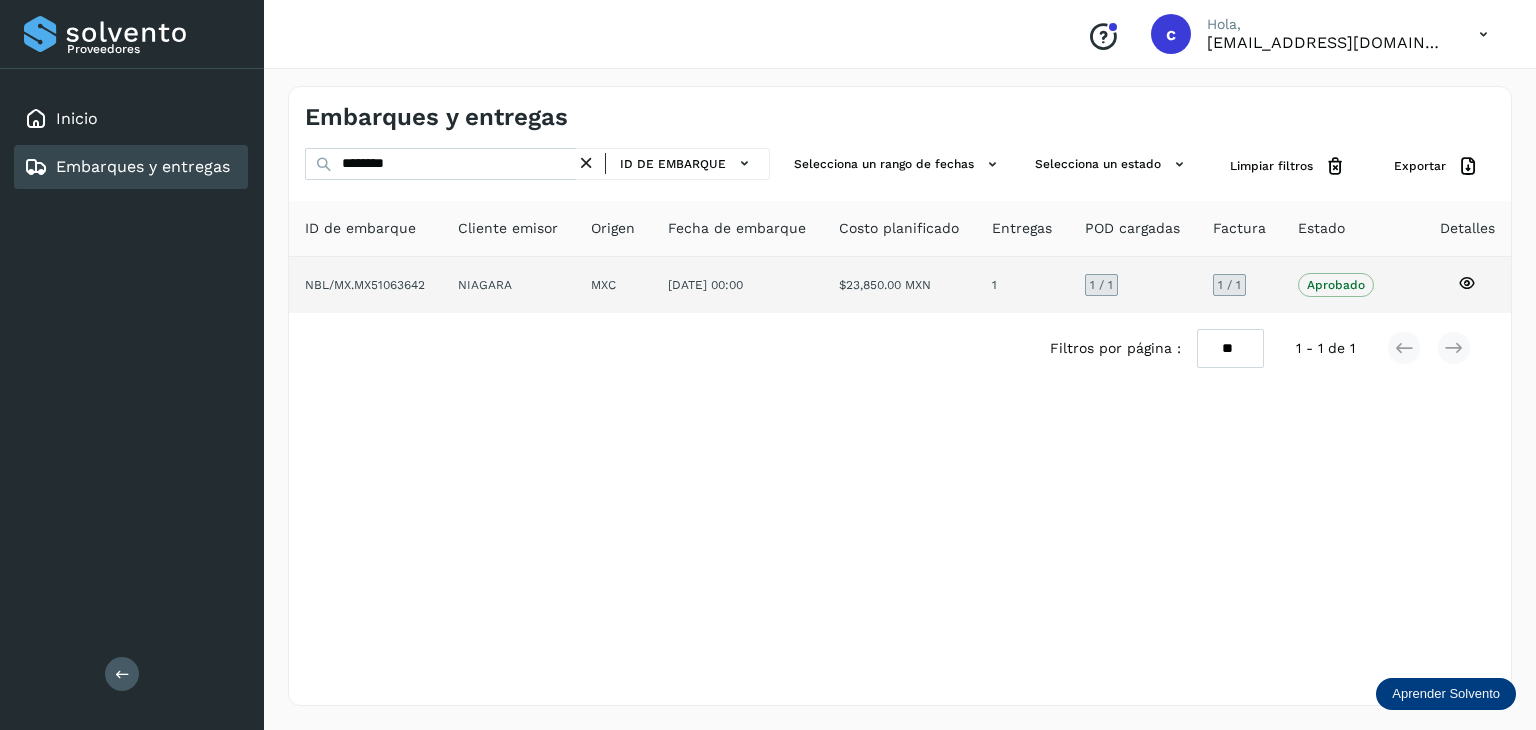 click 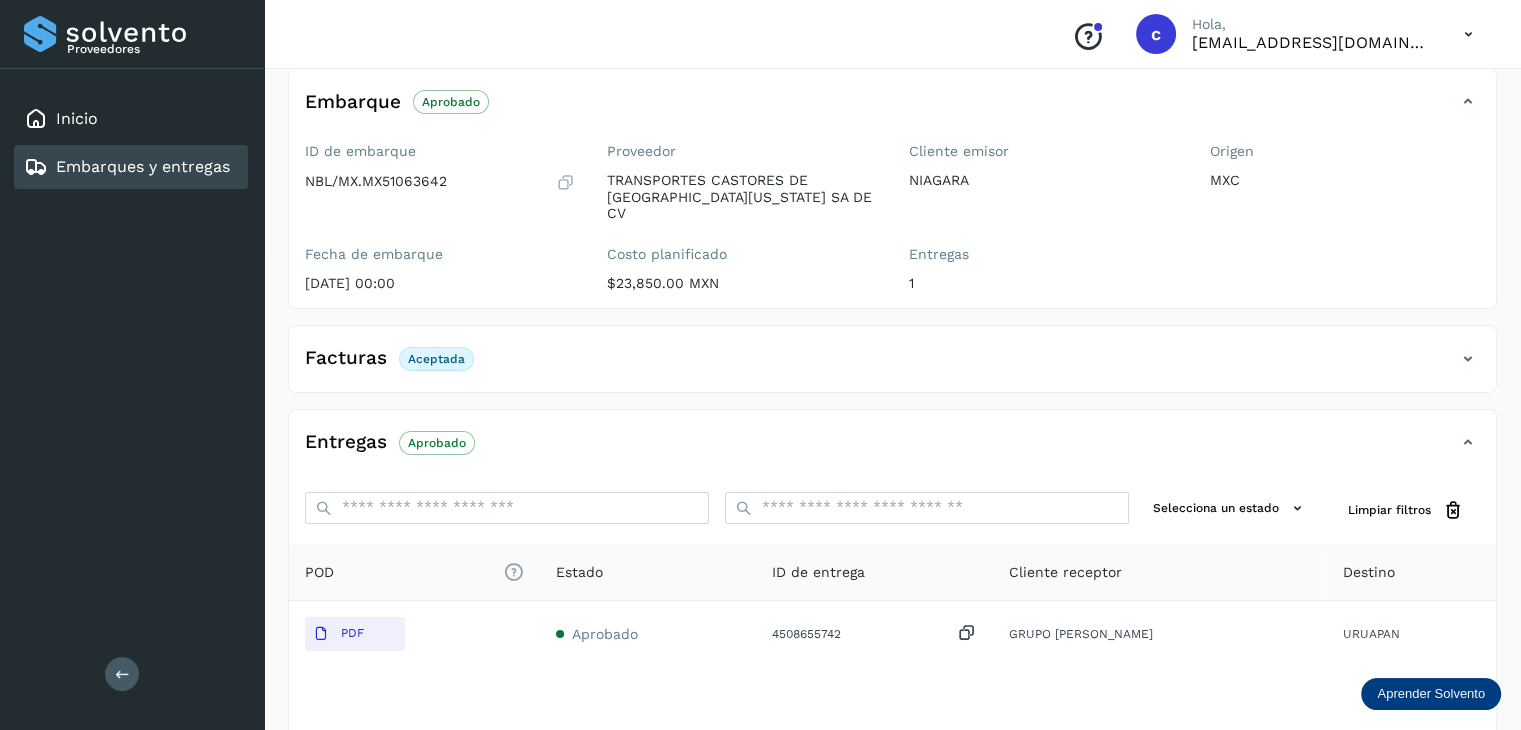 scroll, scrollTop: 229, scrollLeft: 0, axis: vertical 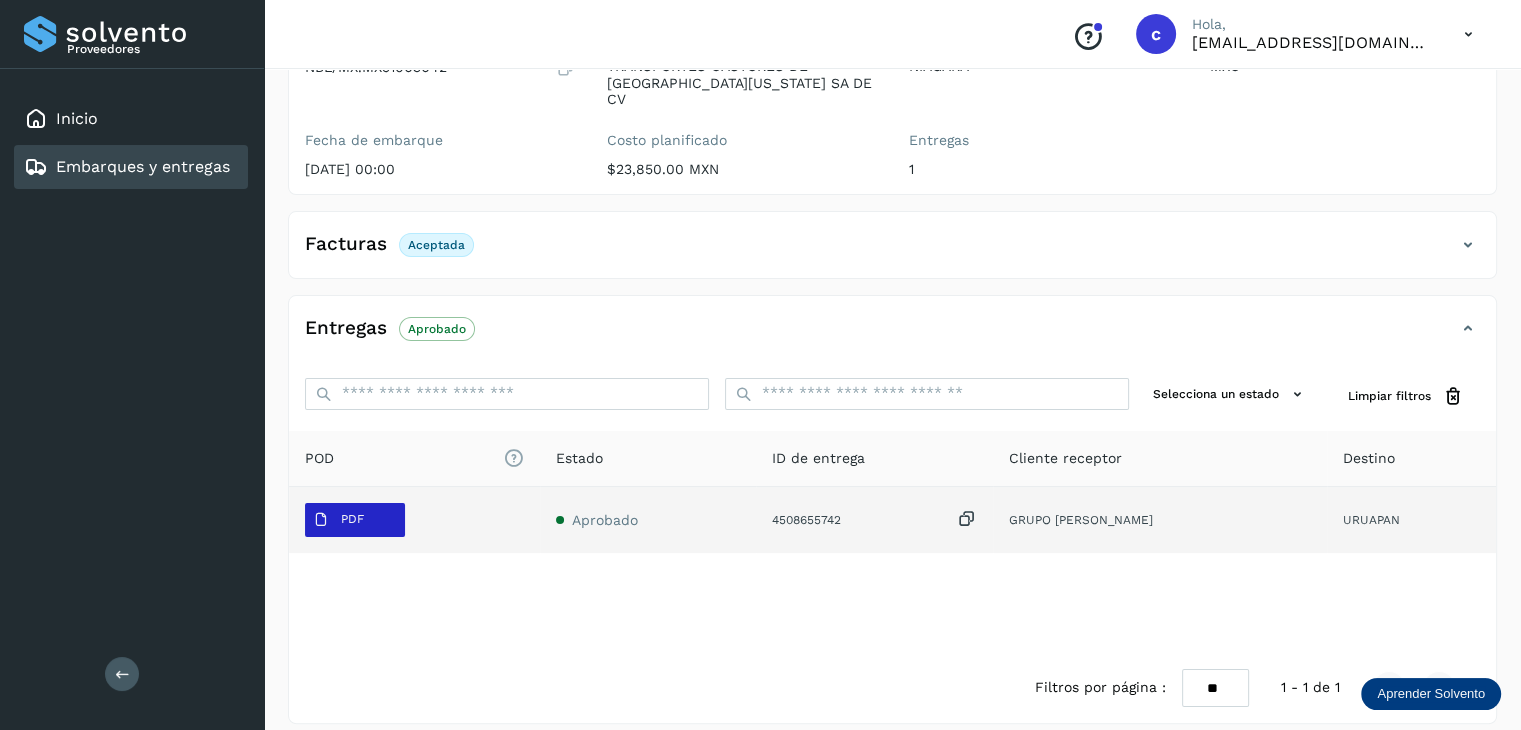 click on "PDF" at bounding box center [338, 520] 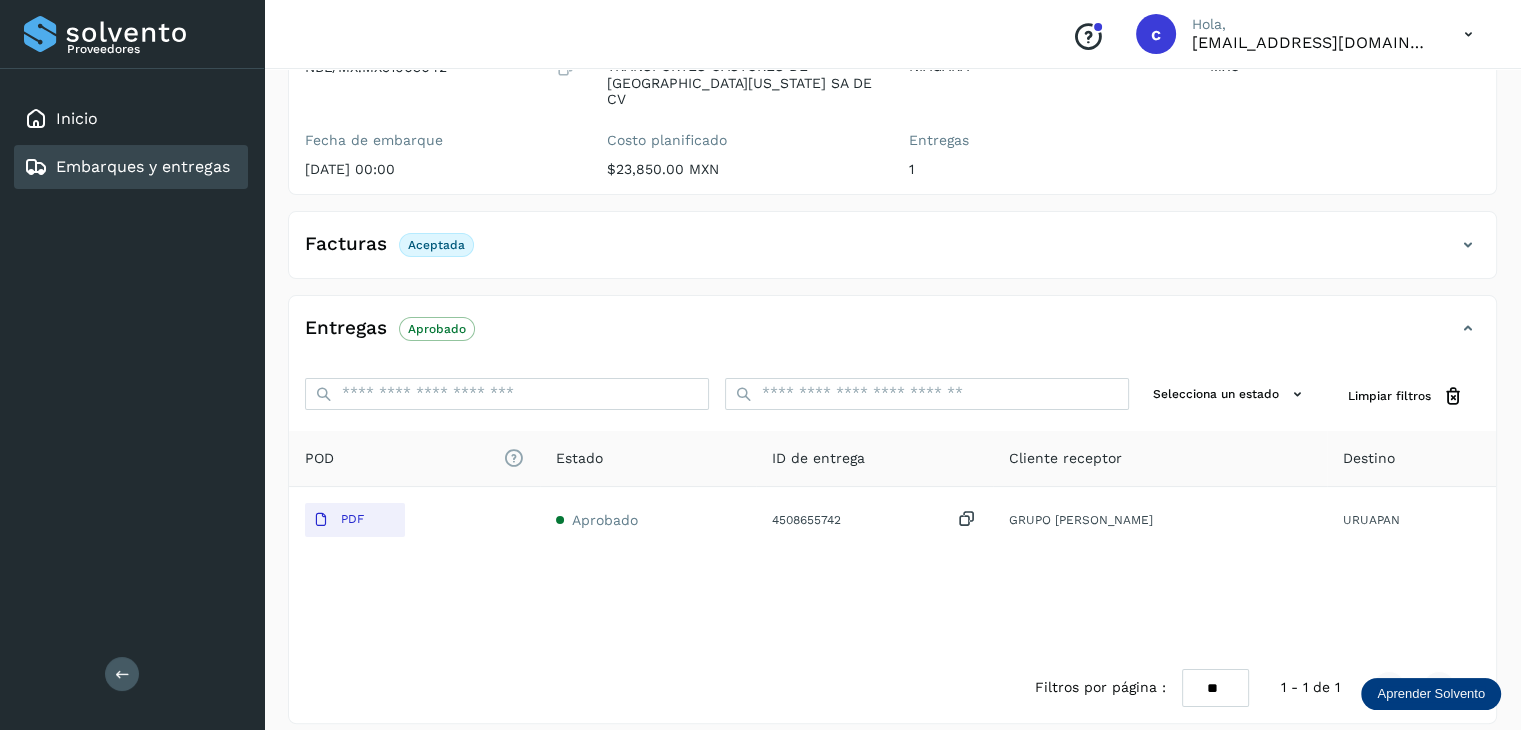click on "Embarques y entregas" at bounding box center [143, 166] 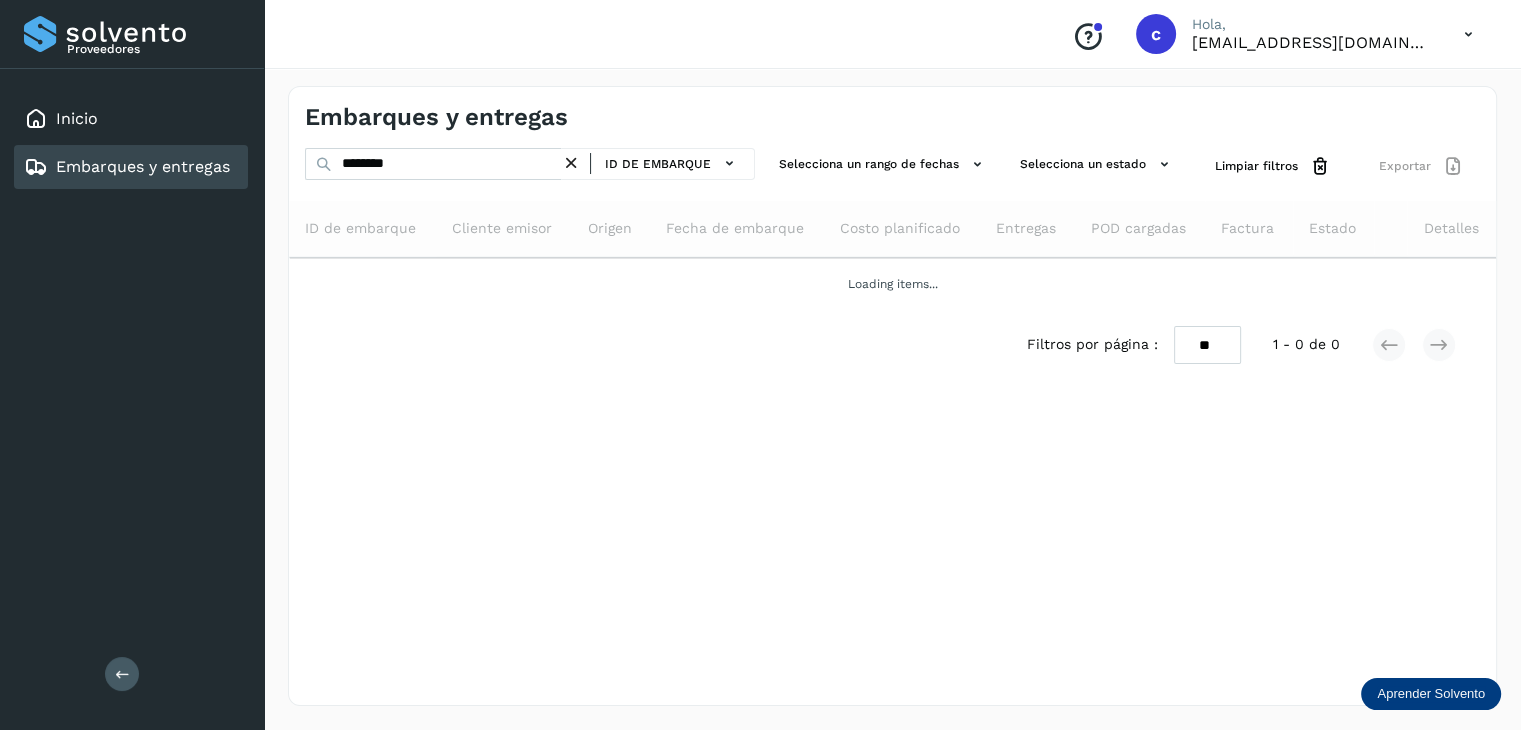 scroll, scrollTop: 0, scrollLeft: 0, axis: both 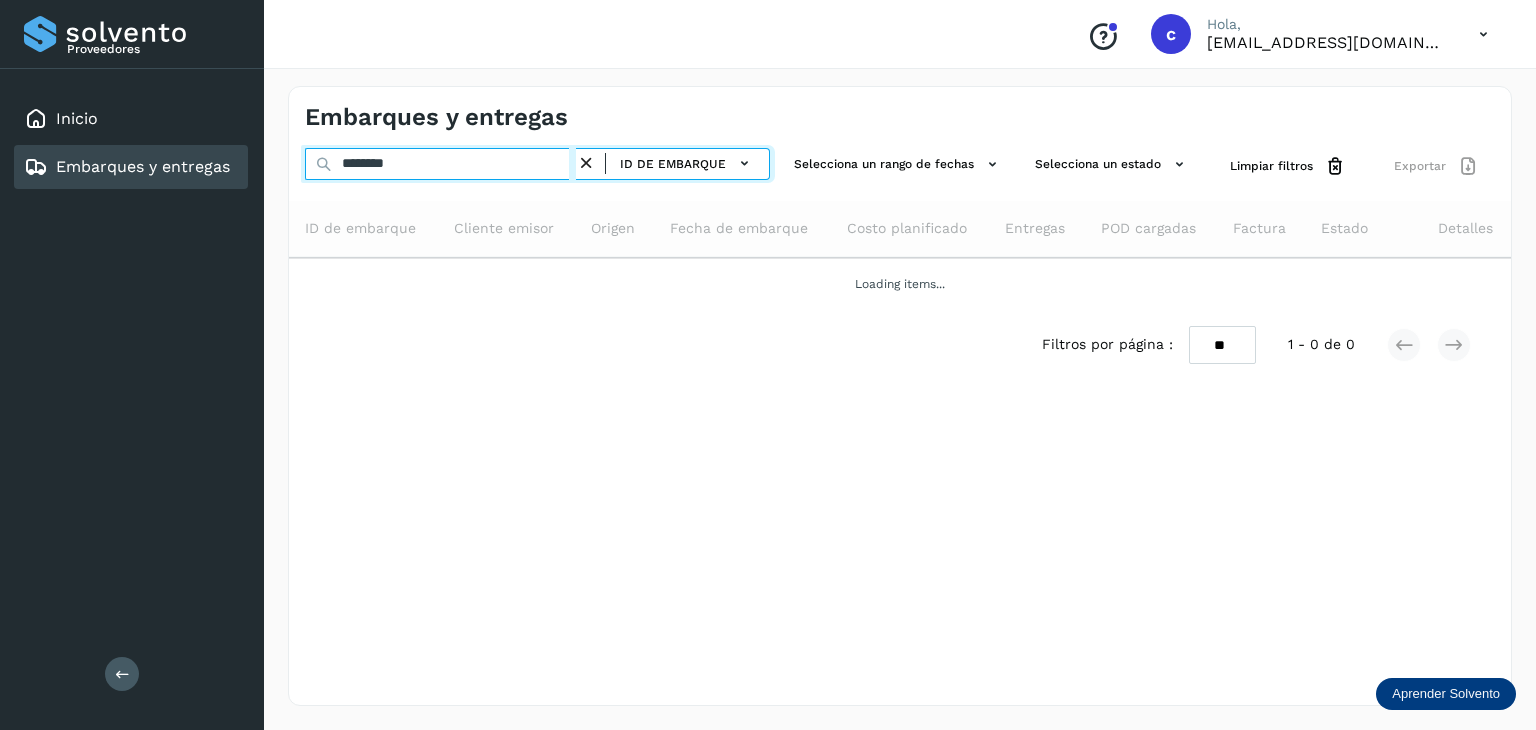 drag, startPoint x: 287, startPoint y: 163, endPoint x: 264, endPoint y: 161, distance: 23.086792 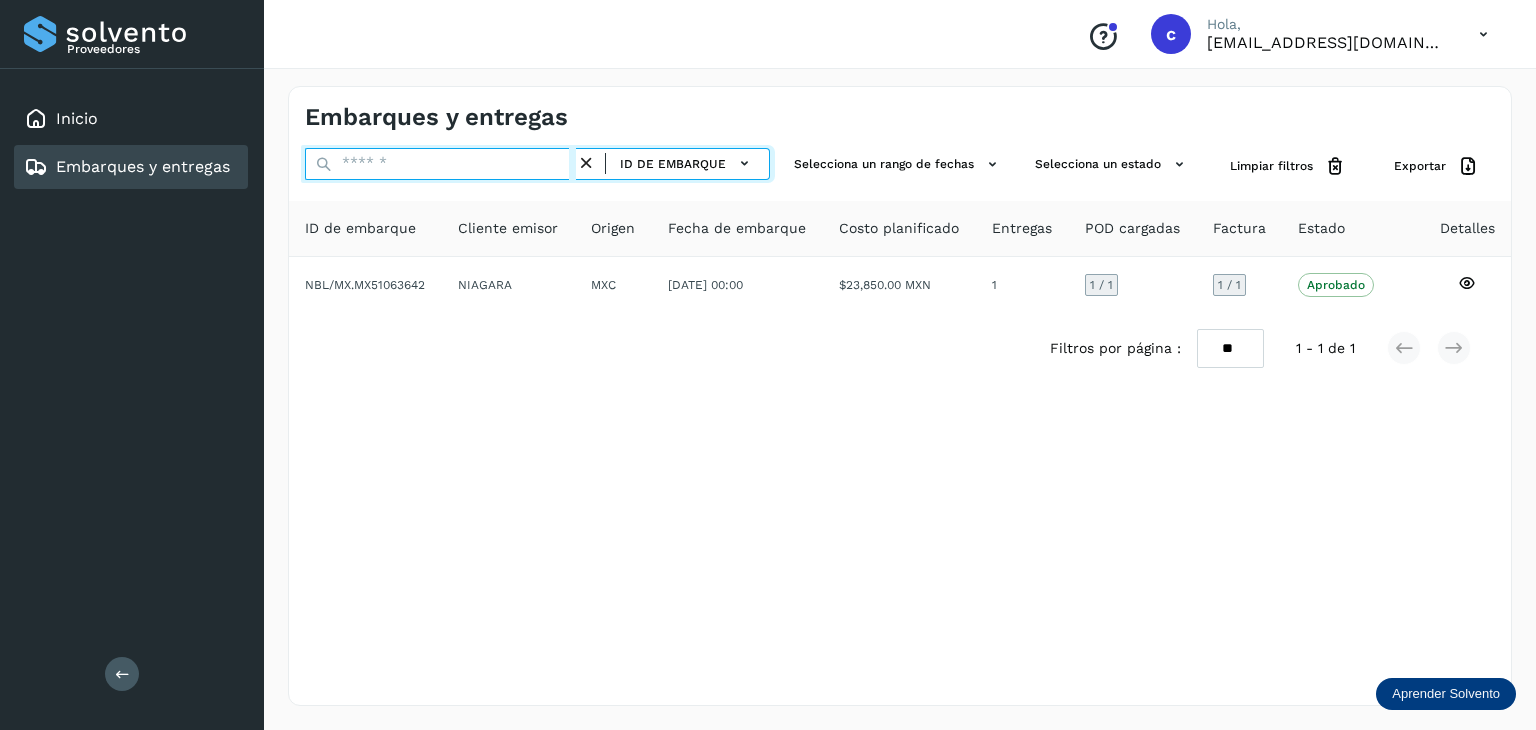 paste on "*********" 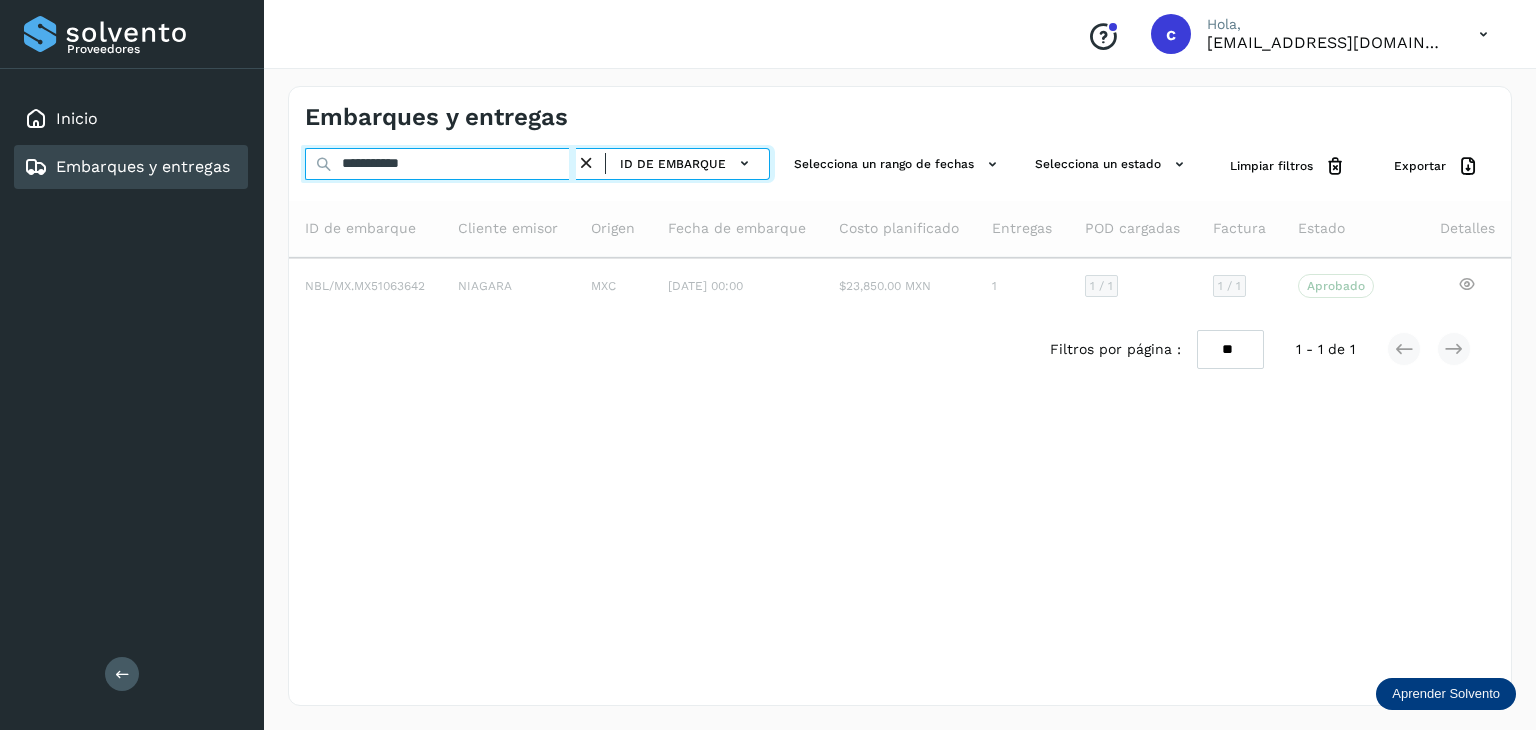 type on "*********" 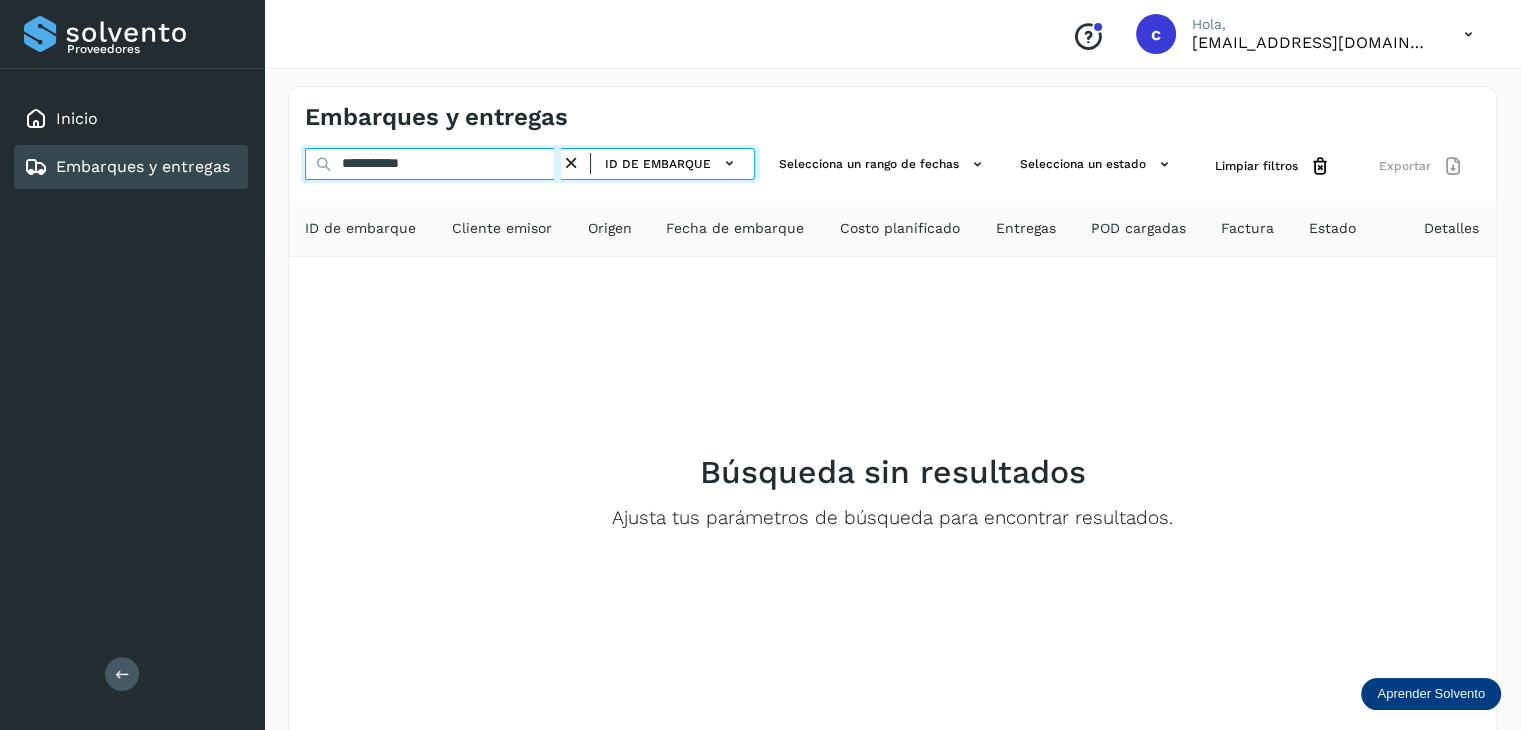 drag, startPoint x: 326, startPoint y: 164, endPoint x: 252, endPoint y: 169, distance: 74.168724 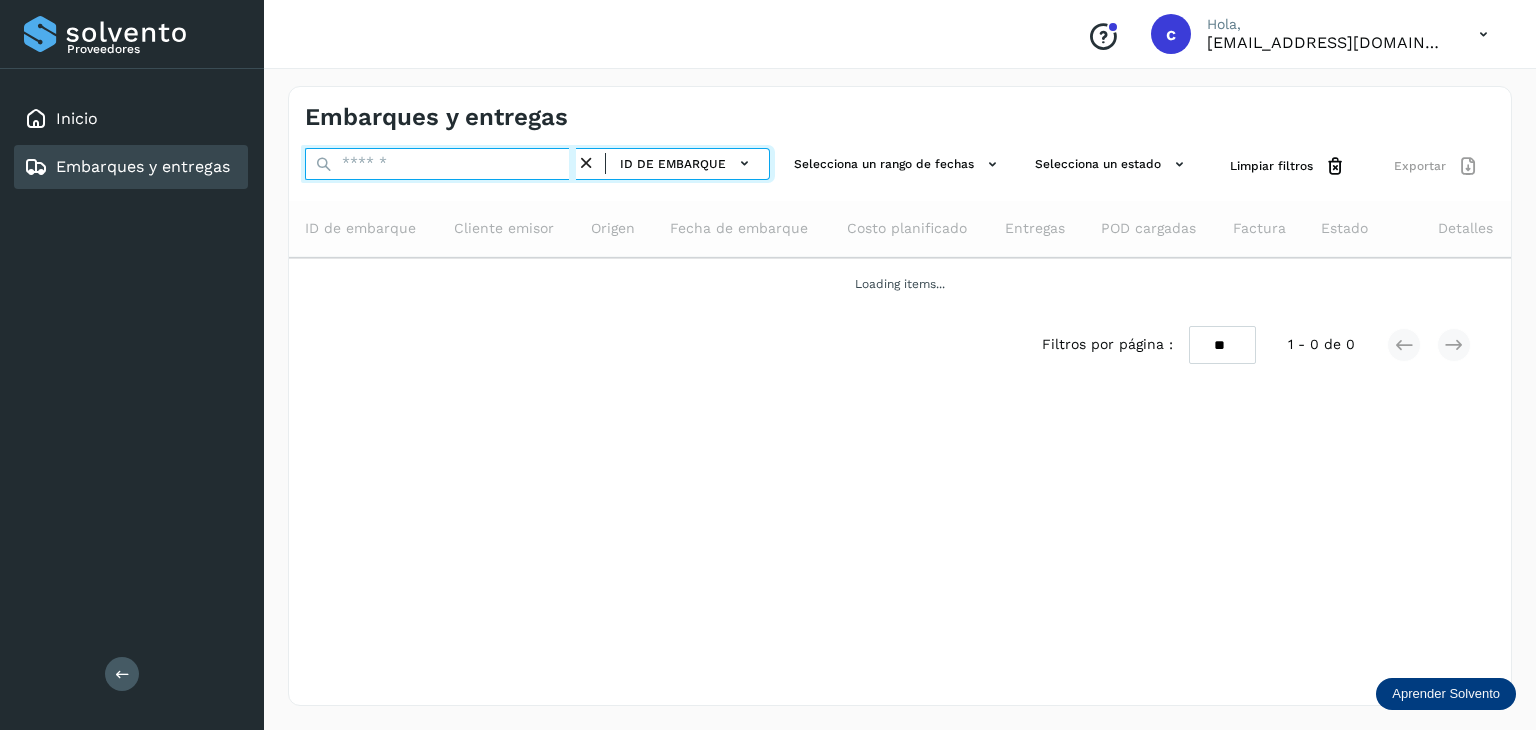paste on "********" 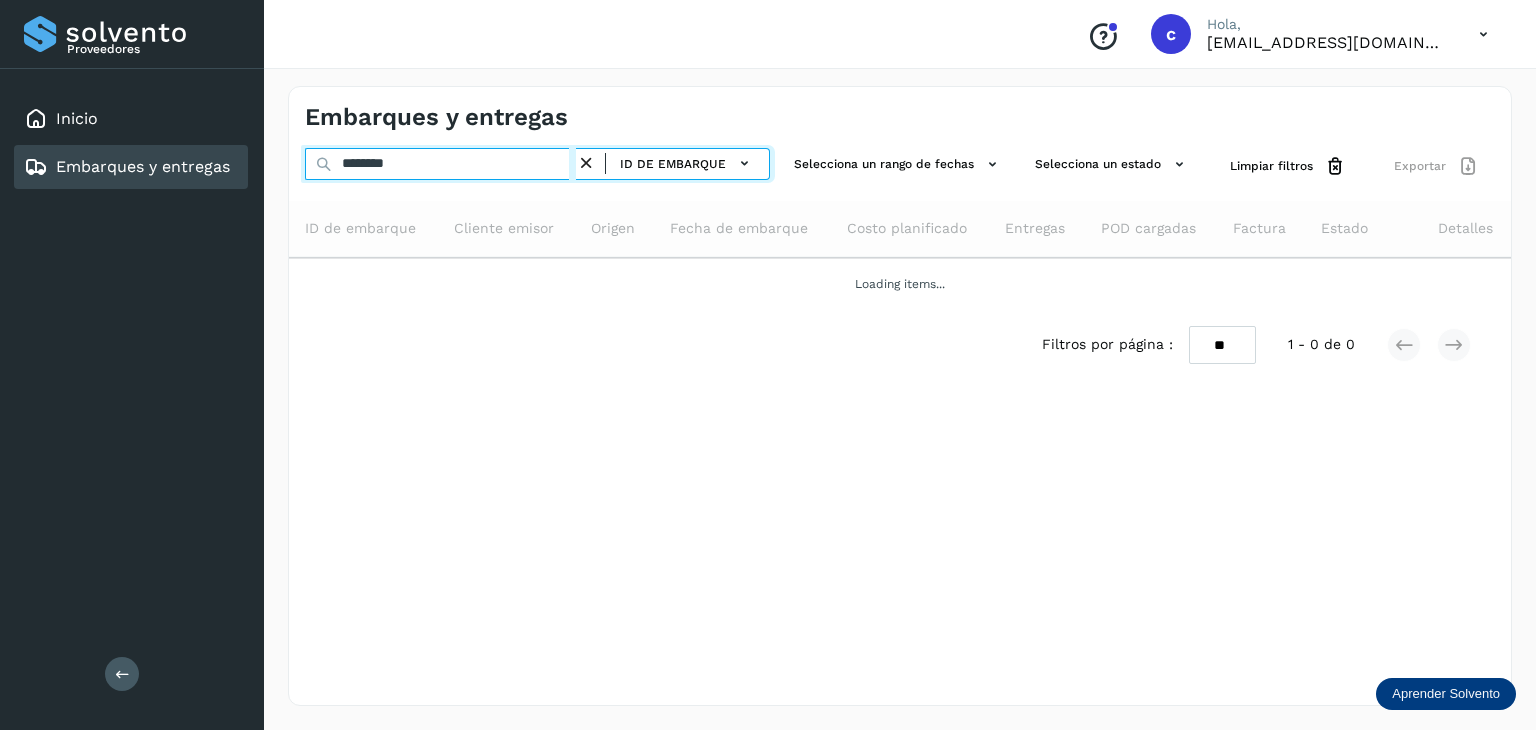 click on "********" at bounding box center (440, 164) 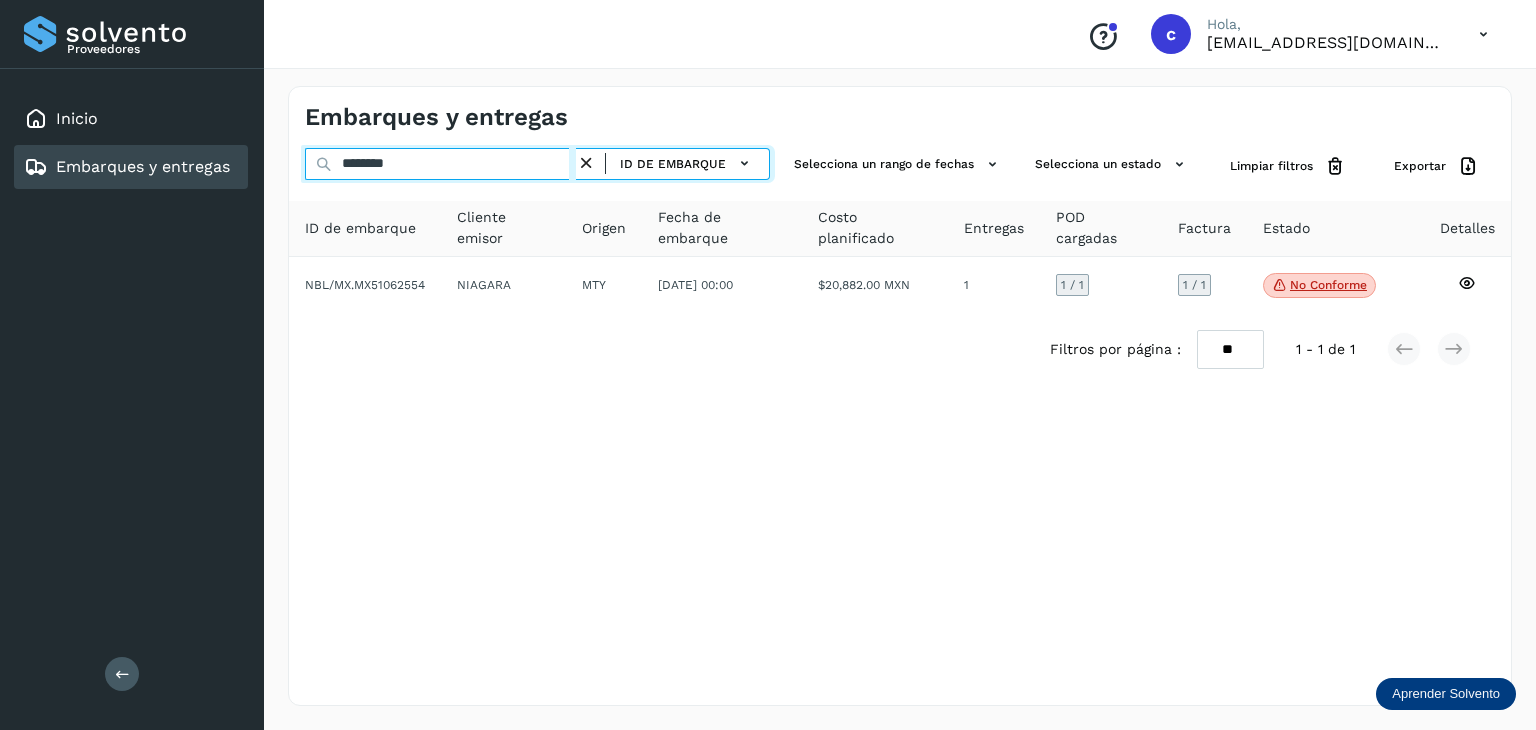 type on "********" 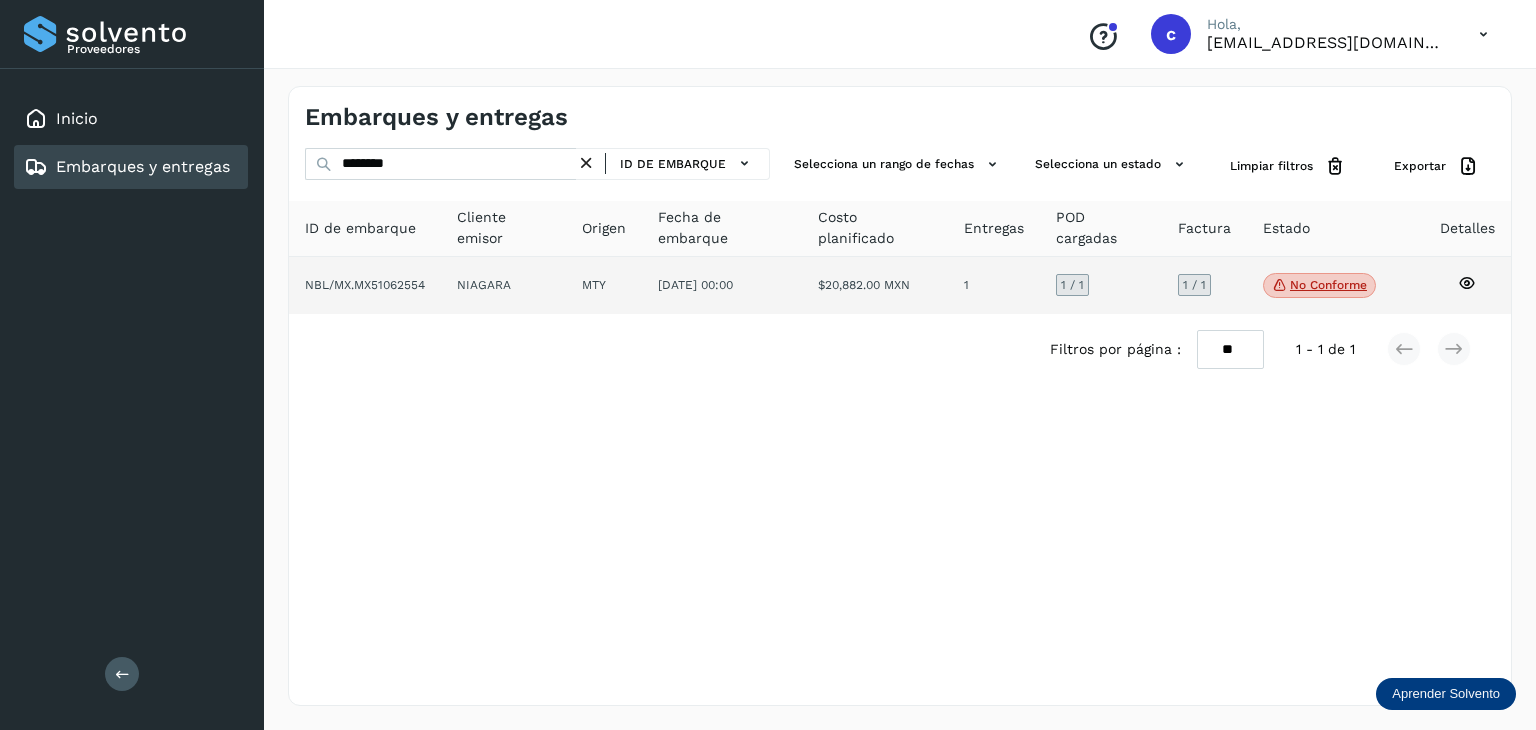 click 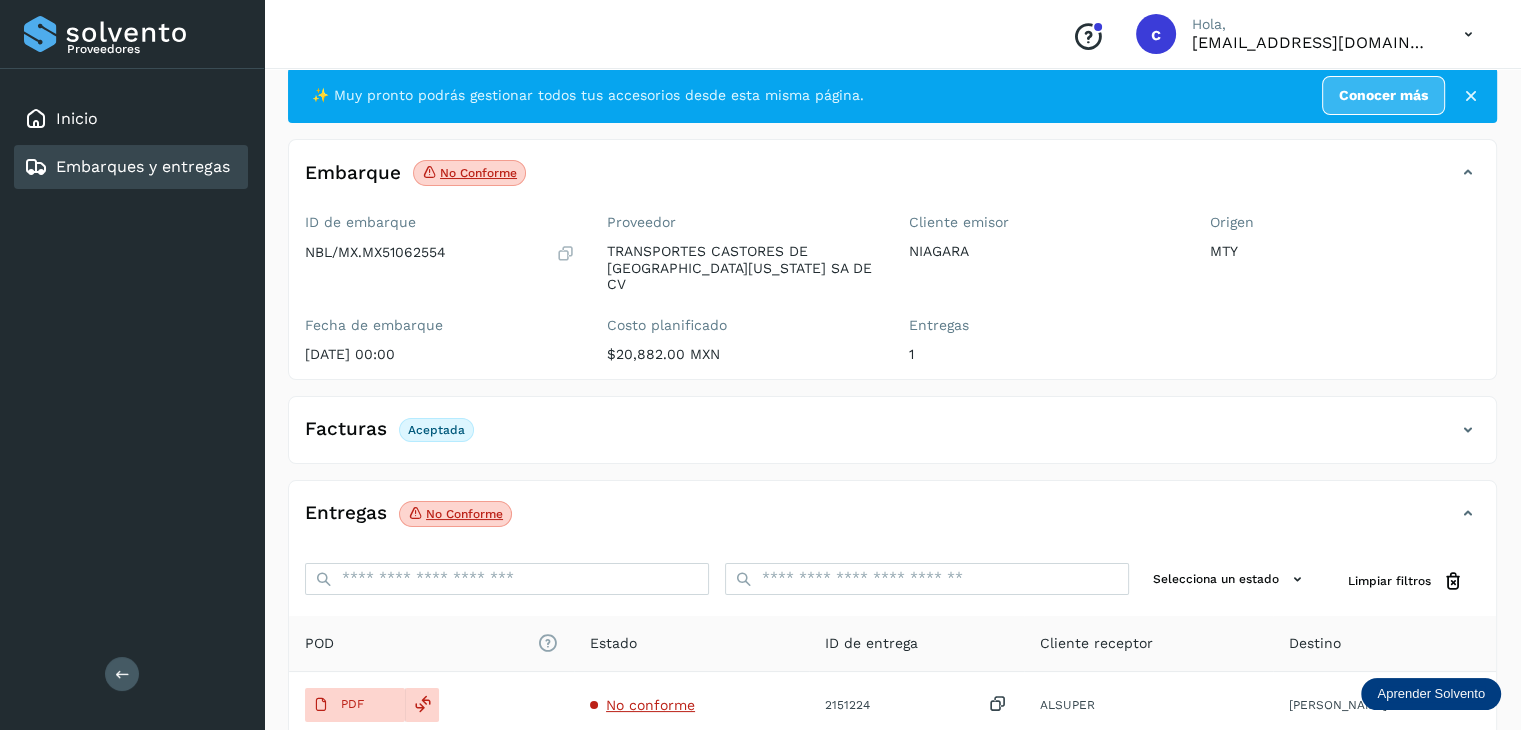 scroll, scrollTop: 229, scrollLeft: 0, axis: vertical 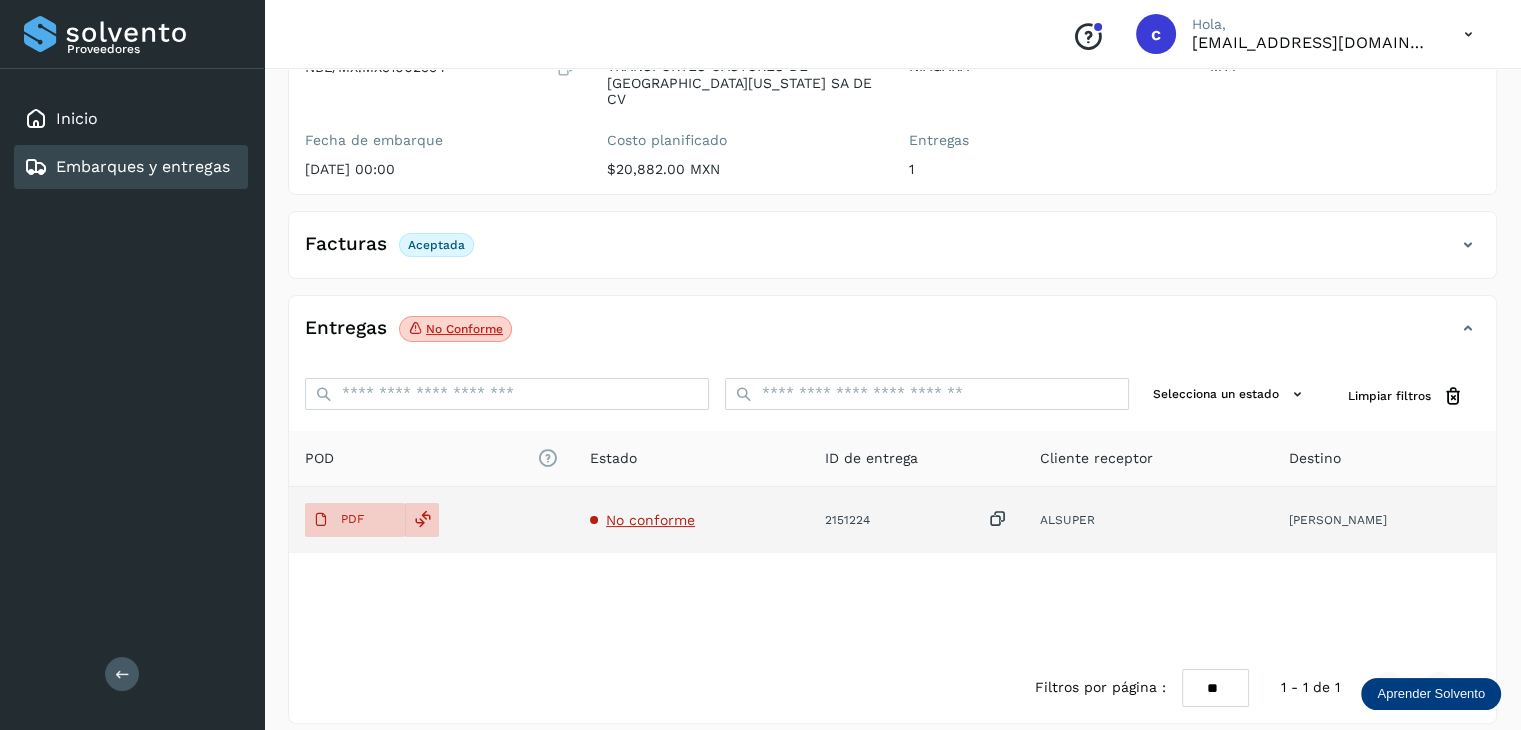 click on "No conforme" at bounding box center (650, 520) 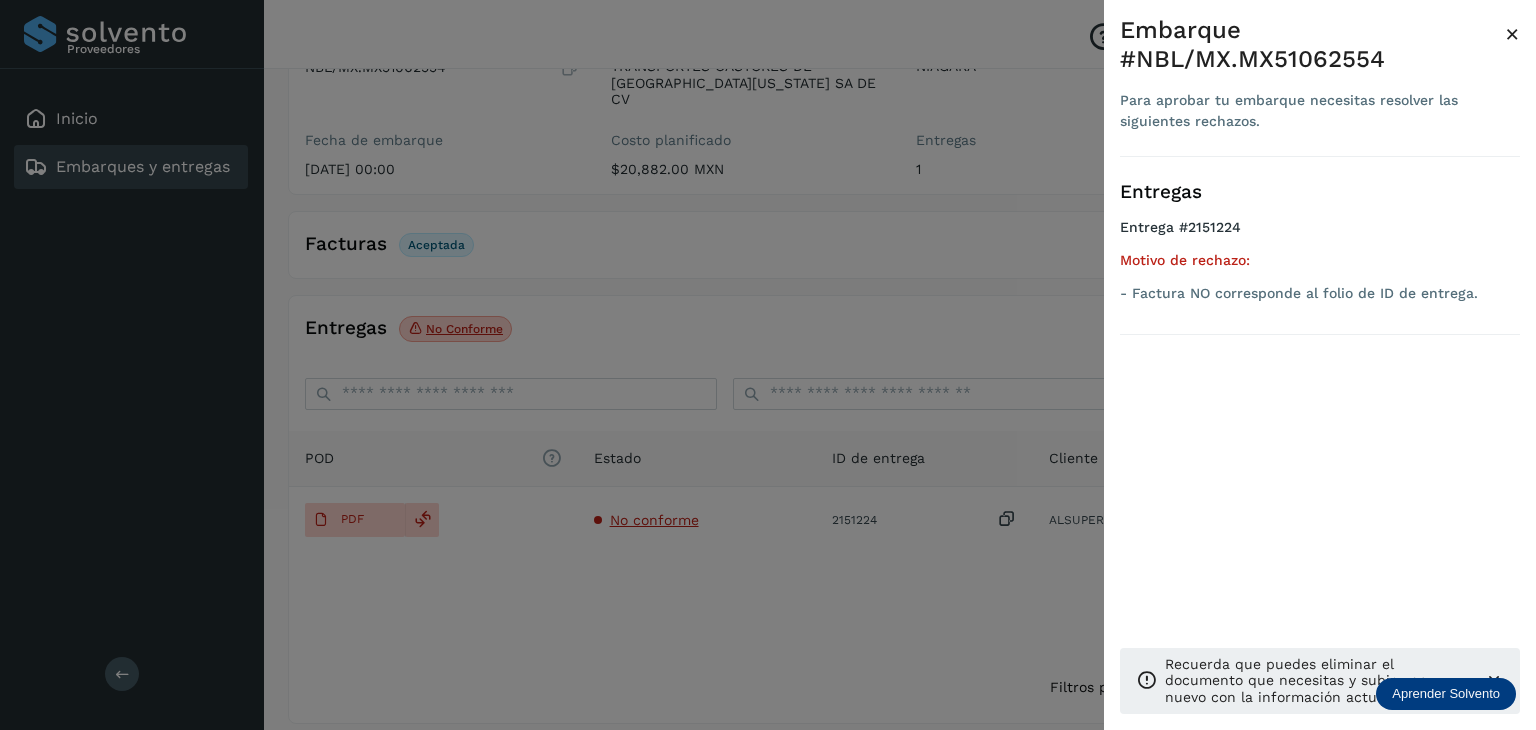drag, startPoint x: 600, startPoint y: 583, endPoint x: 467, endPoint y: 534, distance: 141.7392 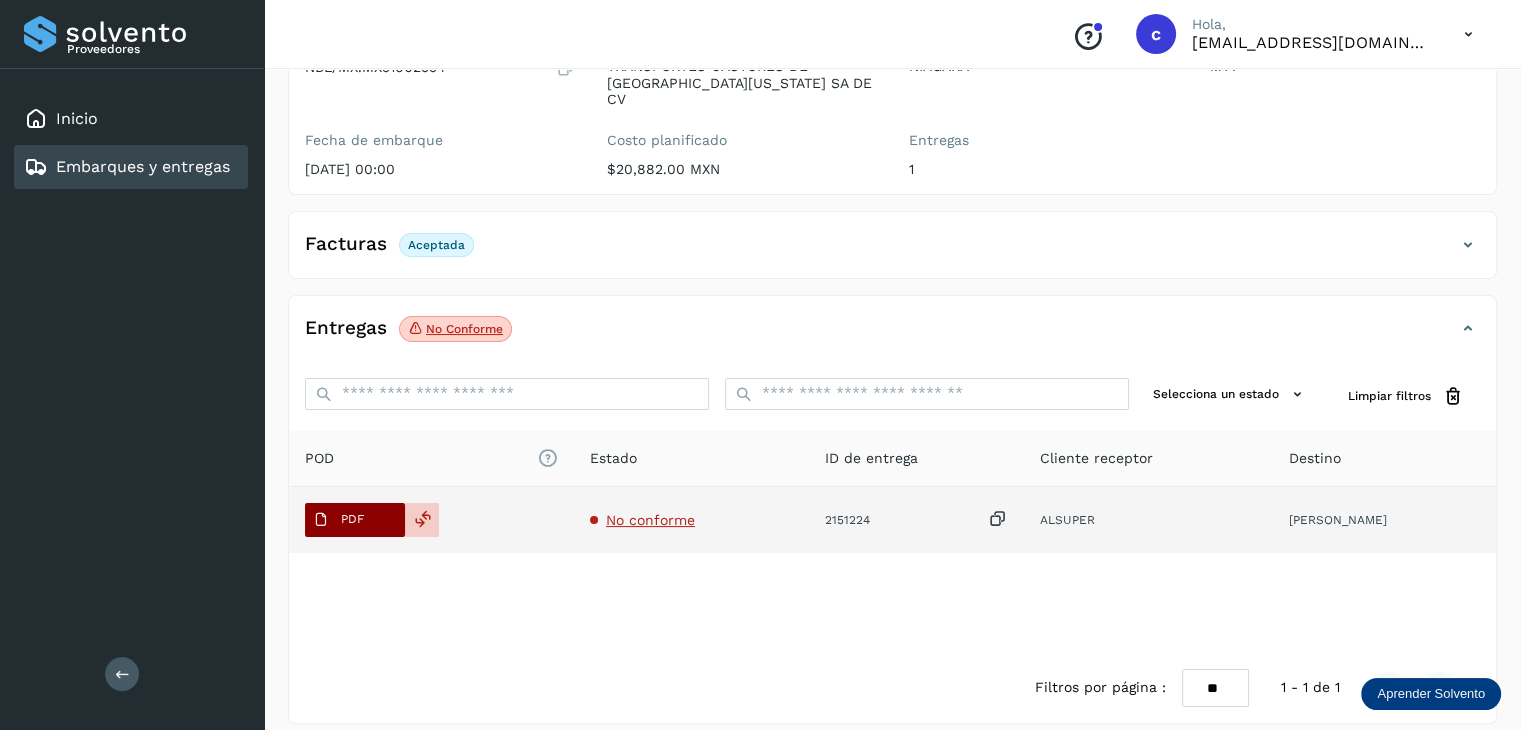click on "PDF" at bounding box center [352, 519] 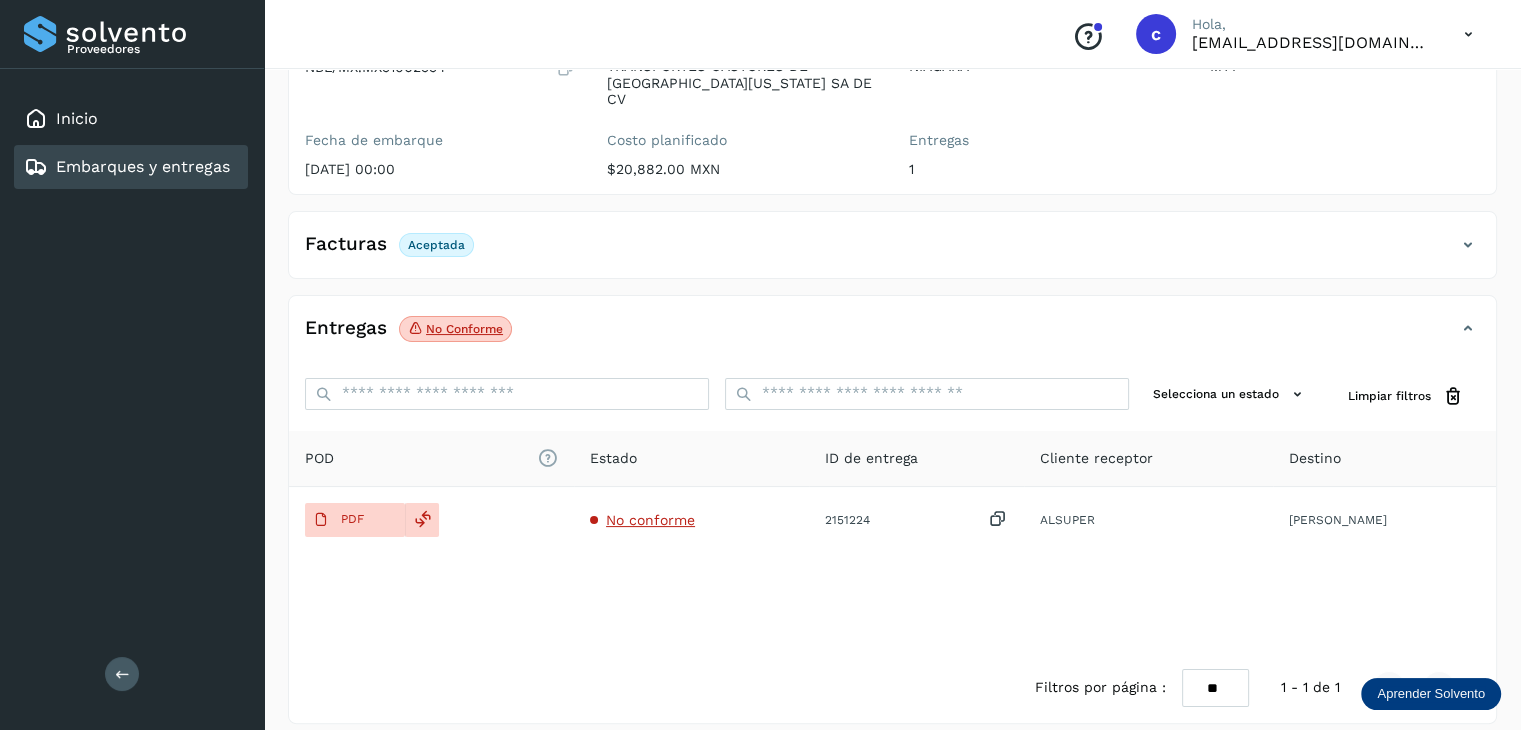 click on "Embarques y entregas" at bounding box center (143, 166) 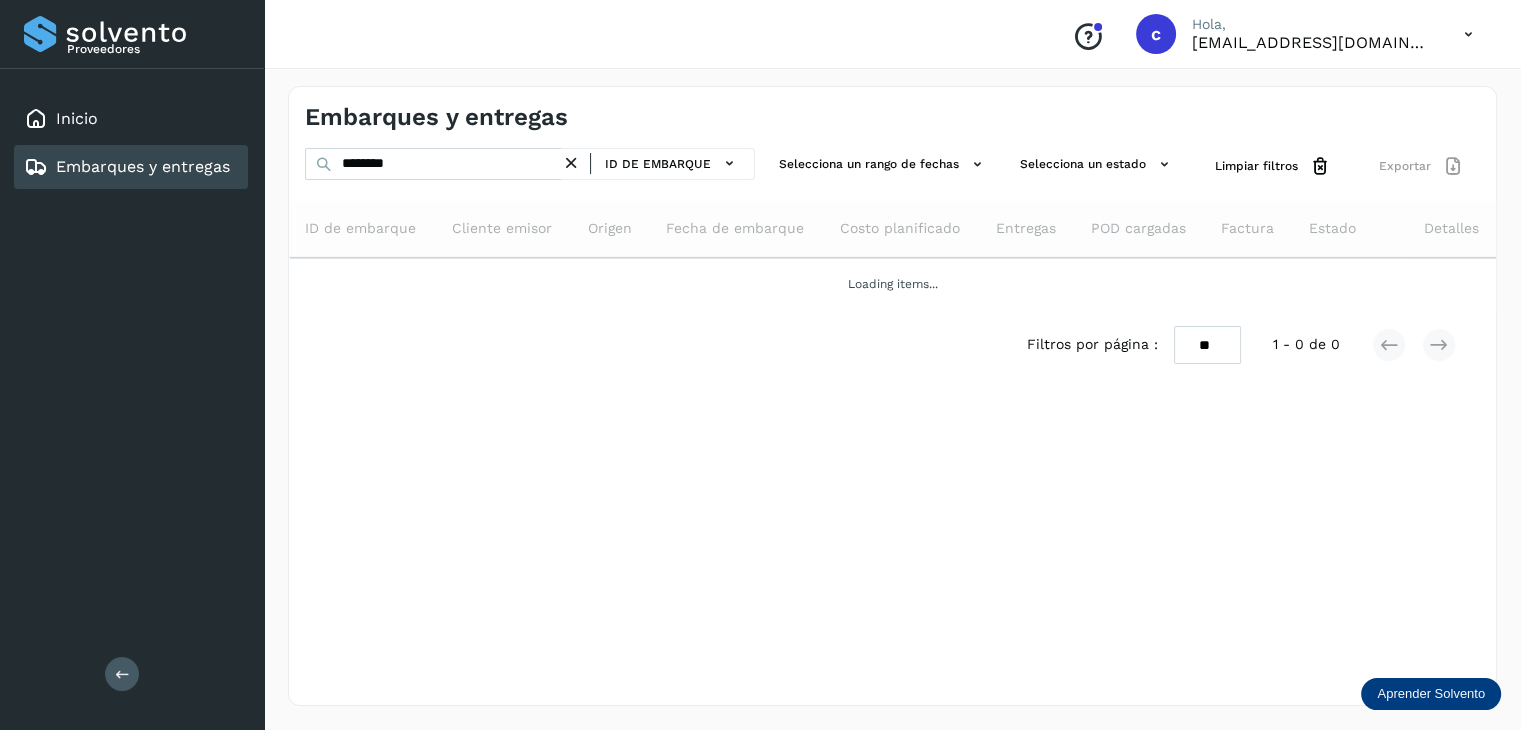 scroll, scrollTop: 0, scrollLeft: 0, axis: both 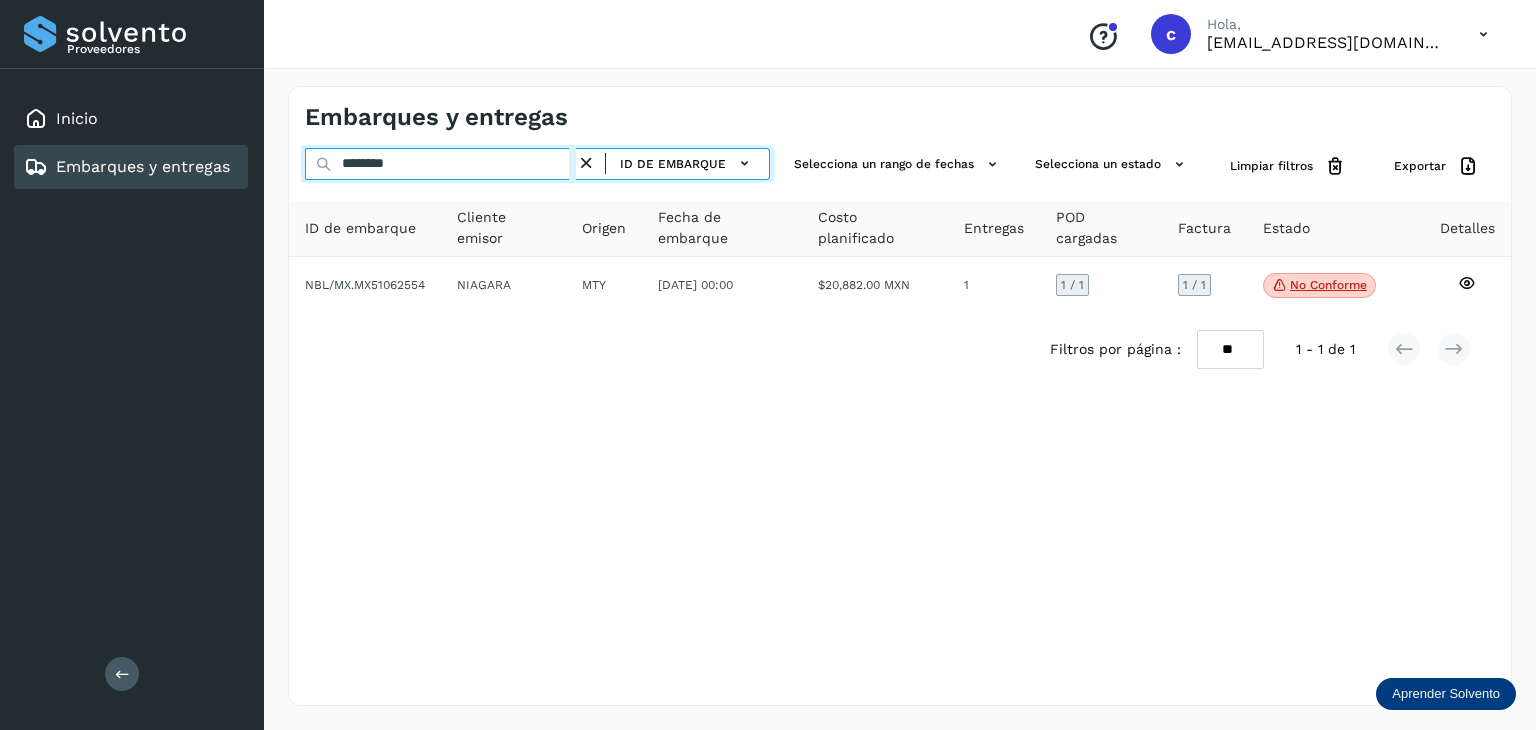 drag, startPoint x: 376, startPoint y: 161, endPoint x: 171, endPoint y: 148, distance: 205.41179 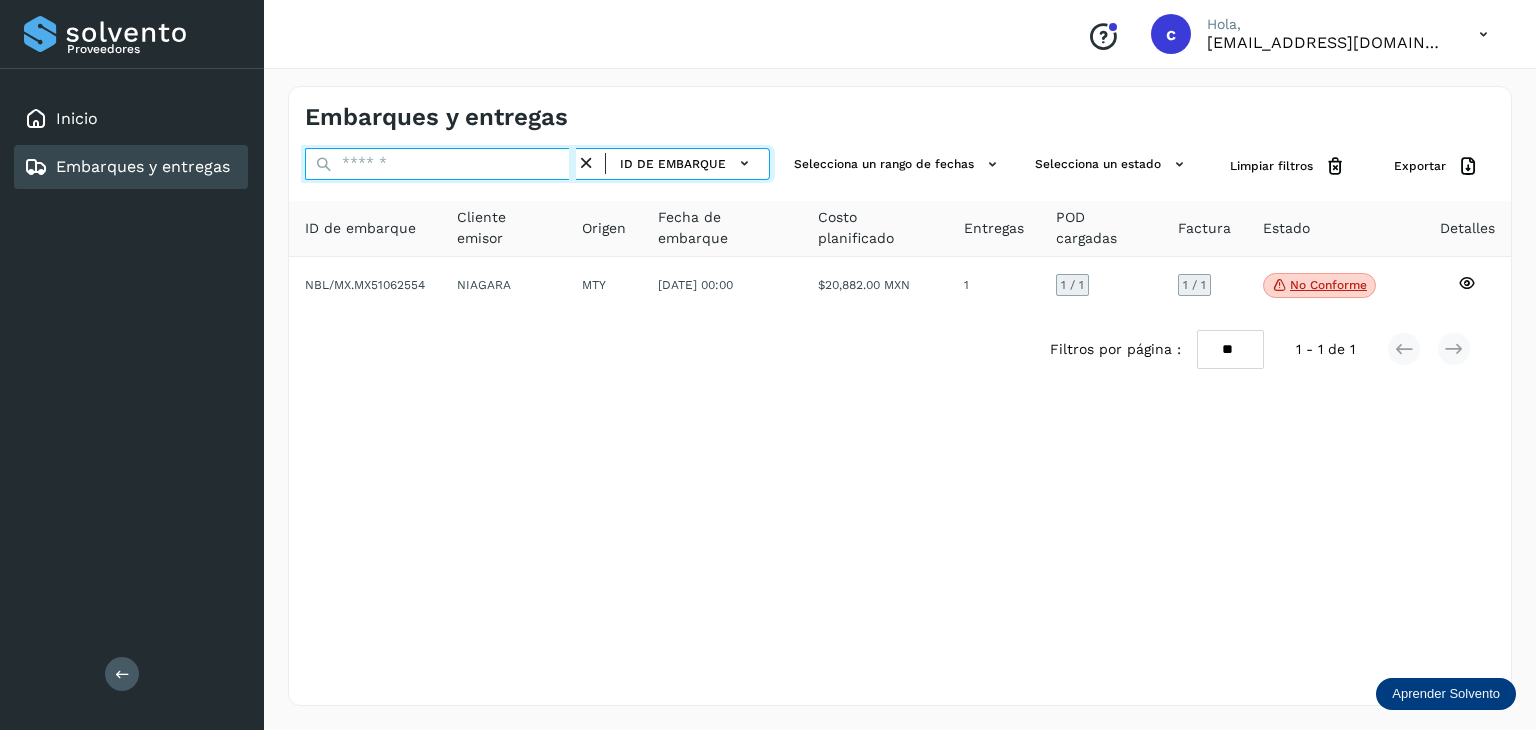 type on "*" 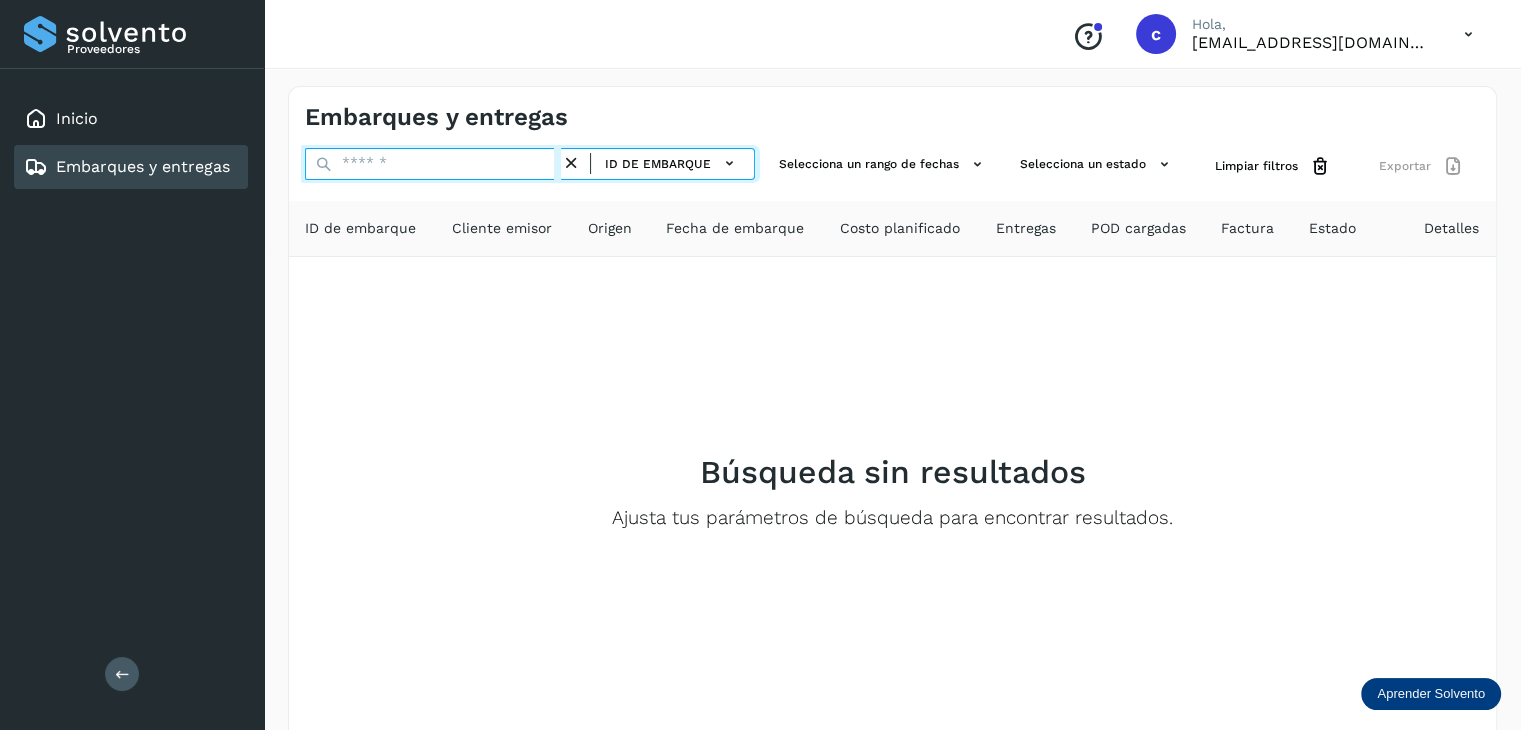 paste on "********" 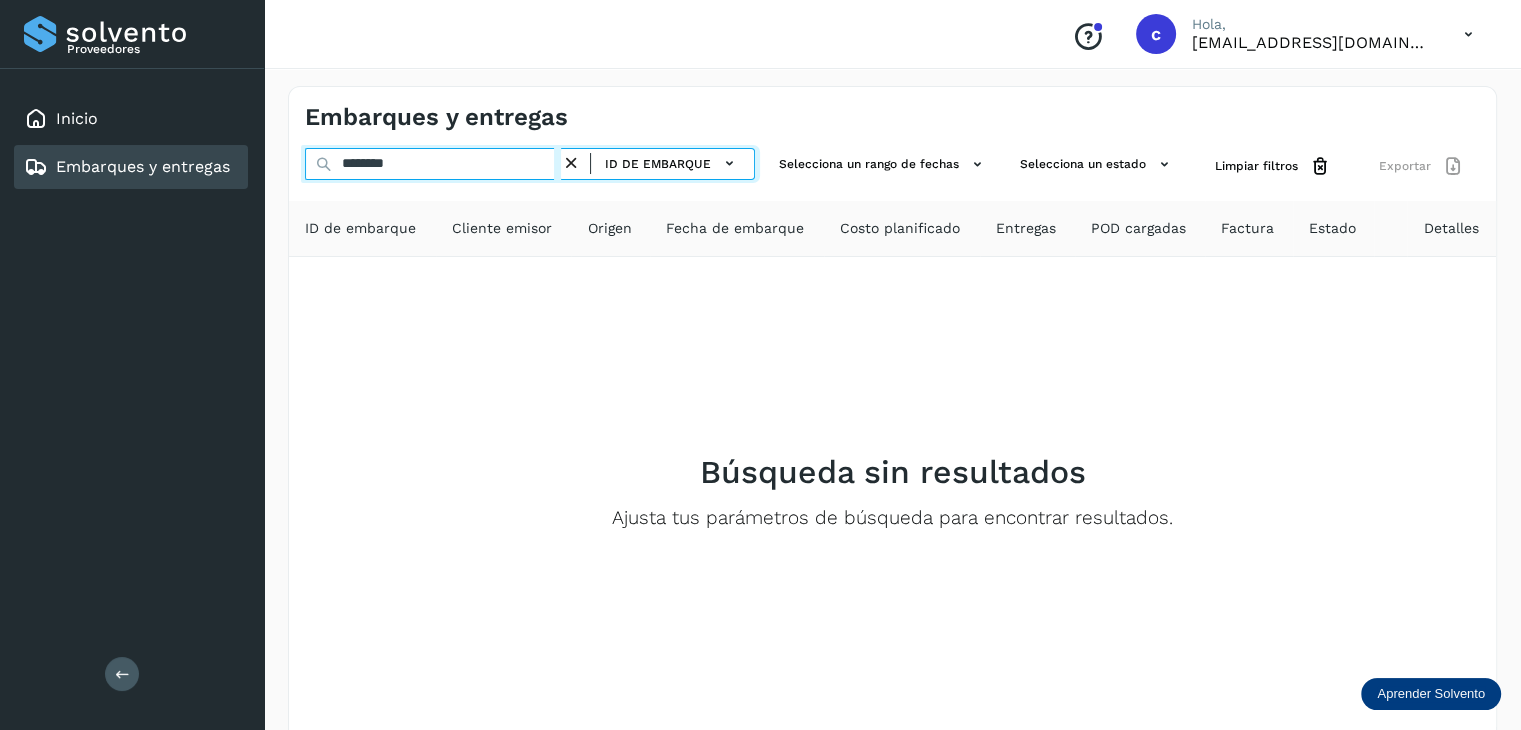 type on "********" 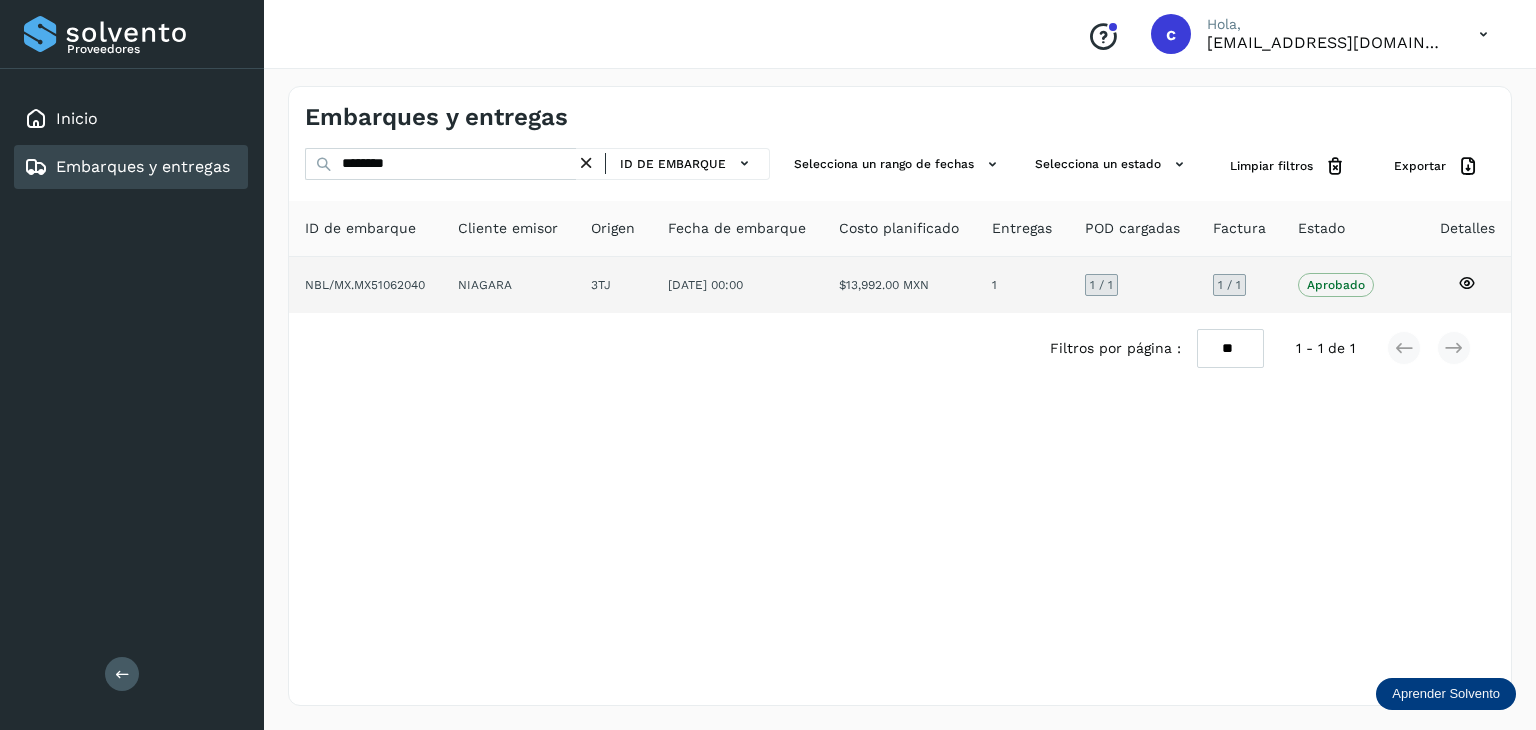click 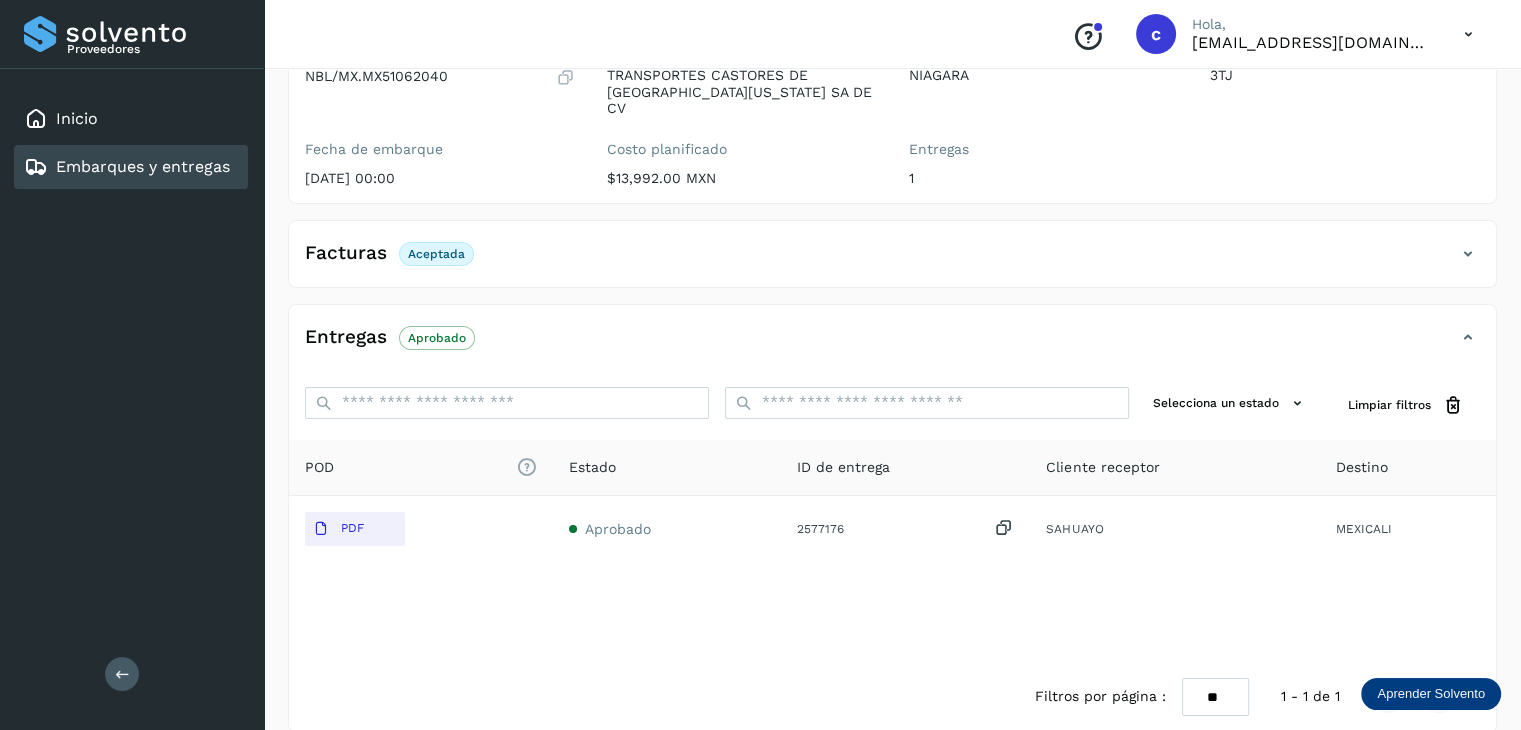 scroll, scrollTop: 229, scrollLeft: 0, axis: vertical 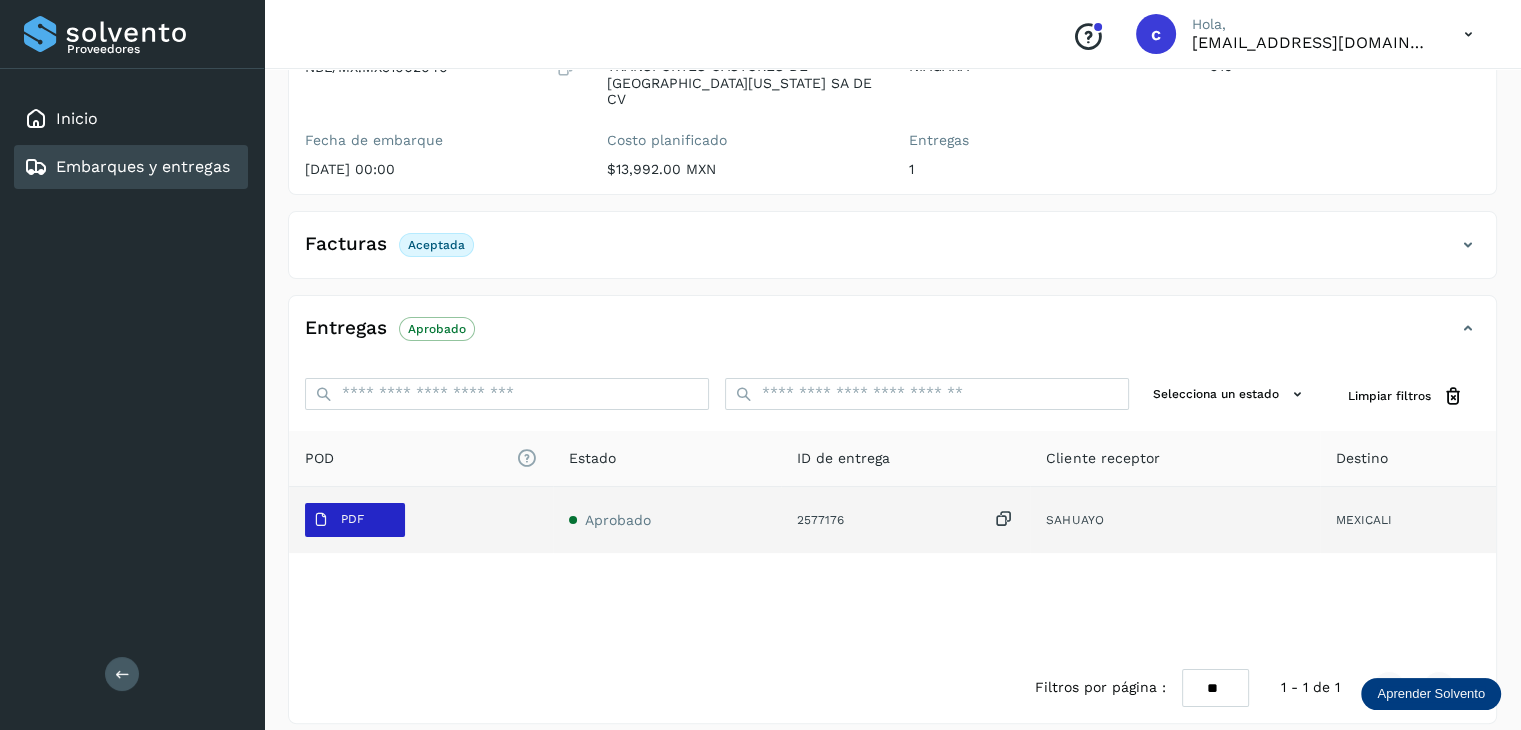 click on "PDF" at bounding box center [338, 520] 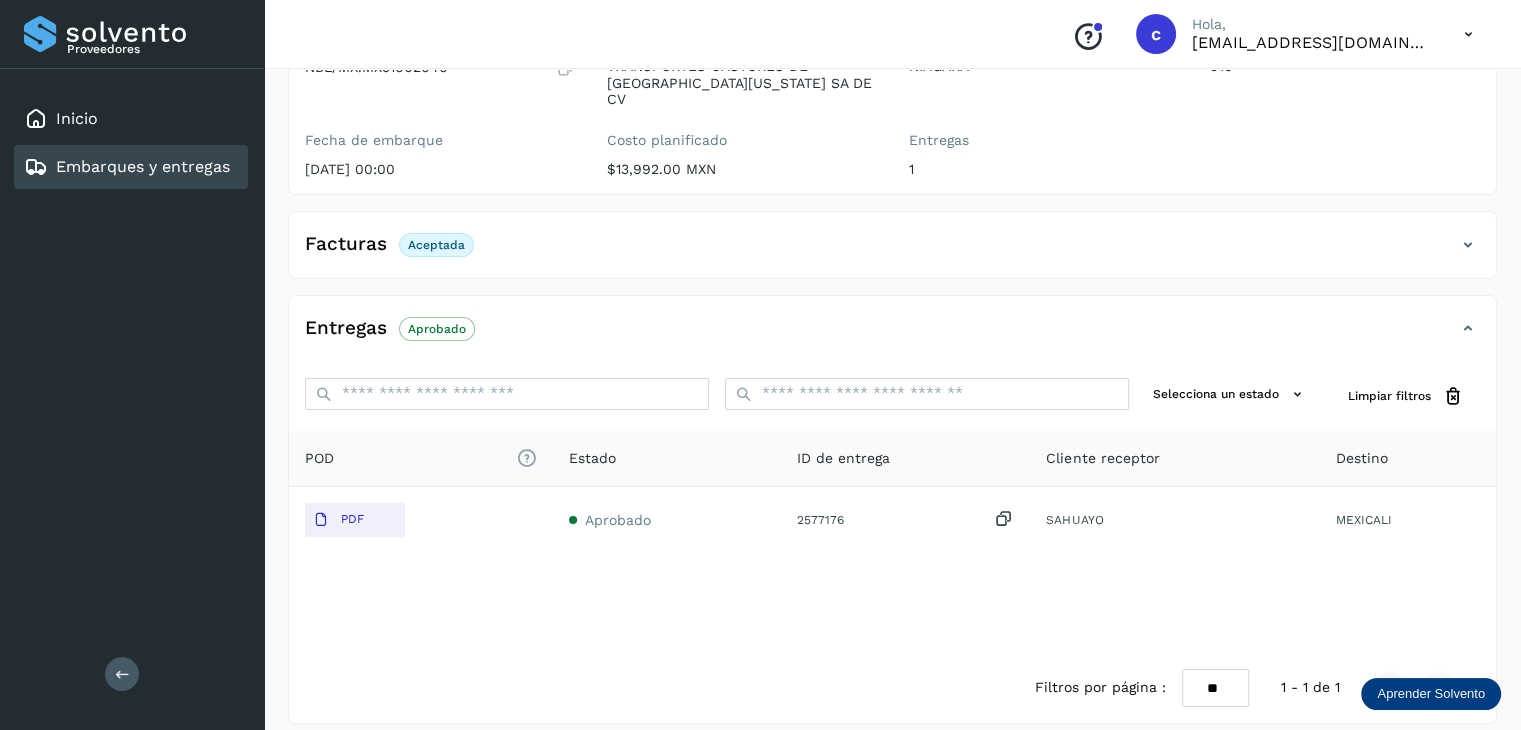 type 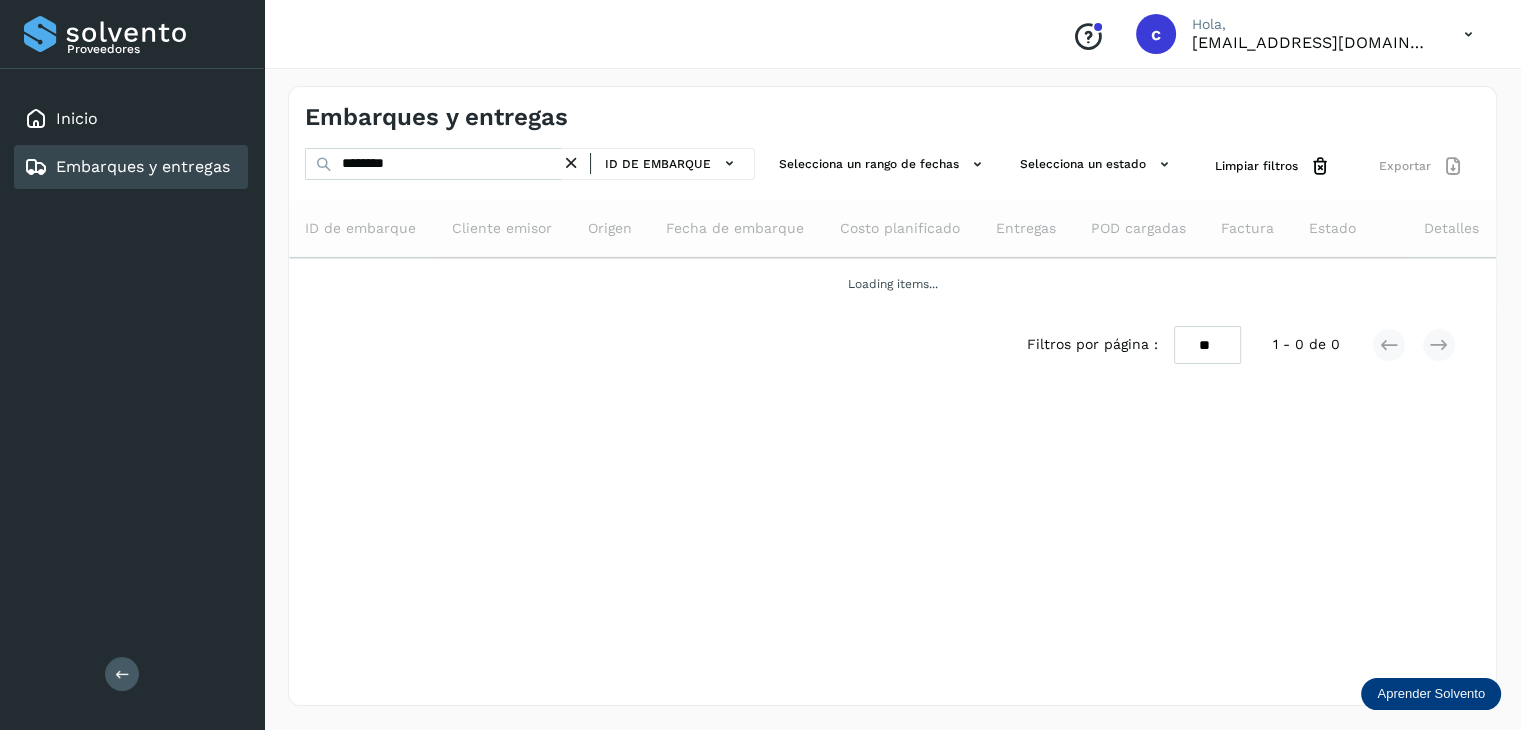 scroll, scrollTop: 0, scrollLeft: 0, axis: both 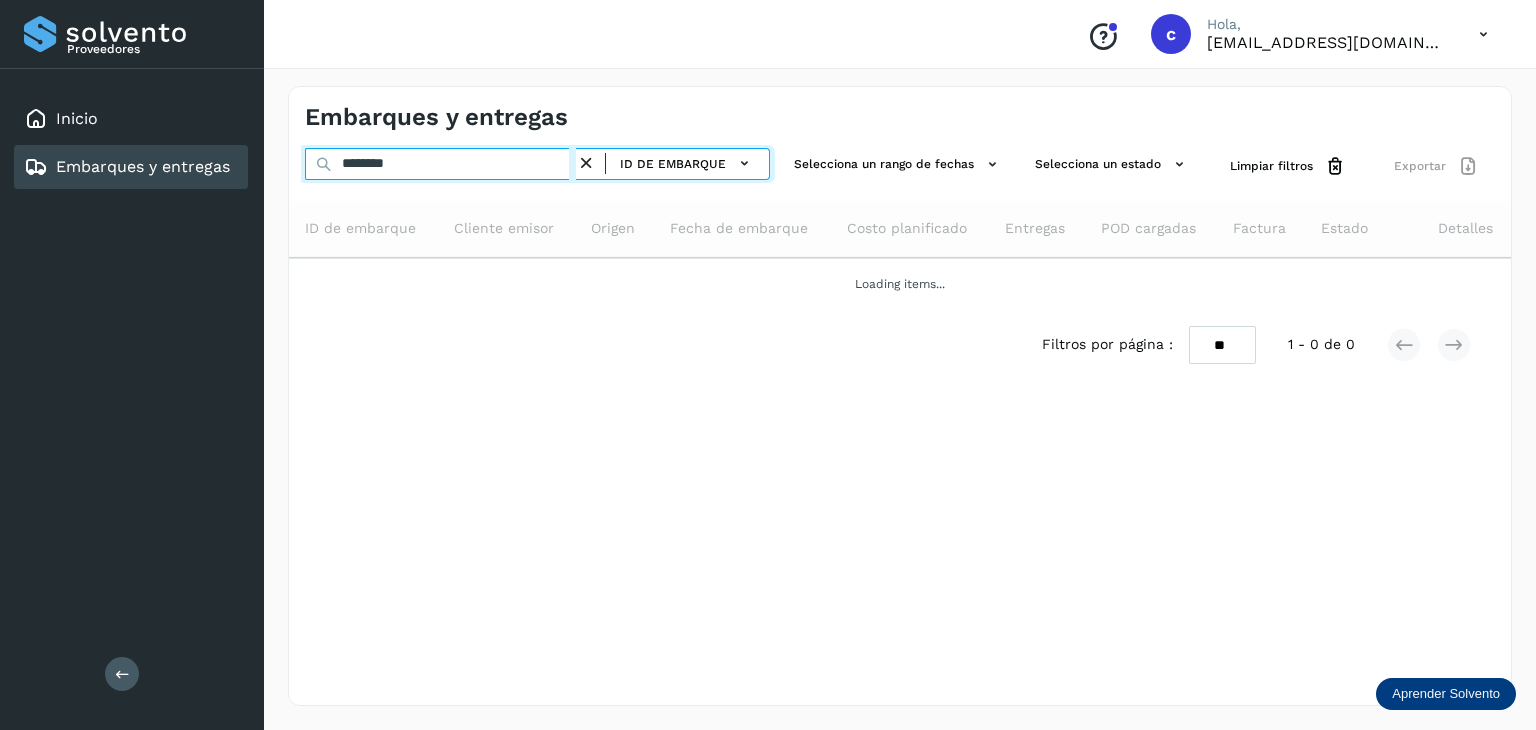 drag, startPoint x: 431, startPoint y: 169, endPoint x: 160, endPoint y: 148, distance: 271.81244 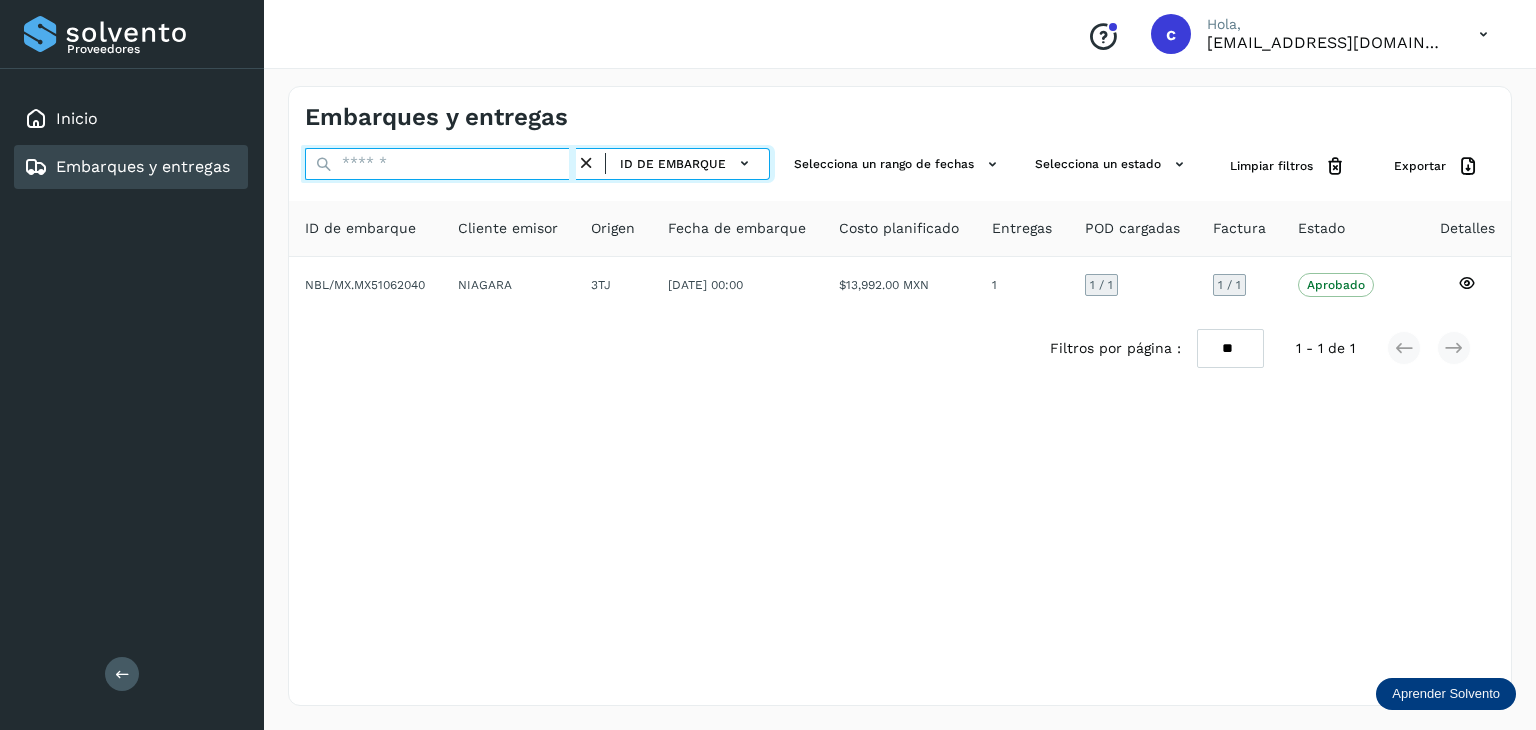 paste on "**********" 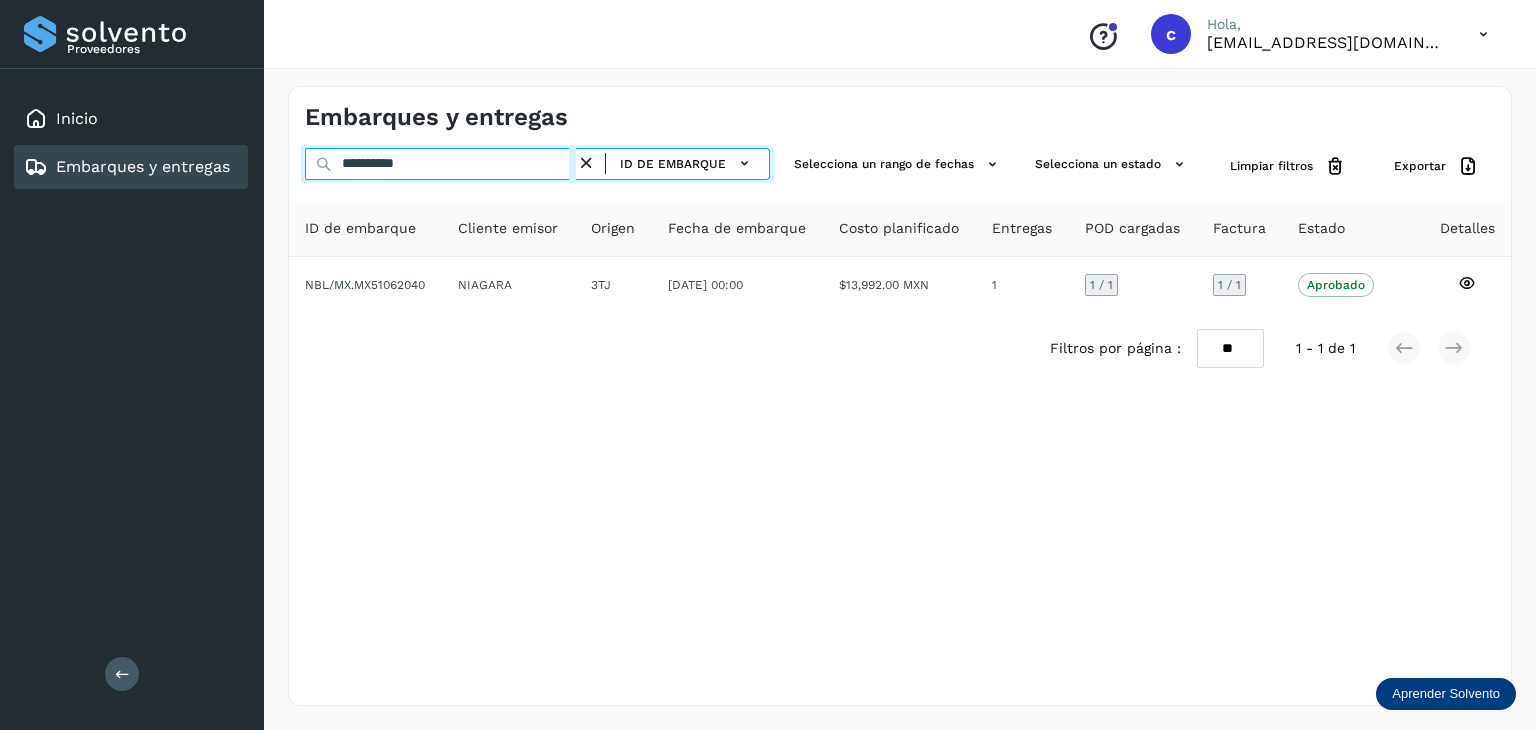 type on "**********" 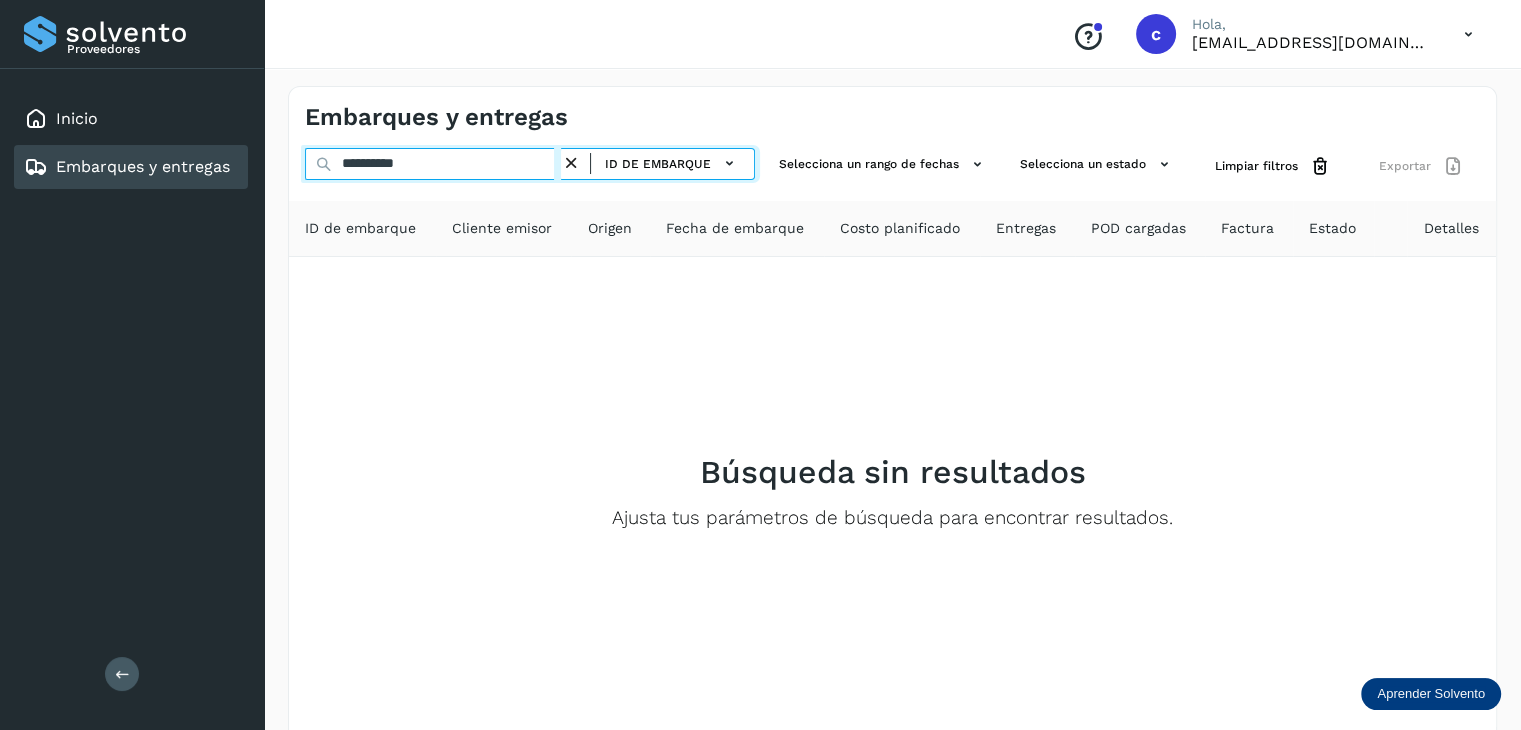 click on "**********" at bounding box center [433, 164] 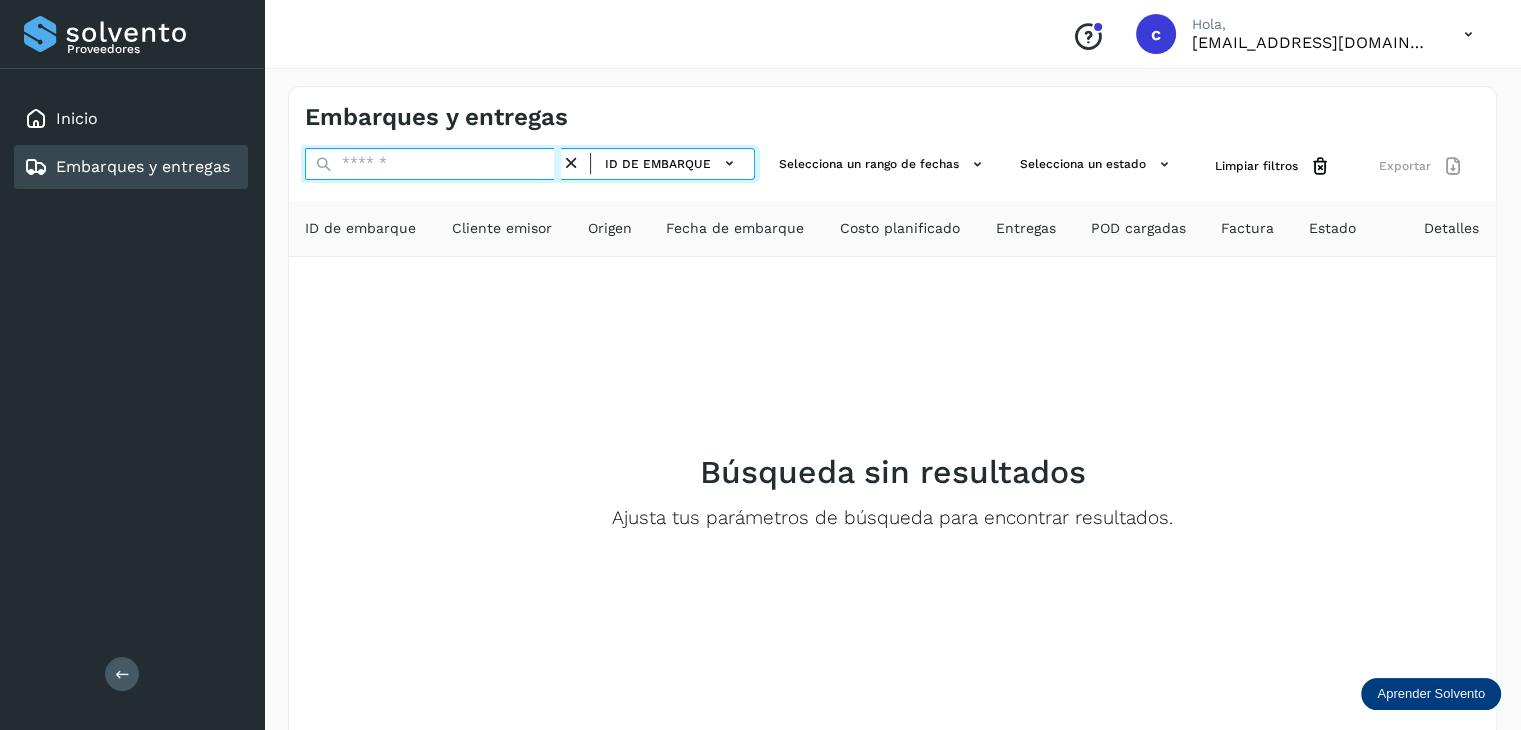 paste on "********" 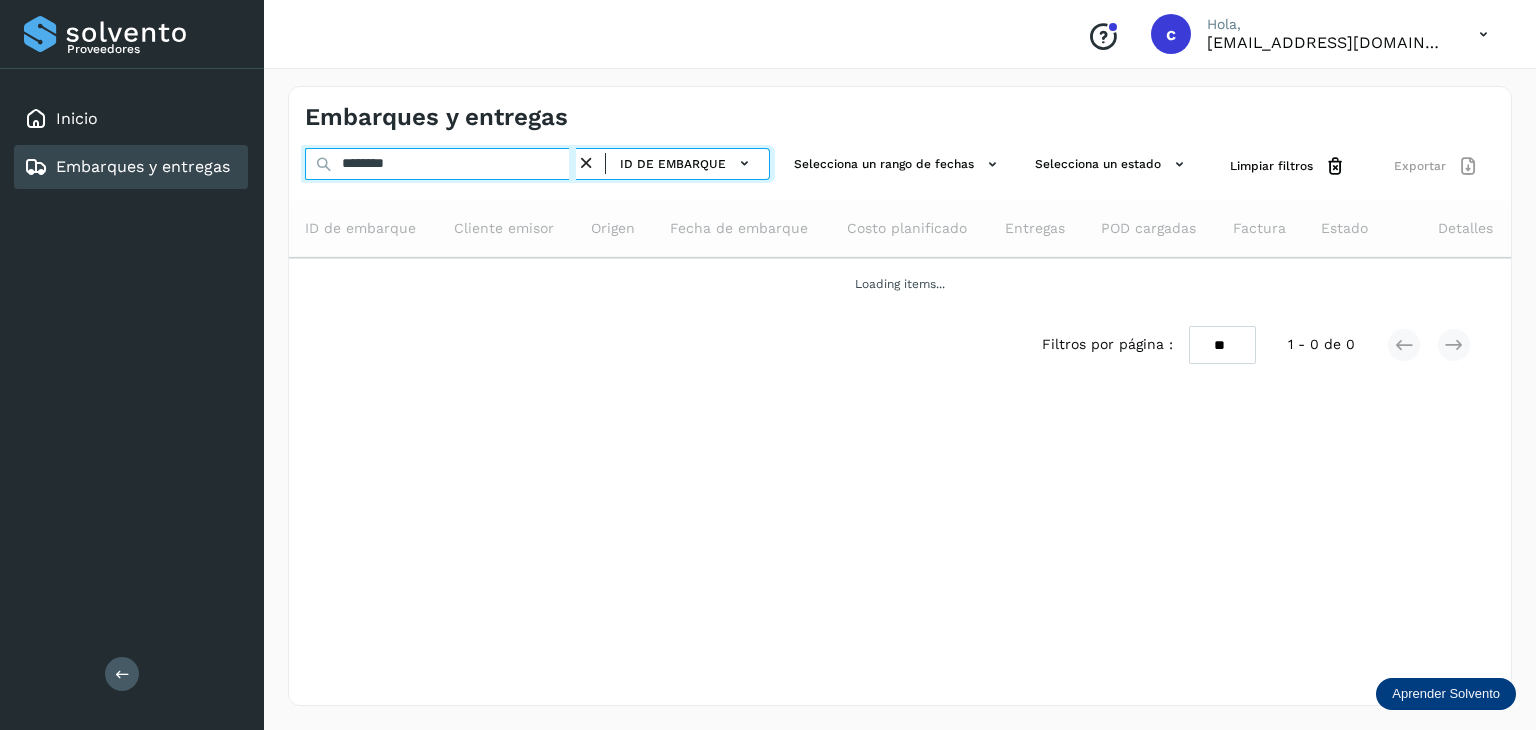 type on "********" 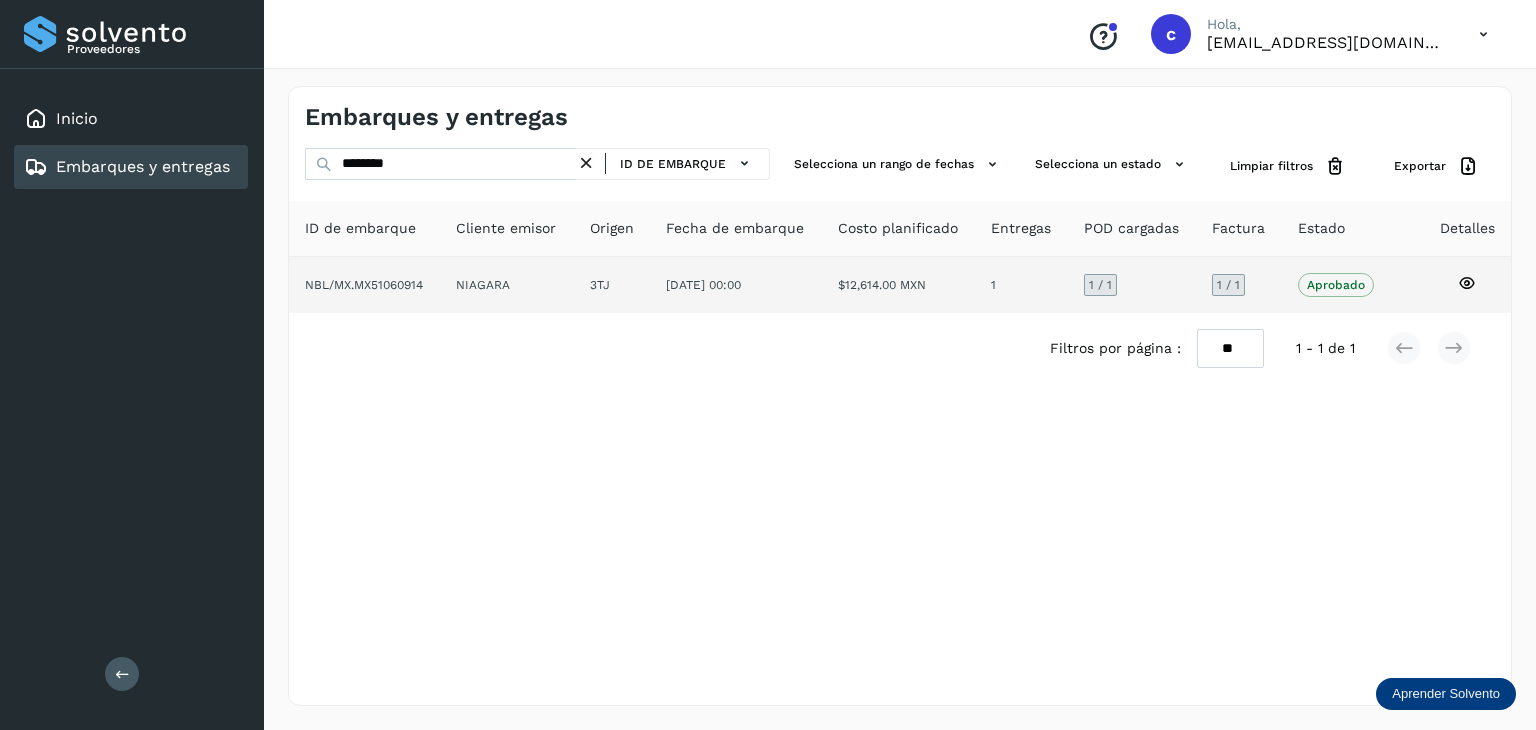 click 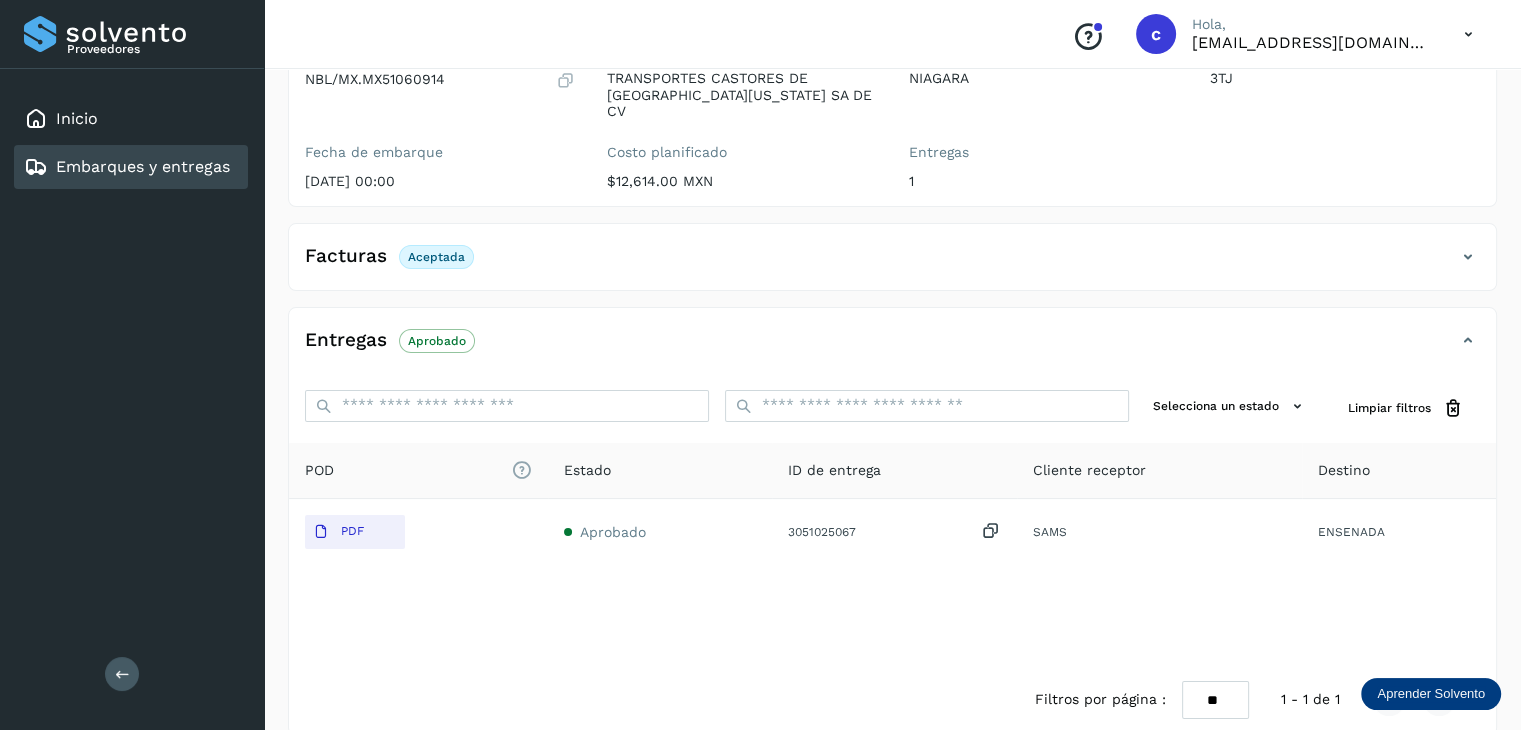 scroll, scrollTop: 229, scrollLeft: 0, axis: vertical 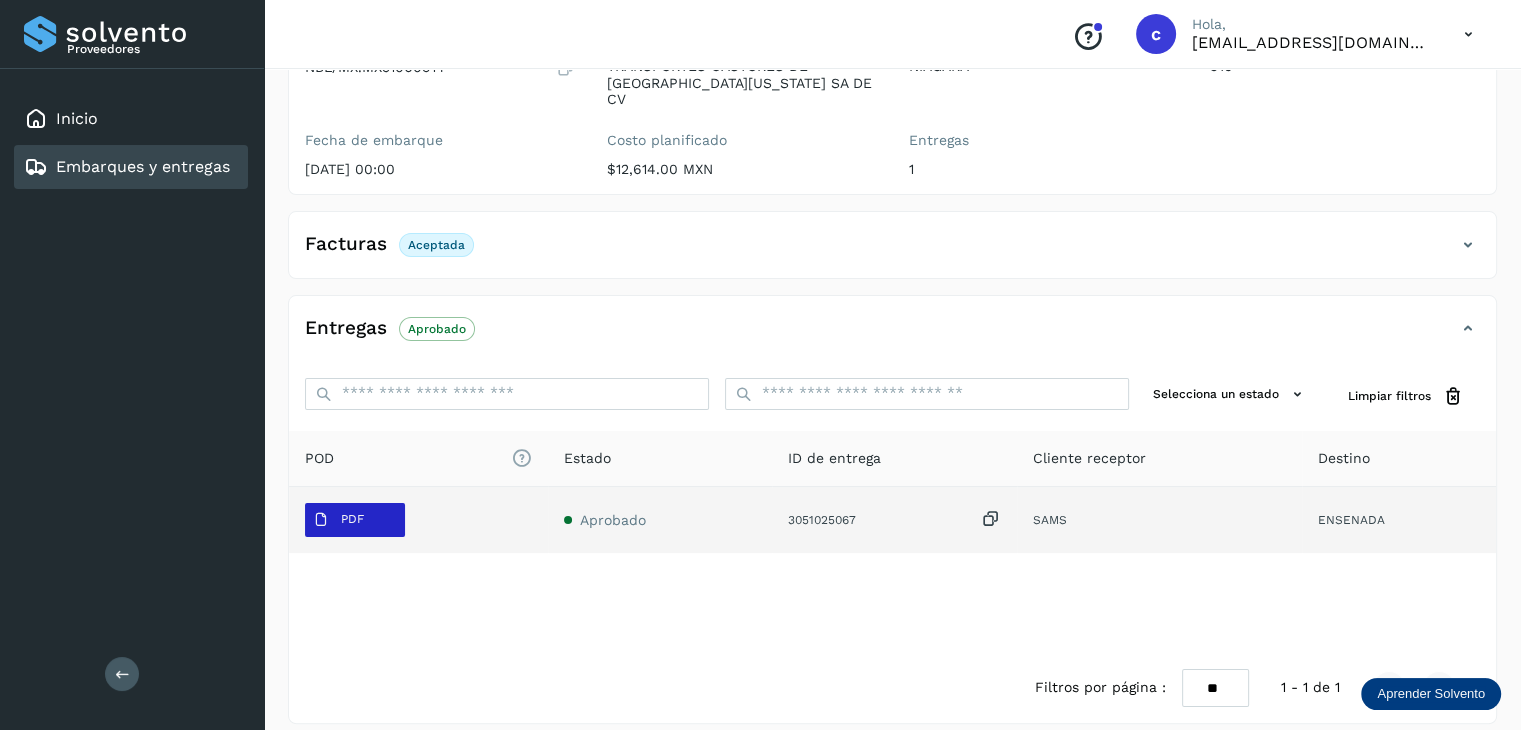 click on "PDF" at bounding box center [352, 519] 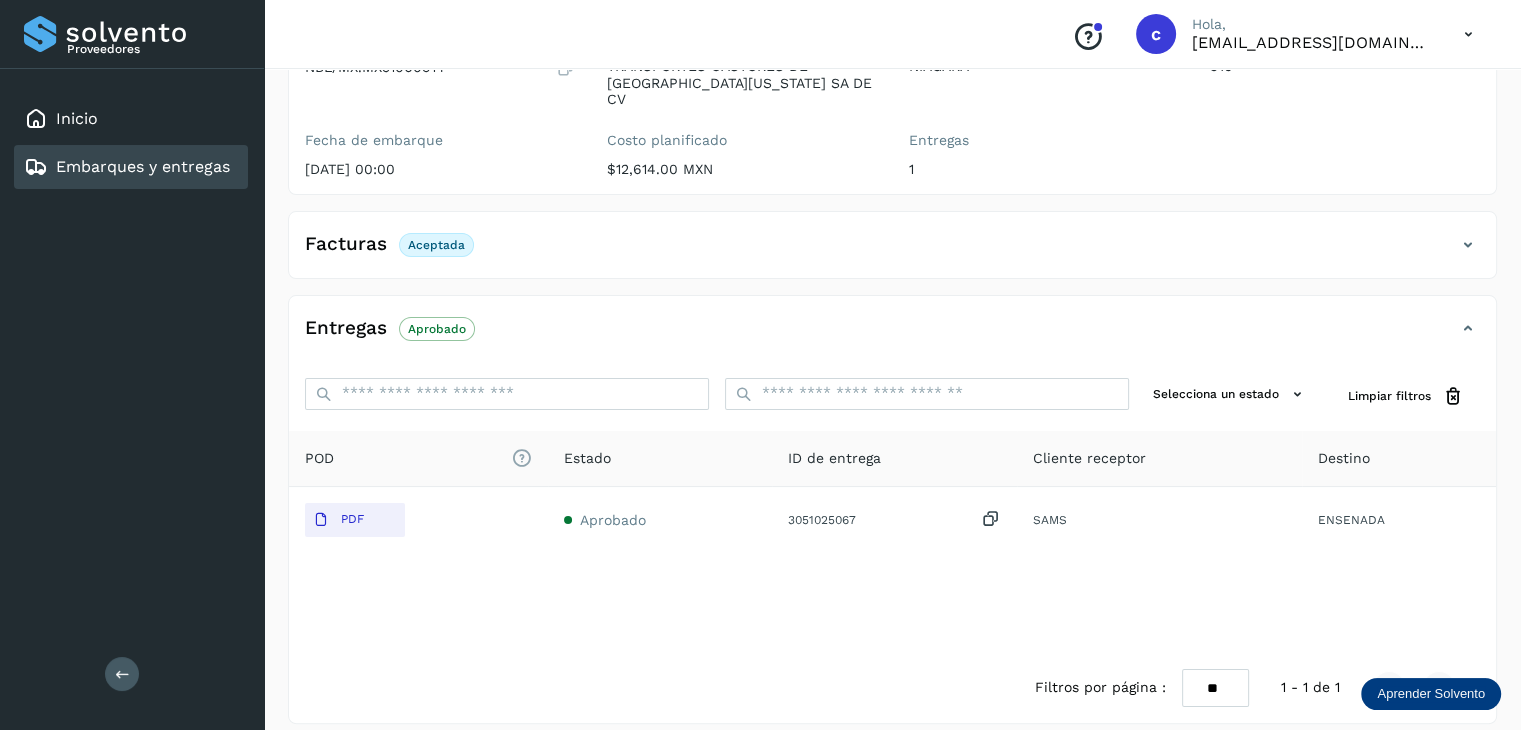 drag, startPoint x: 155, startPoint y: 163, endPoint x: 166, endPoint y: 165, distance: 11.18034 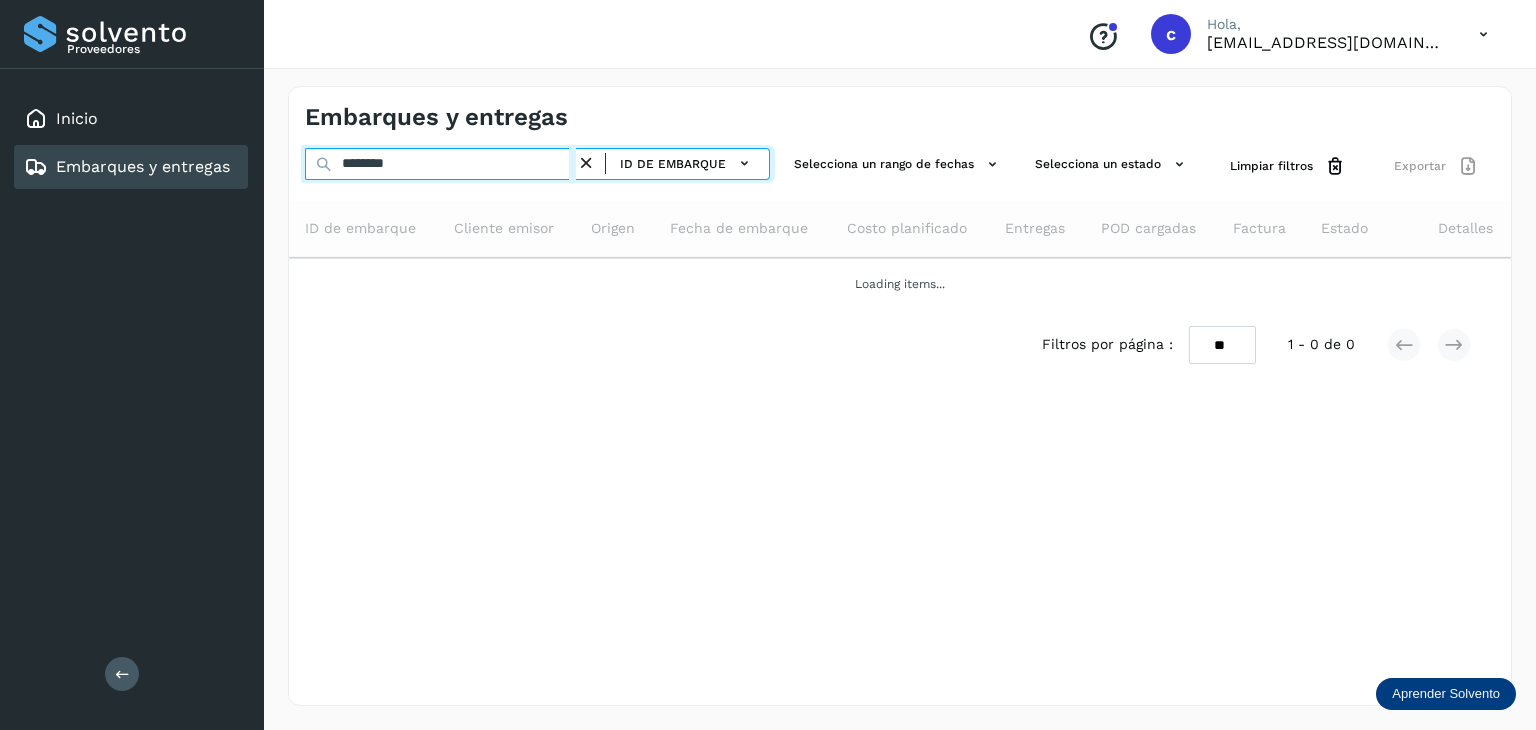 drag, startPoint x: 428, startPoint y: 159, endPoint x: 172, endPoint y: 146, distance: 256.32986 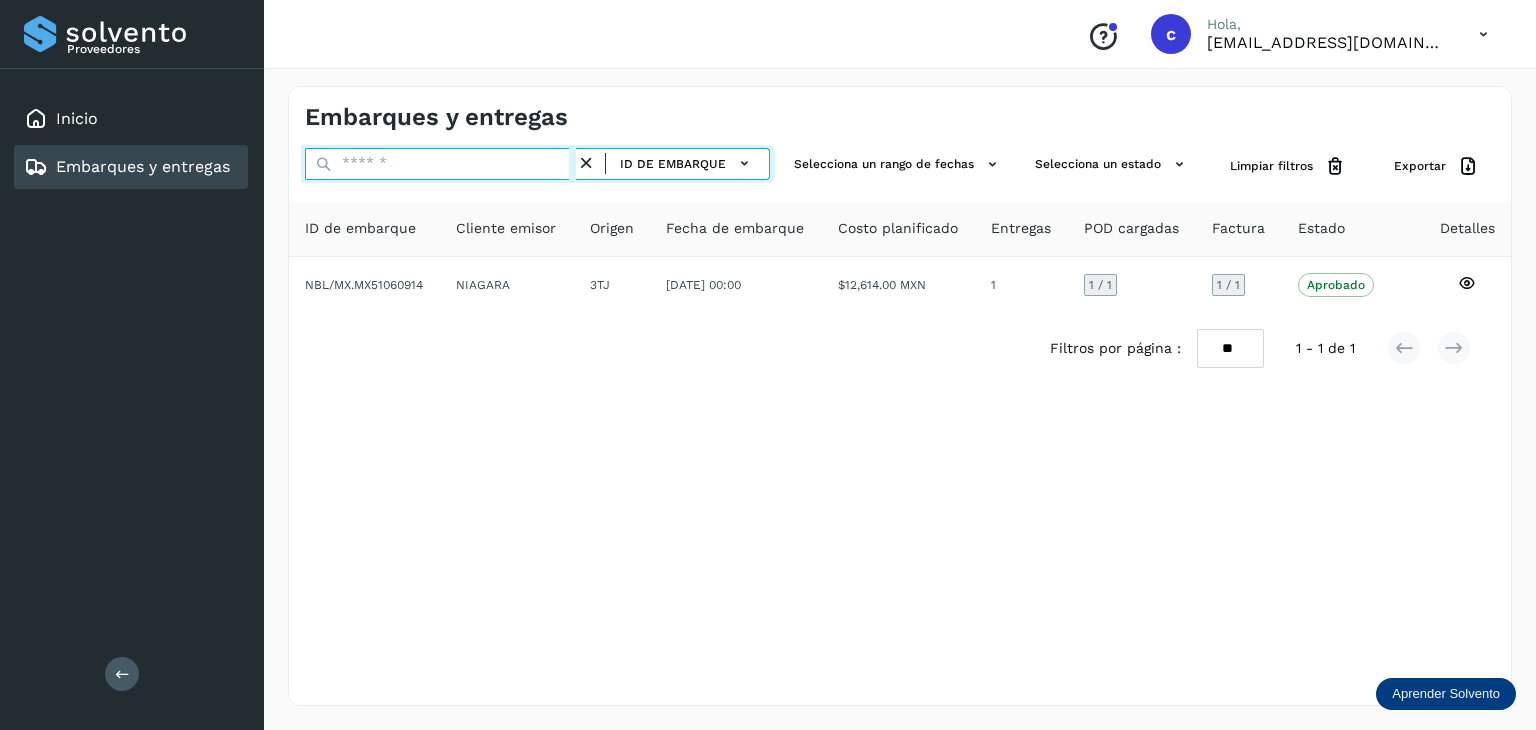 paste on "********" 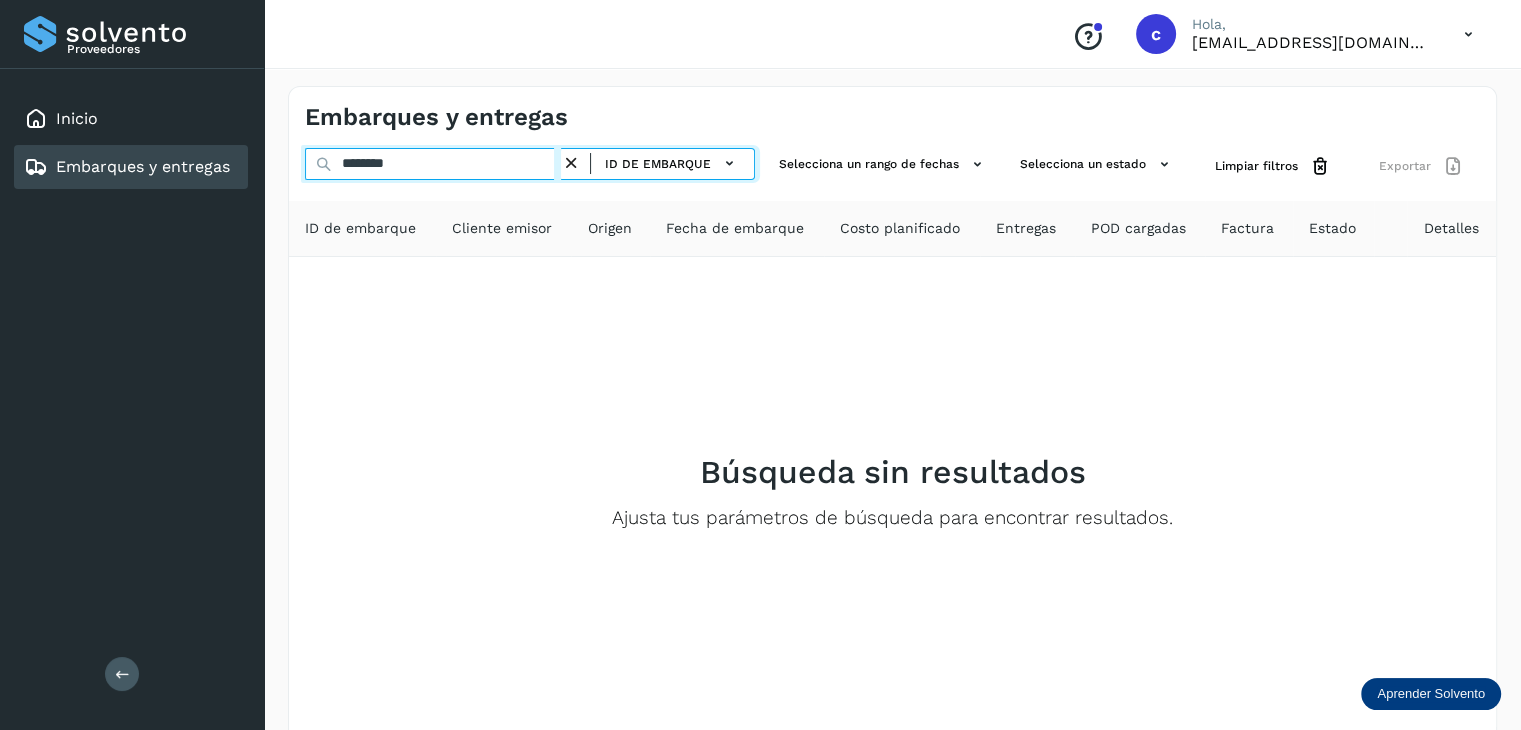 type on "********" 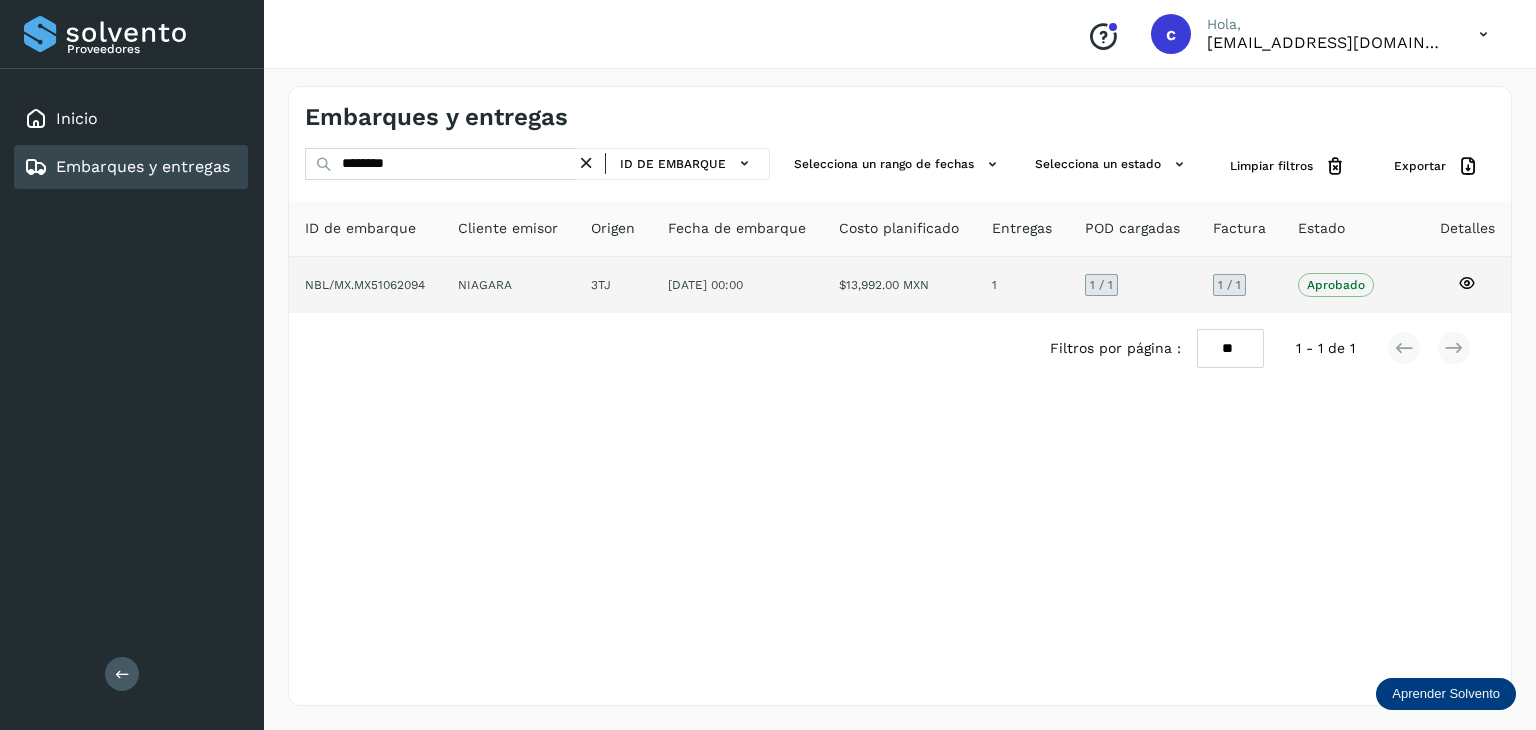 click 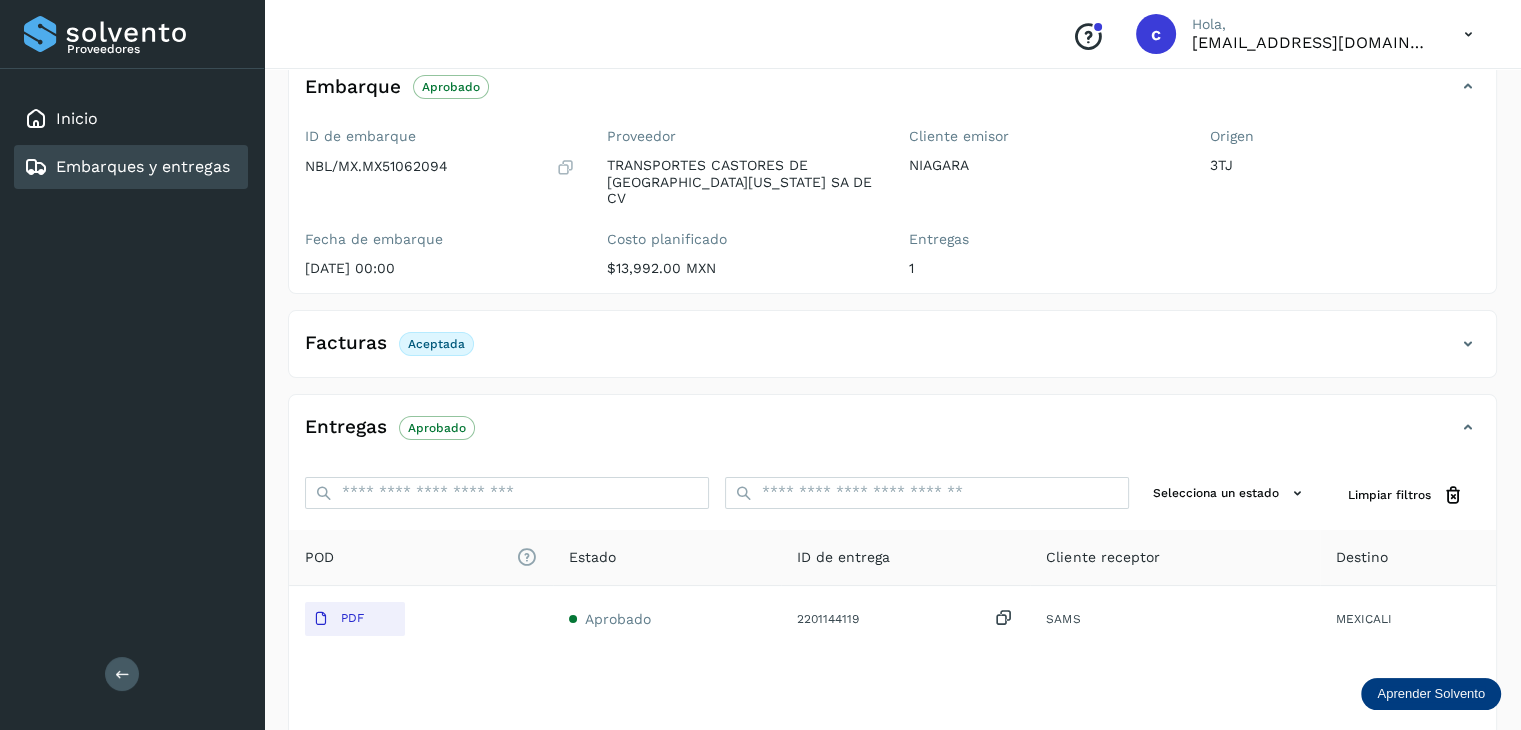 scroll, scrollTop: 229, scrollLeft: 0, axis: vertical 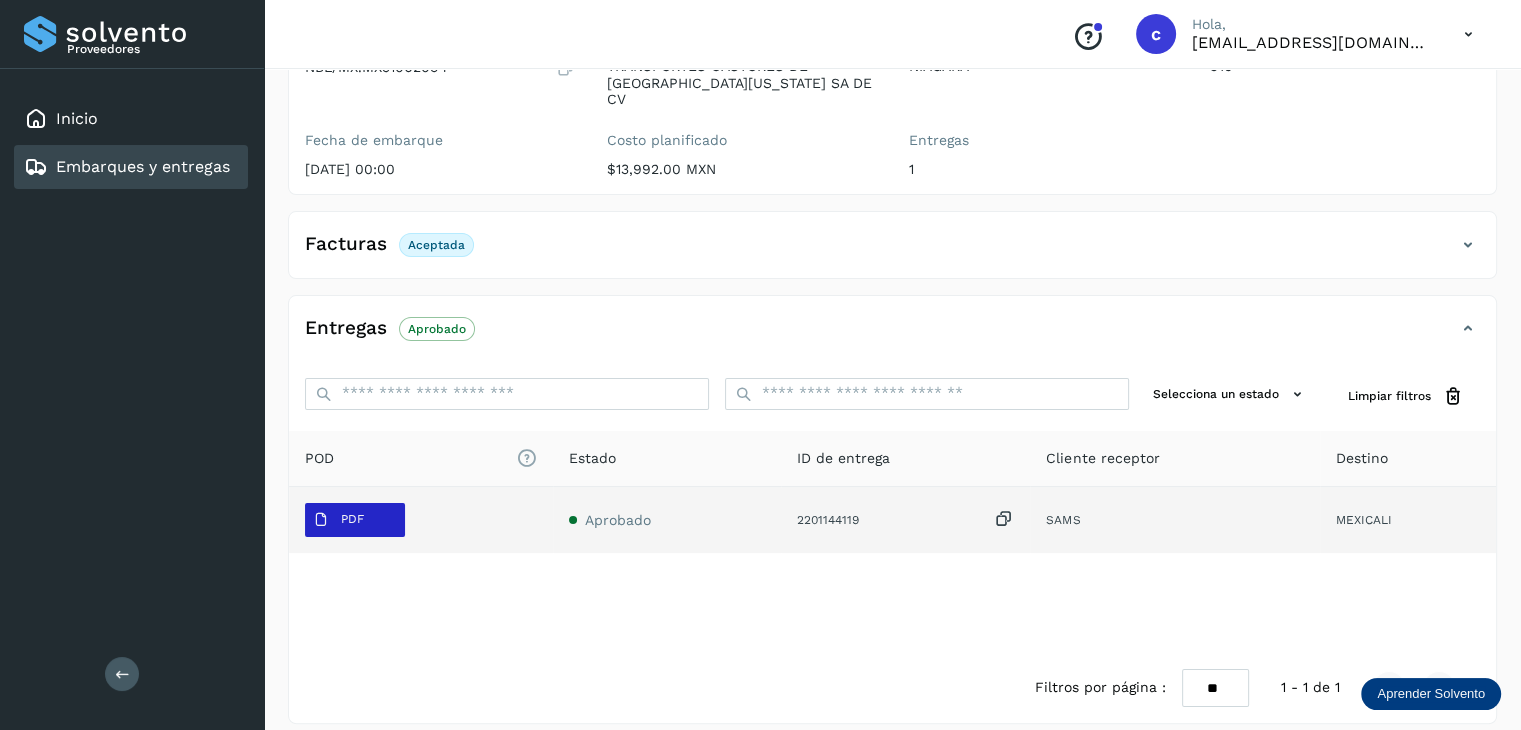 click on "PDF" at bounding box center (352, 519) 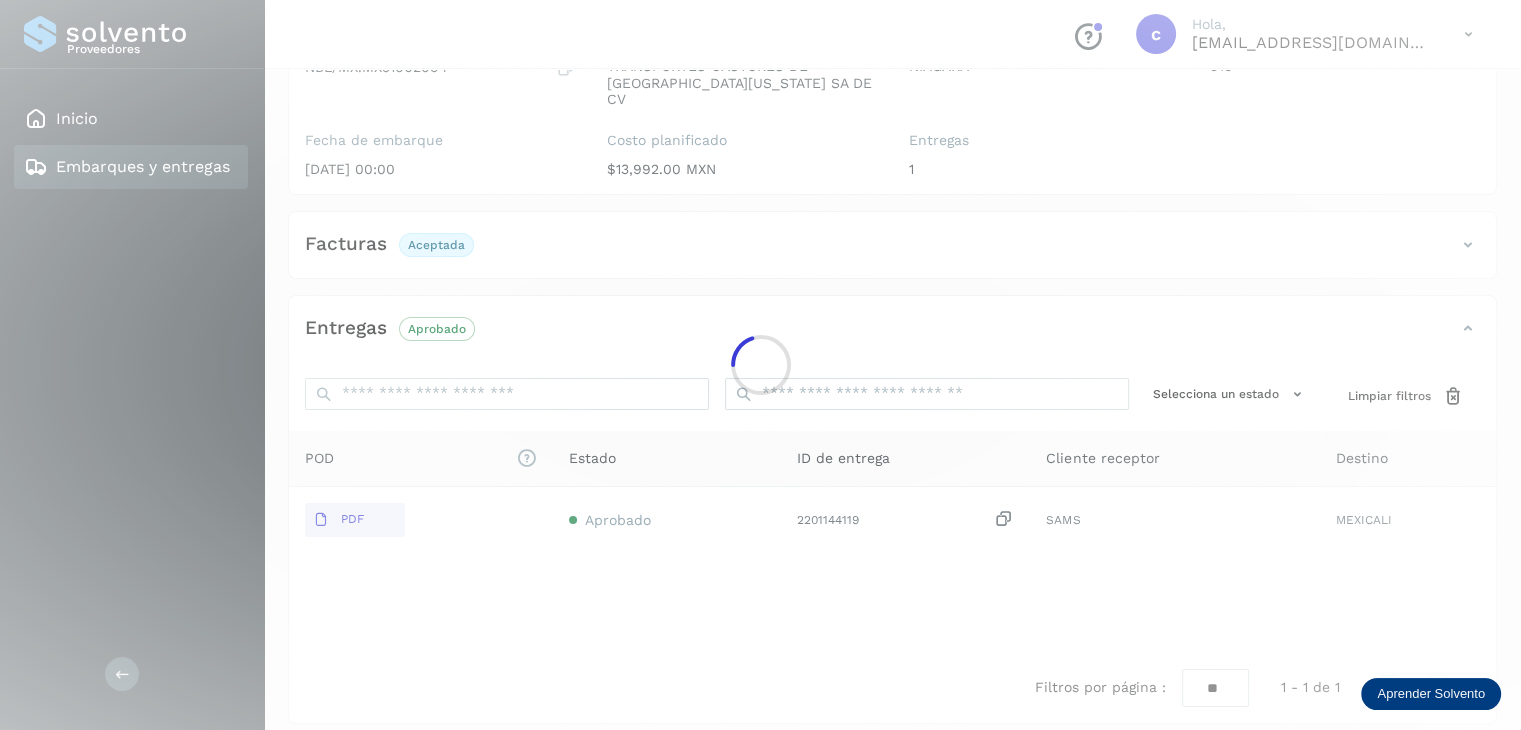type 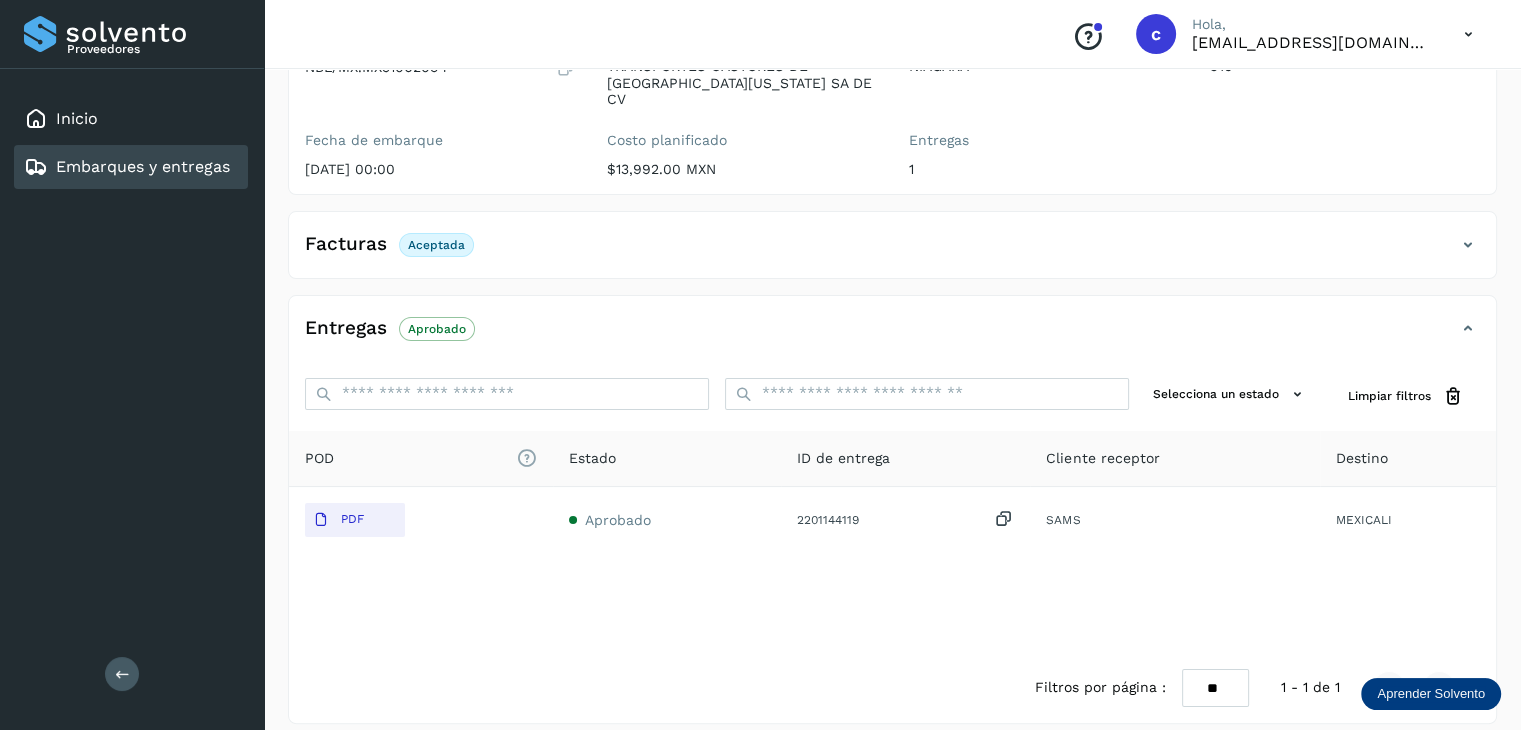 click on "Embarques y entregas" at bounding box center (143, 166) 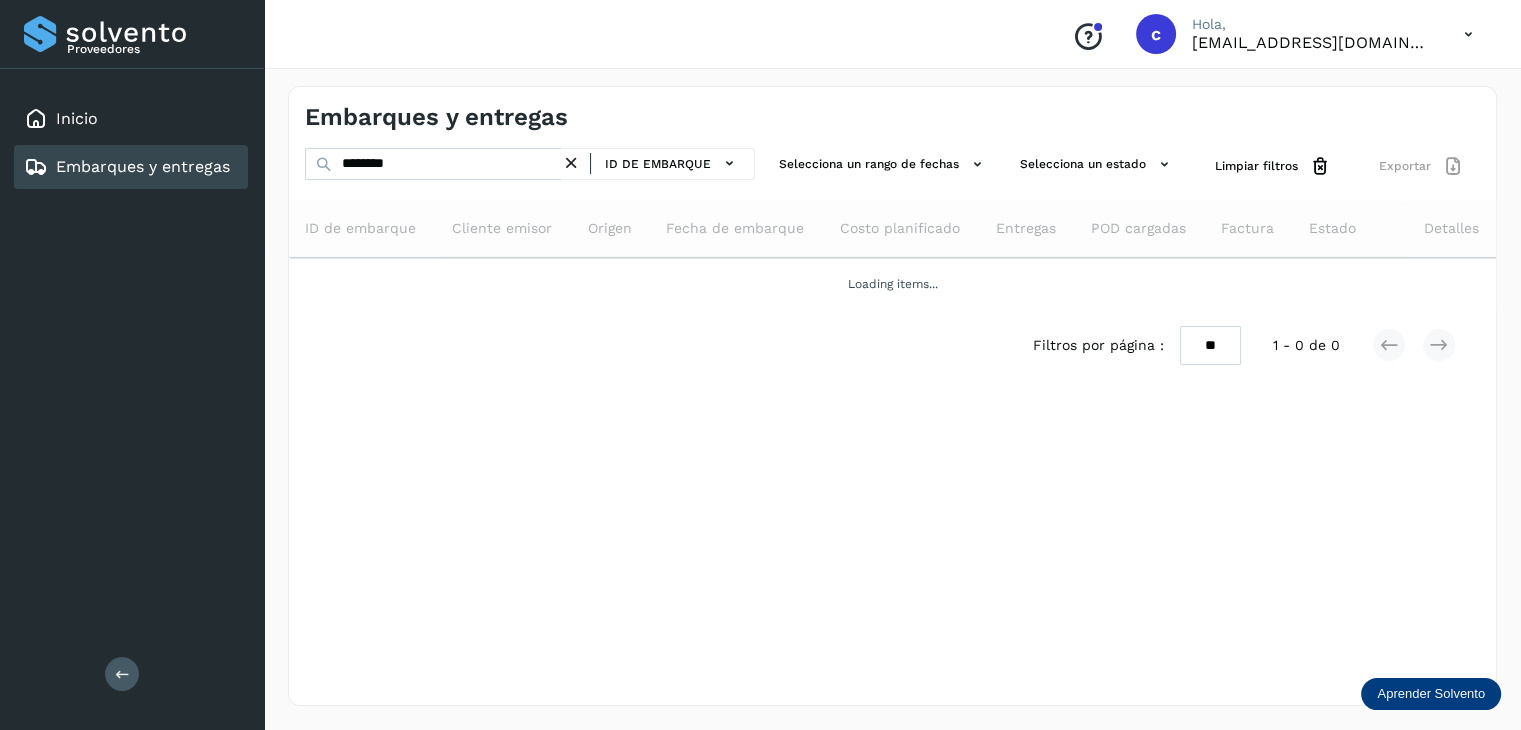 scroll, scrollTop: 0, scrollLeft: 0, axis: both 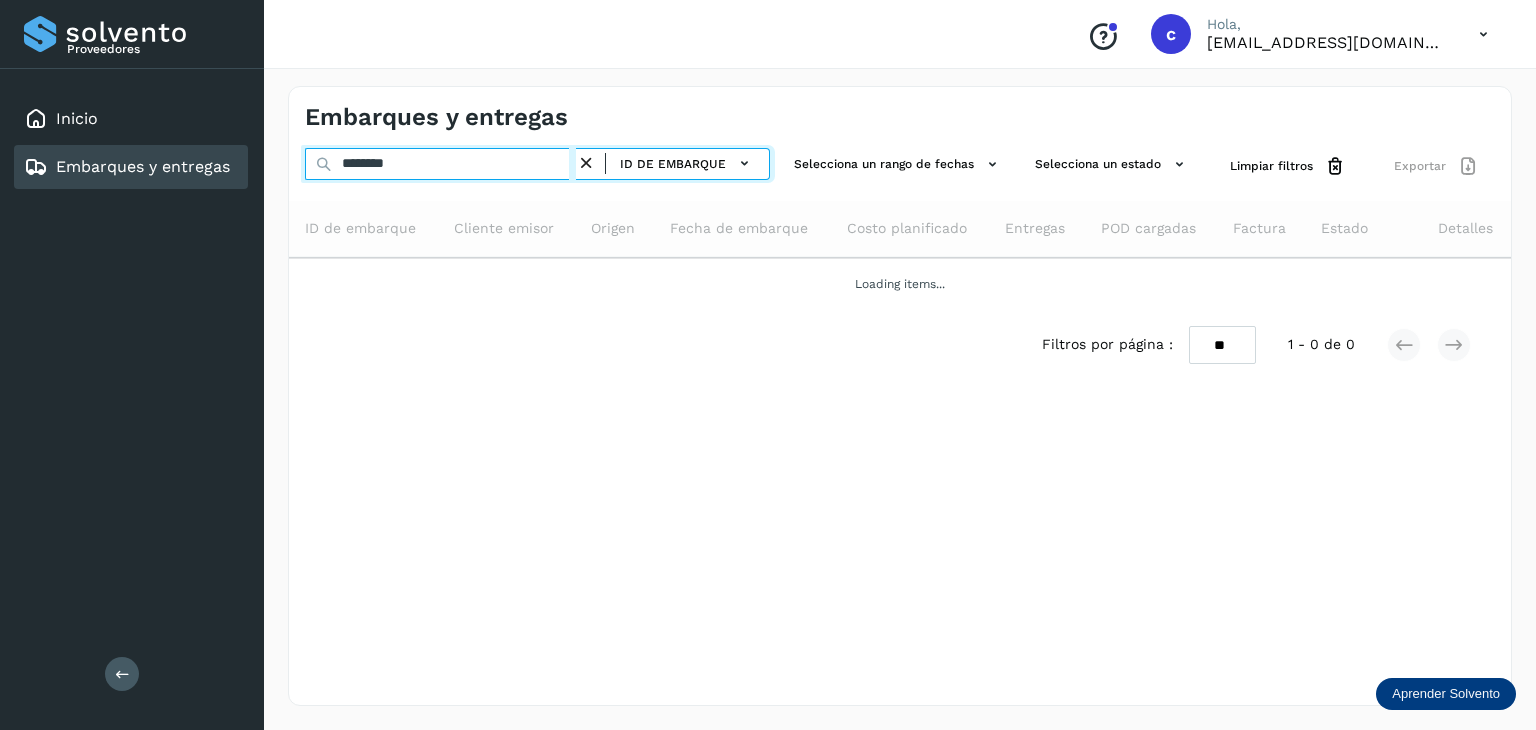 click on "Proveedores Inicio Embarques y entregas Salir
Conoce nuestros beneficios
c Hola, [EMAIL_ADDRESS][DOMAIN_NAME] Embarques y entregas ******** ID de embarque Selecciona un rango de fechas  Selecciona un estado Limpiar filtros Exportar ID de embarque Cliente emisor Origen Fecha de embarque Costo planificado Entregas POD cargadas Factura Estado Detalles Loading items... Filtros por página : ** ** ** 1 - 0 de 0" 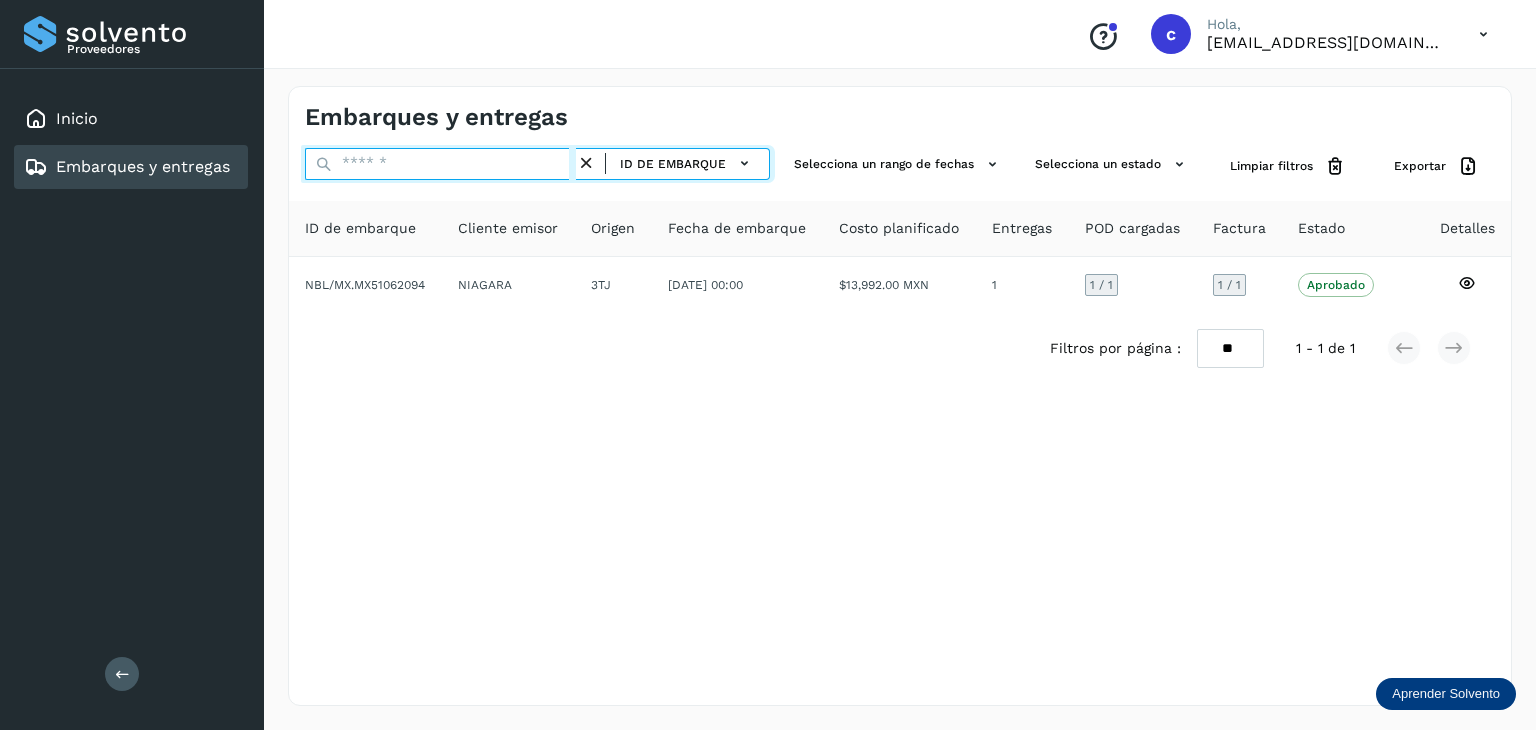 paste on "********" 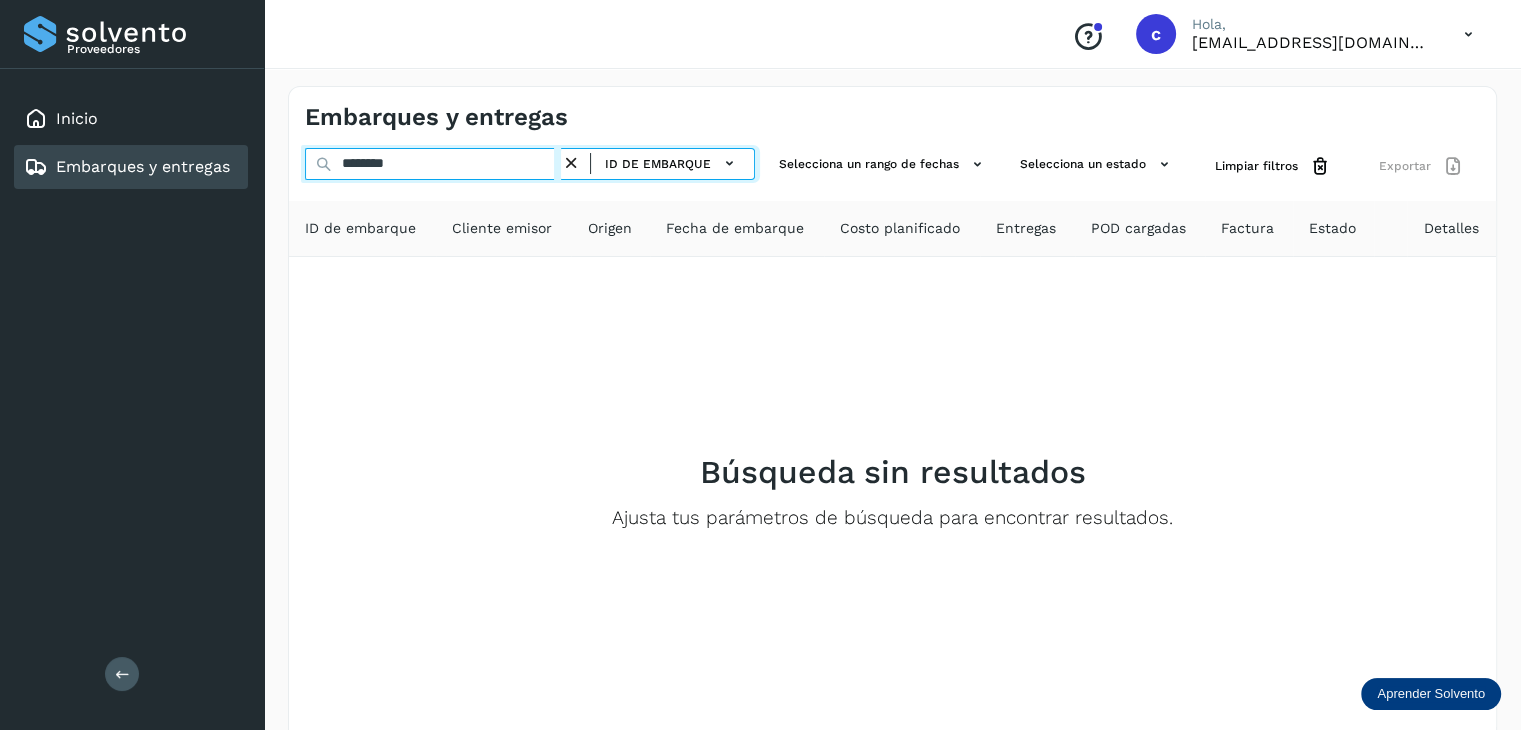type on "********" 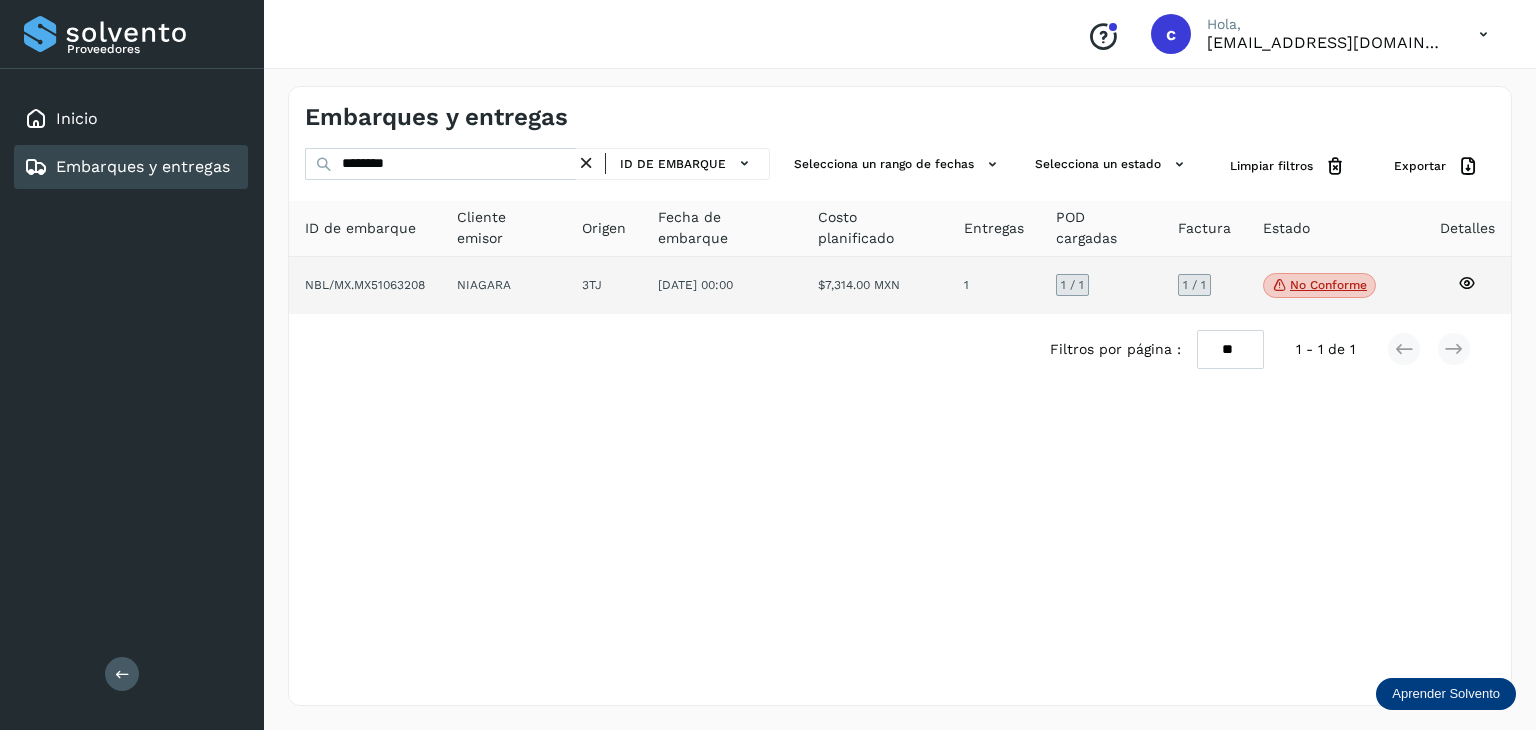 click 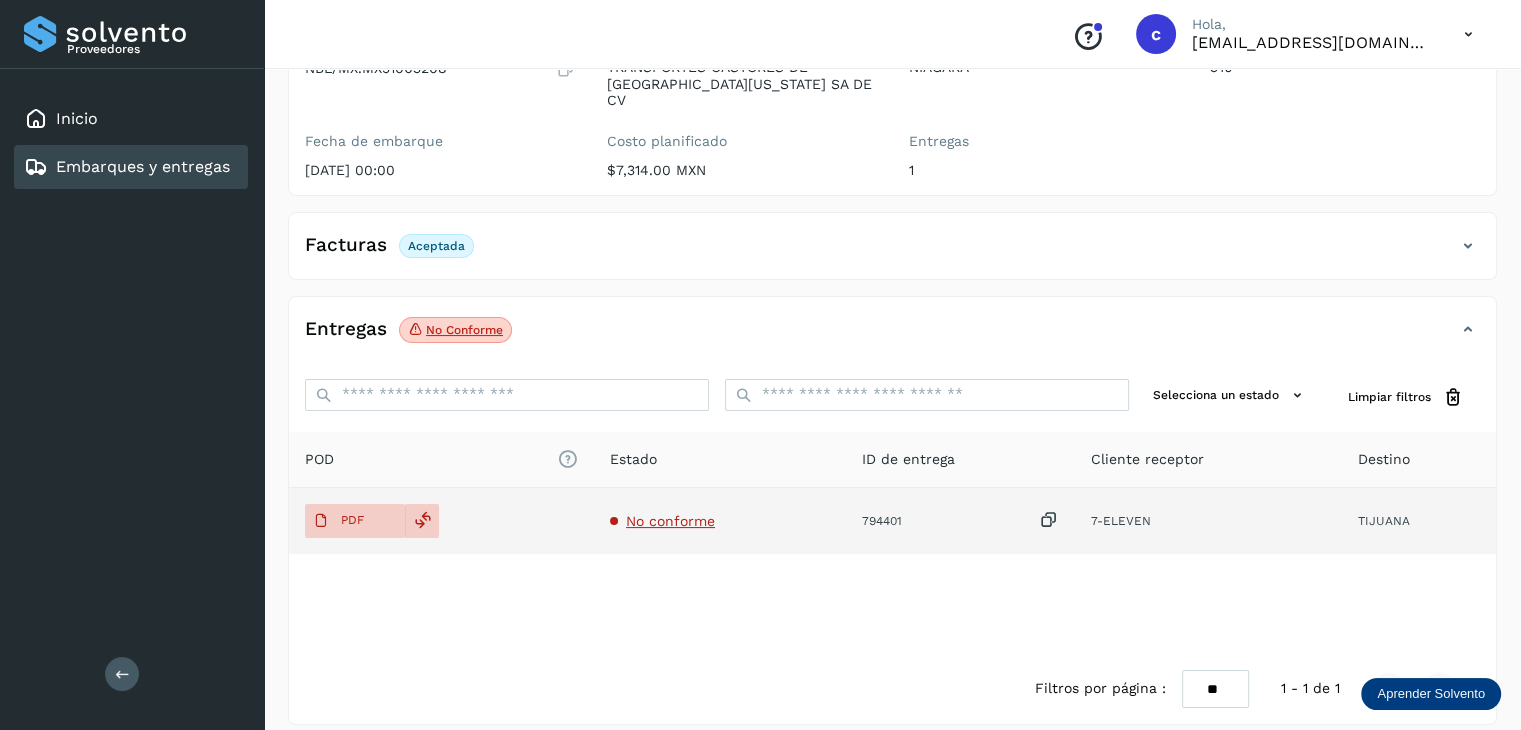 scroll, scrollTop: 229, scrollLeft: 0, axis: vertical 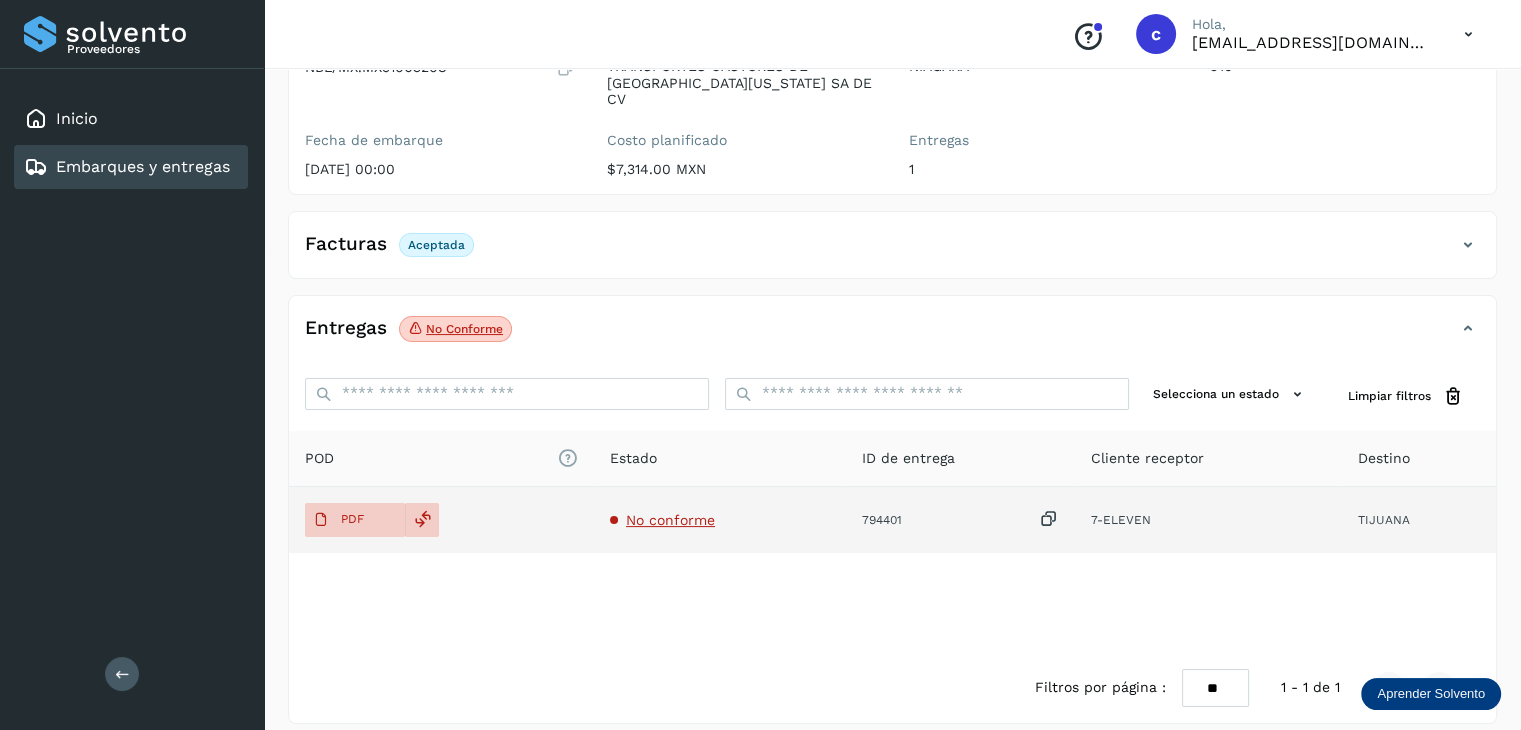 click on "No conforme" at bounding box center (670, 520) 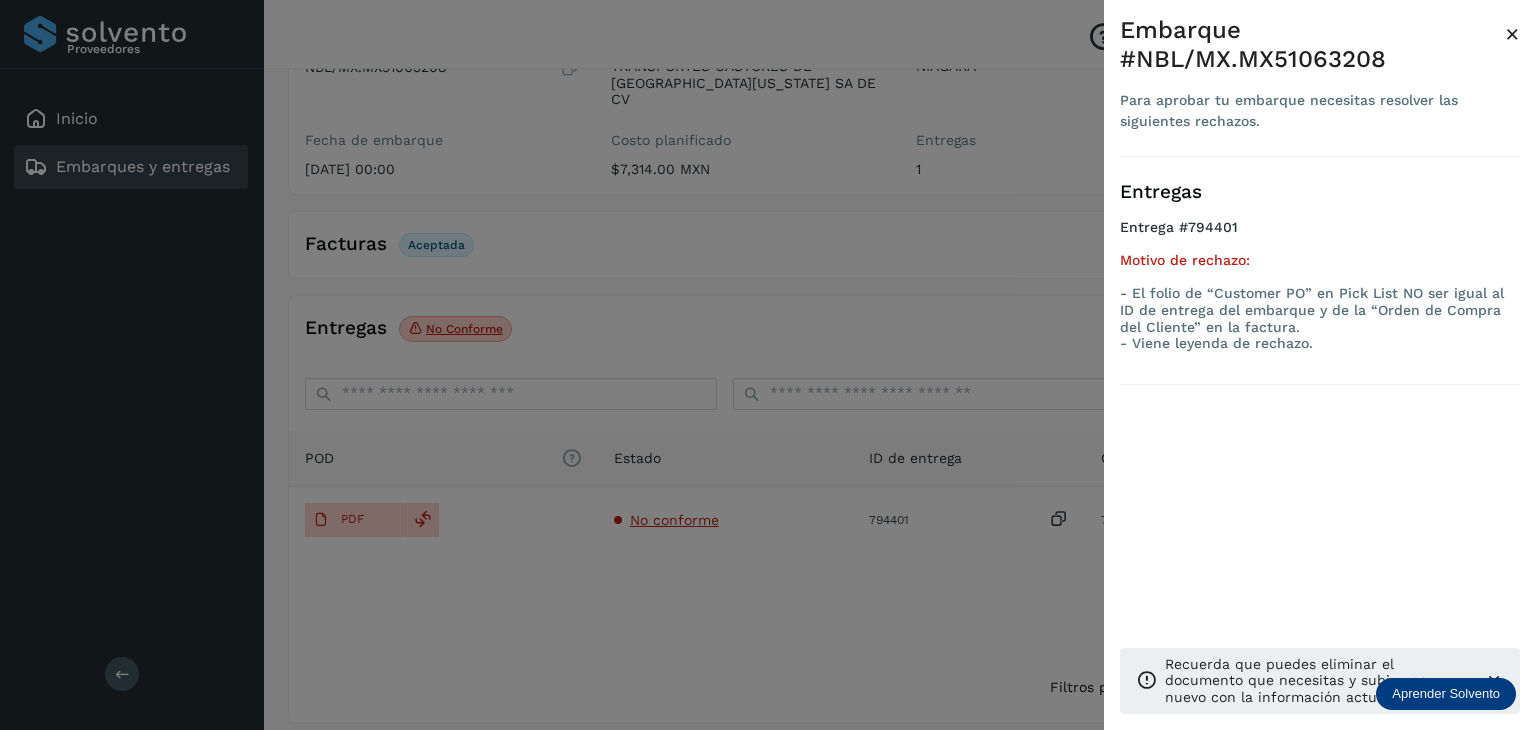 drag, startPoint x: 595, startPoint y: 577, endPoint x: 478, endPoint y: 548, distance: 120.54045 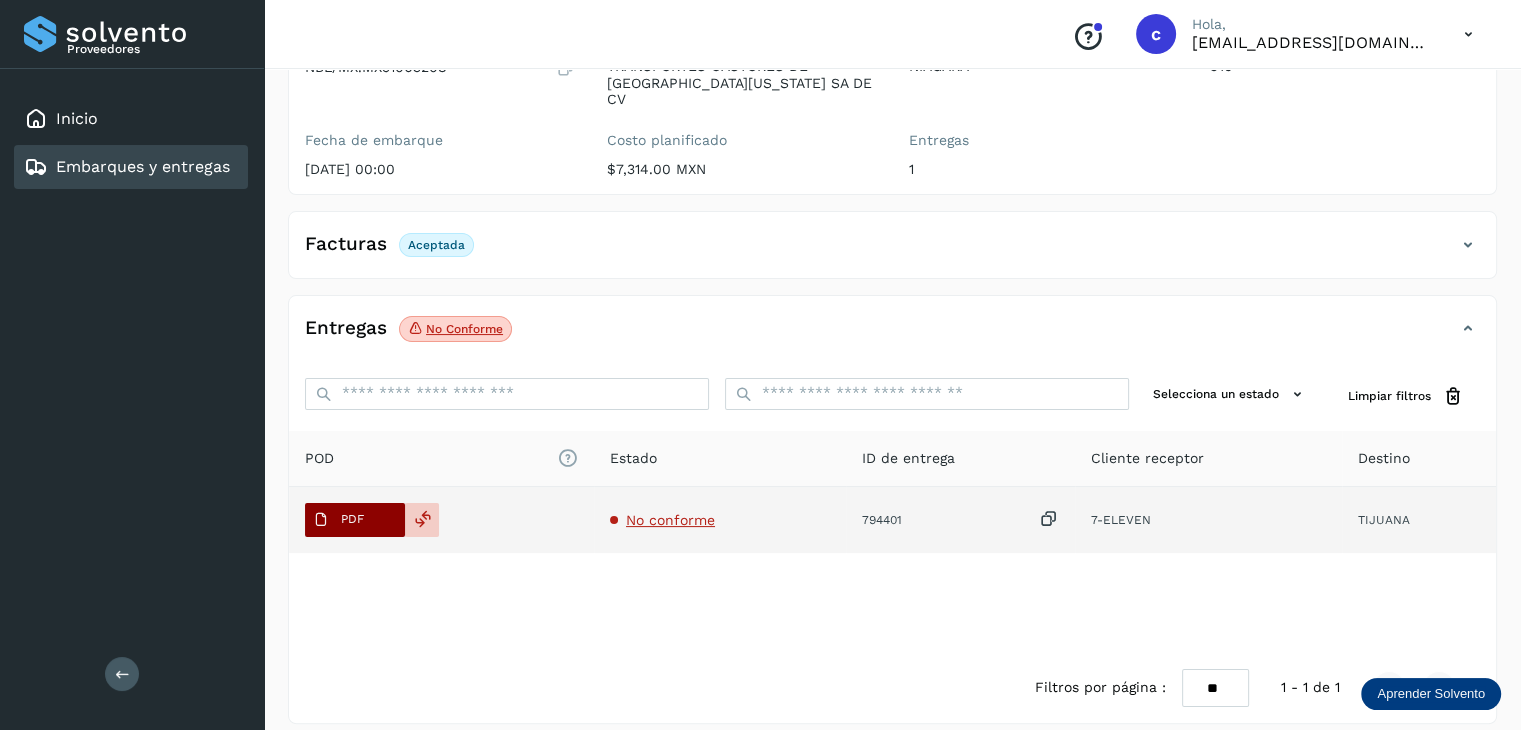 click on "PDF" at bounding box center (352, 519) 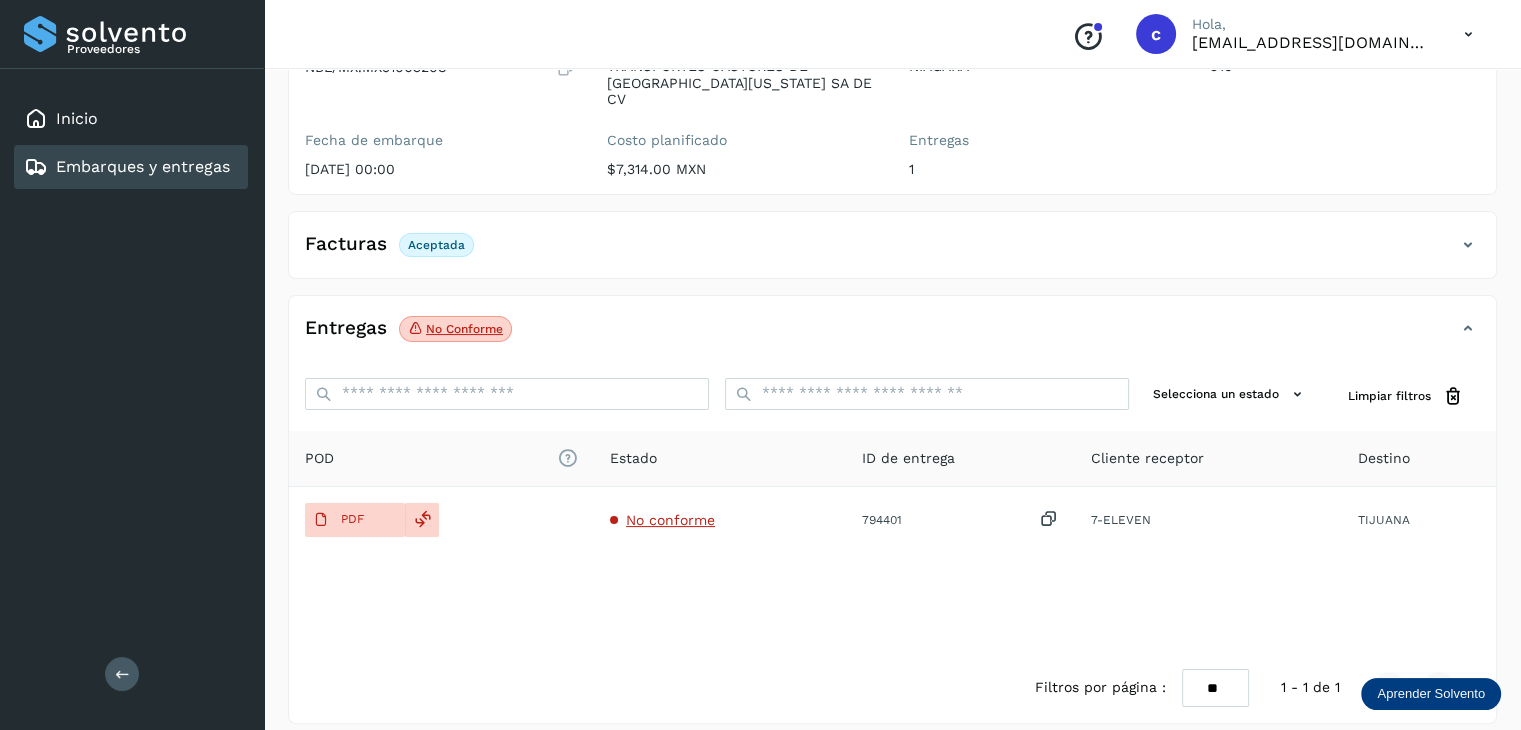 type 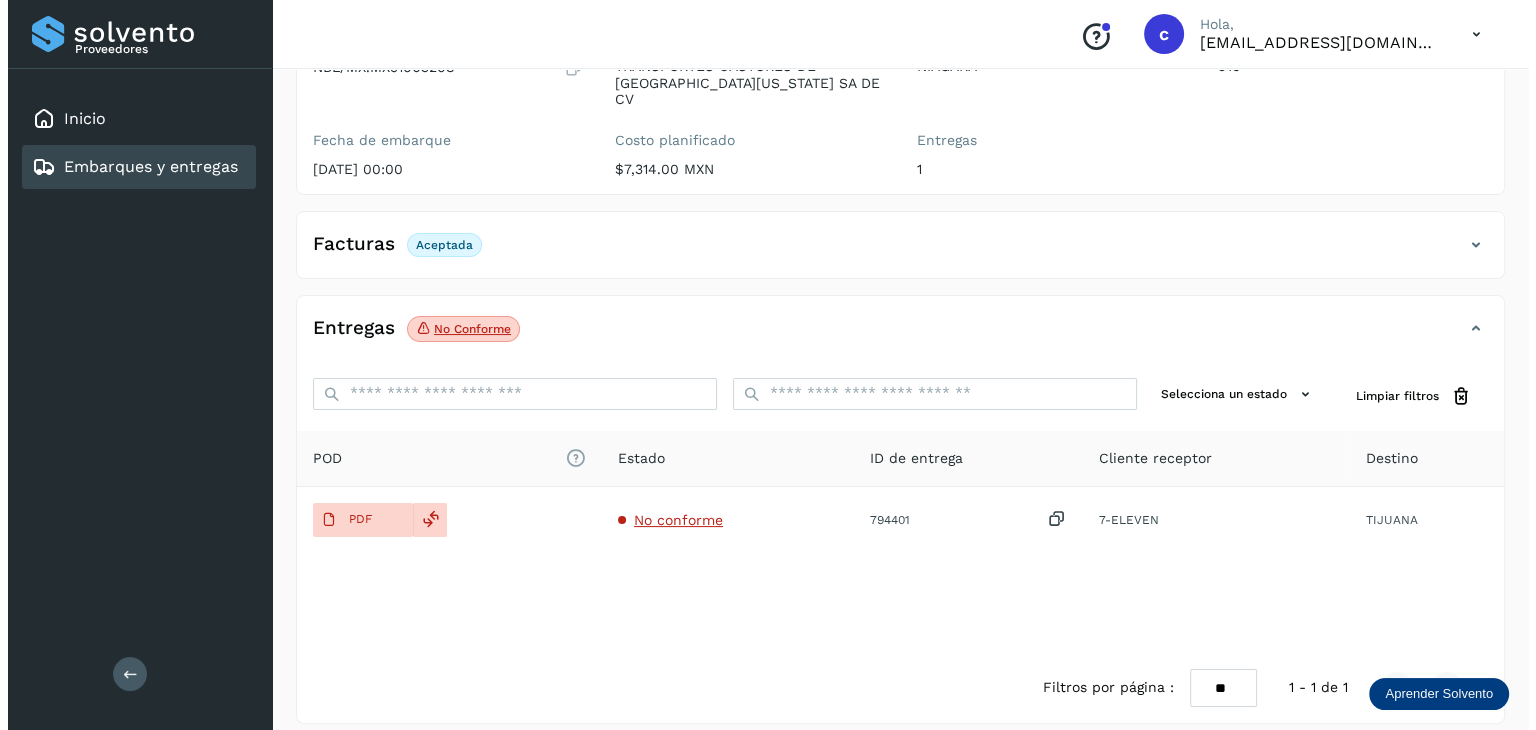 scroll, scrollTop: 0, scrollLeft: 0, axis: both 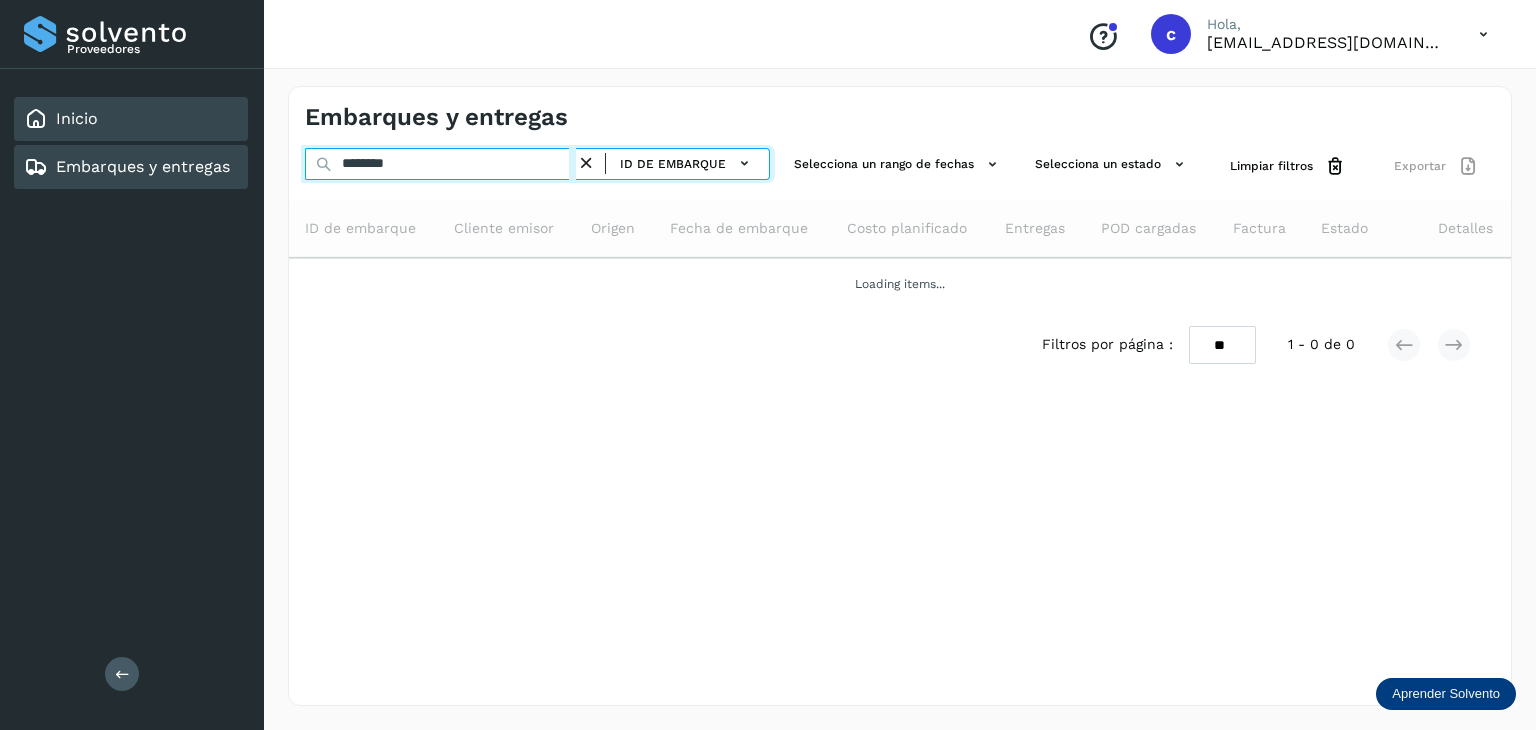 click on "Proveedores Inicio Embarques y entregas Salir
Conoce nuestros beneficios
c Hola, [EMAIL_ADDRESS][DOMAIN_NAME] Embarques y entregas ******** ID de embarque Selecciona un rango de fechas  Selecciona un estado Limpiar filtros Exportar ID de embarque Cliente emisor Origen Fecha de embarque Costo planificado Entregas POD cargadas Factura Estado Detalles Loading items... Filtros por página : ** ** ** 1 - 0 de 0" 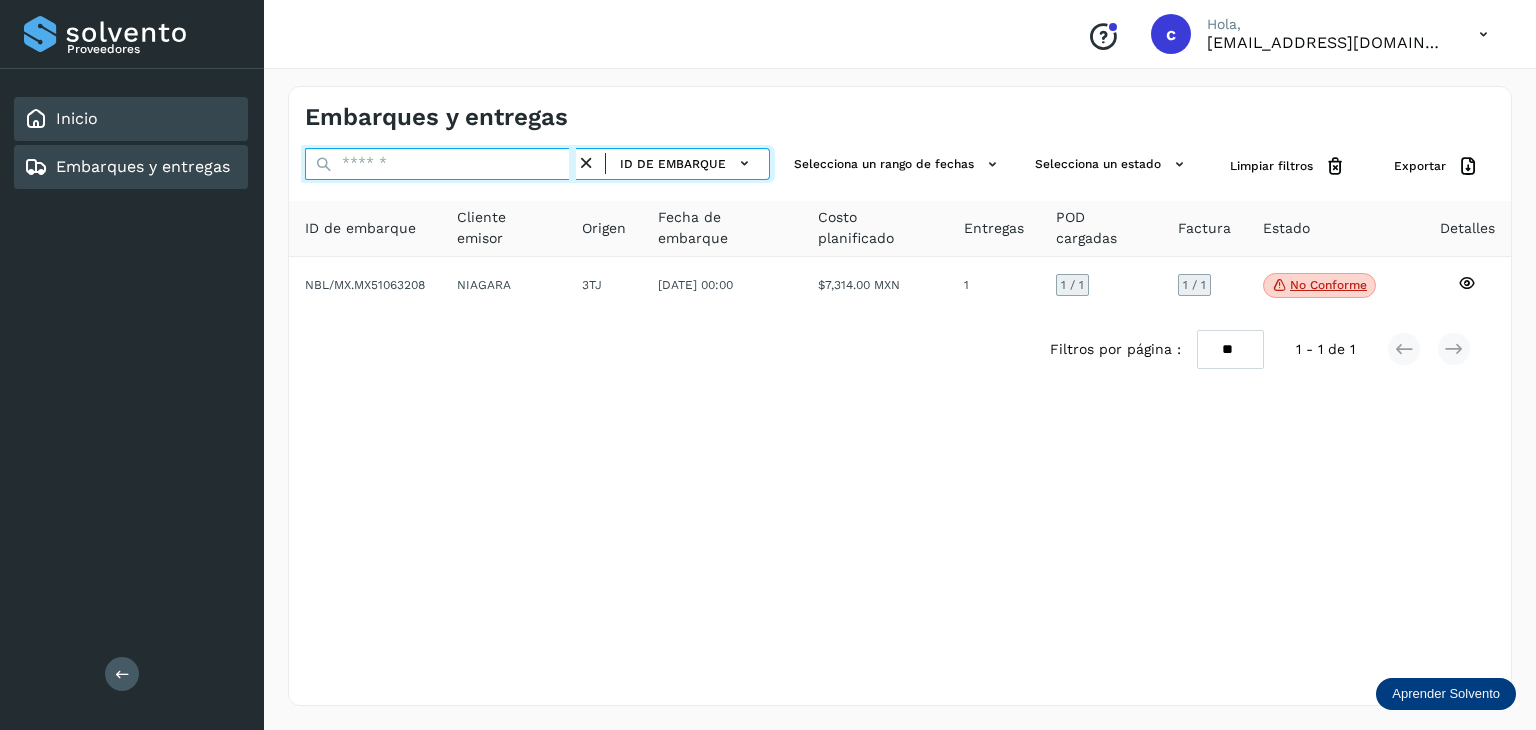 paste on "********" 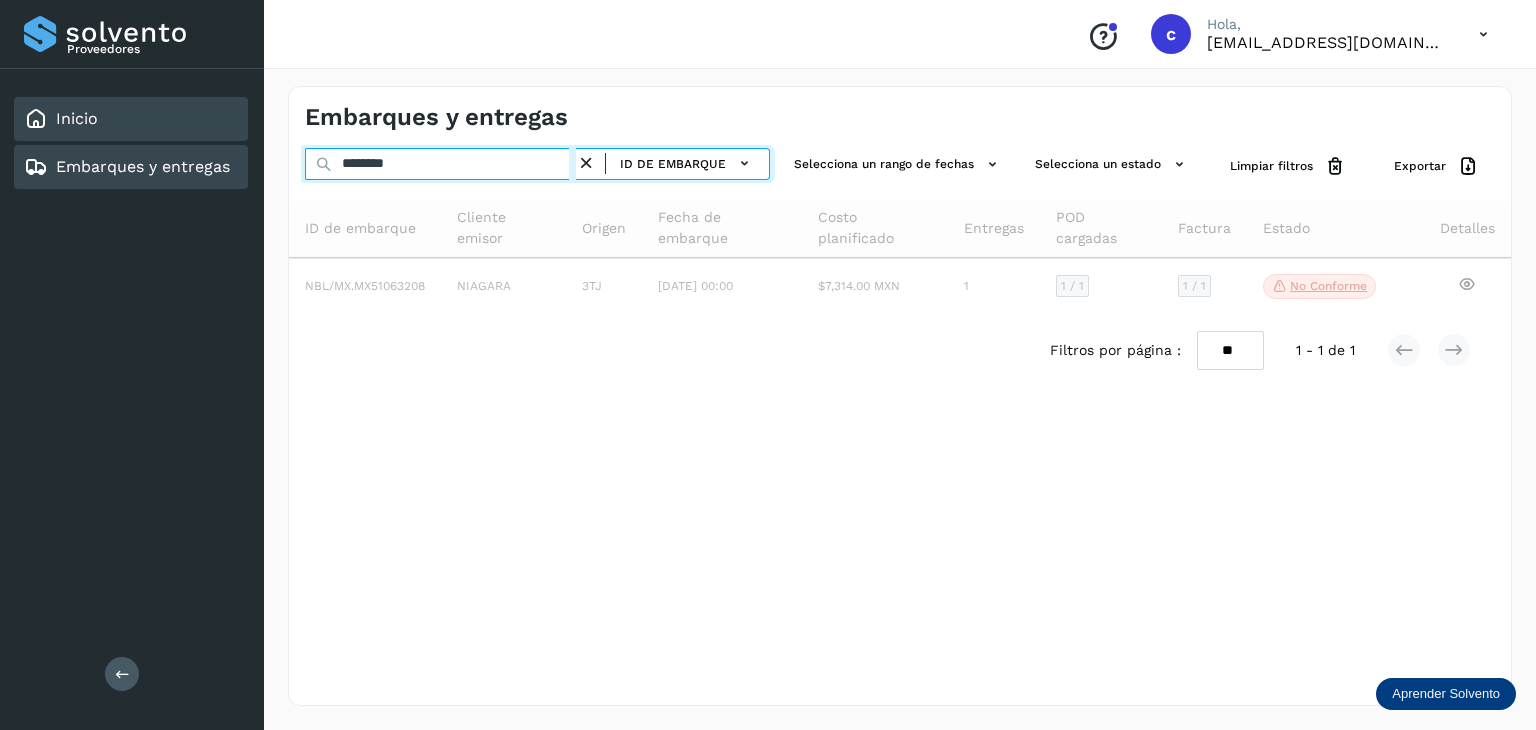 type on "********" 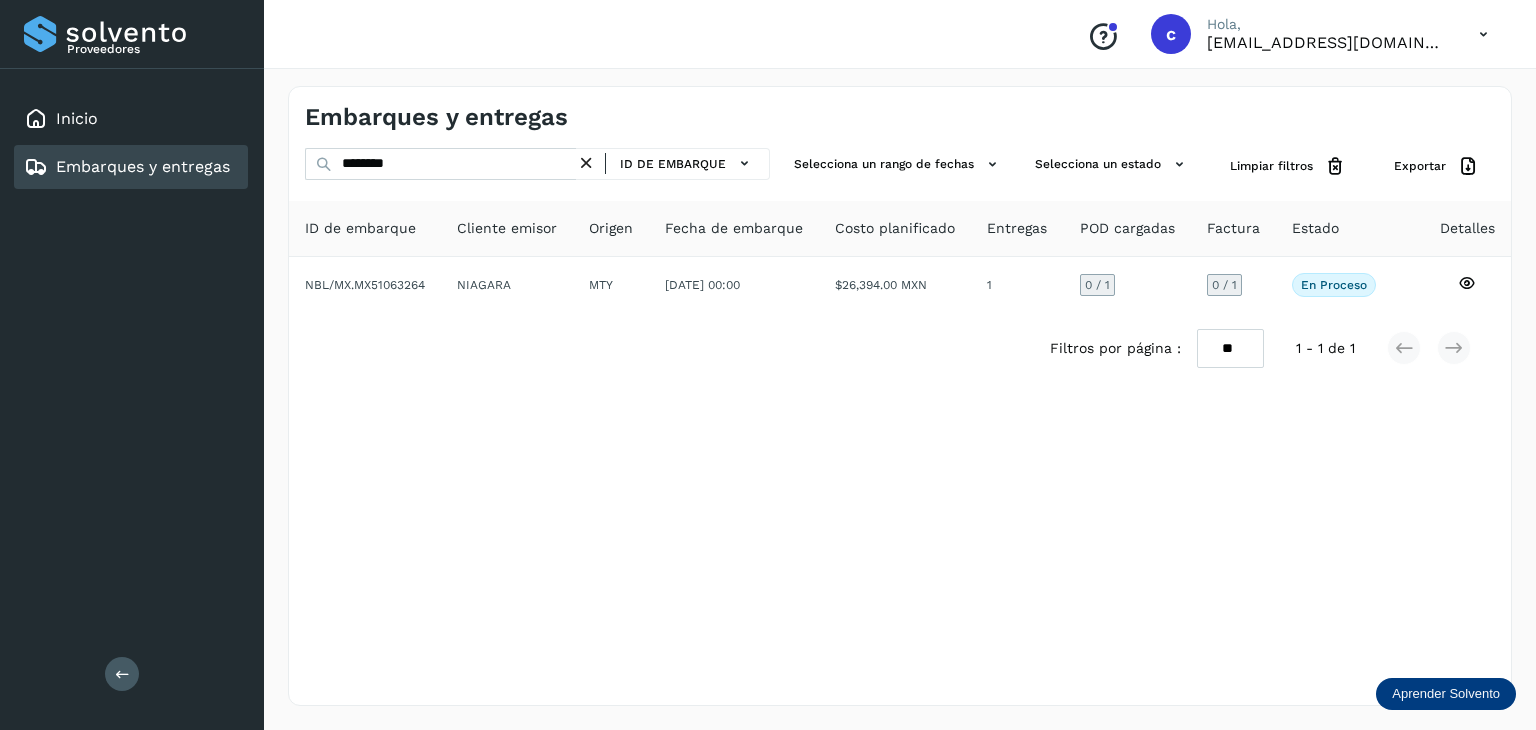 drag, startPoint x: 816, startPoint y: 392, endPoint x: 778, endPoint y: 318, distance: 83.18654 